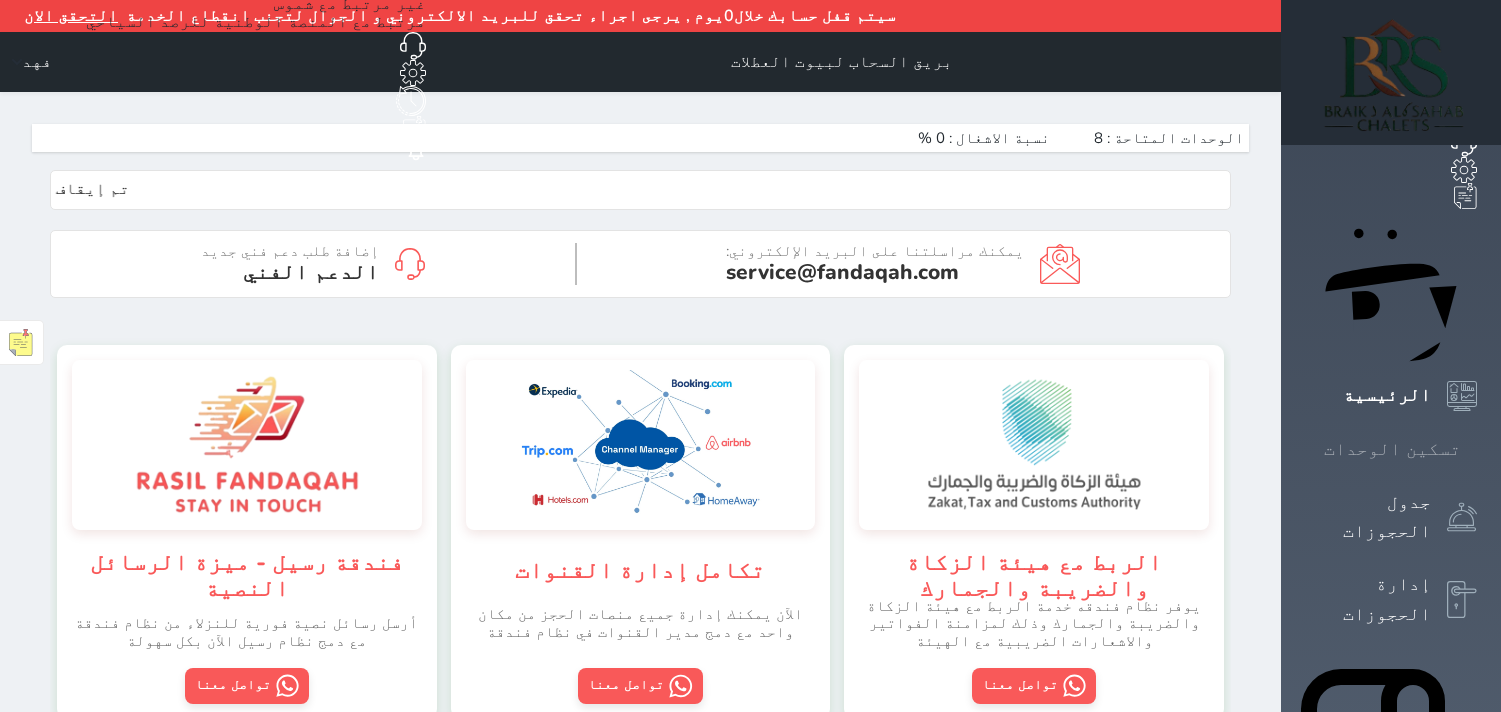 scroll, scrollTop: 0, scrollLeft: 0, axis: both 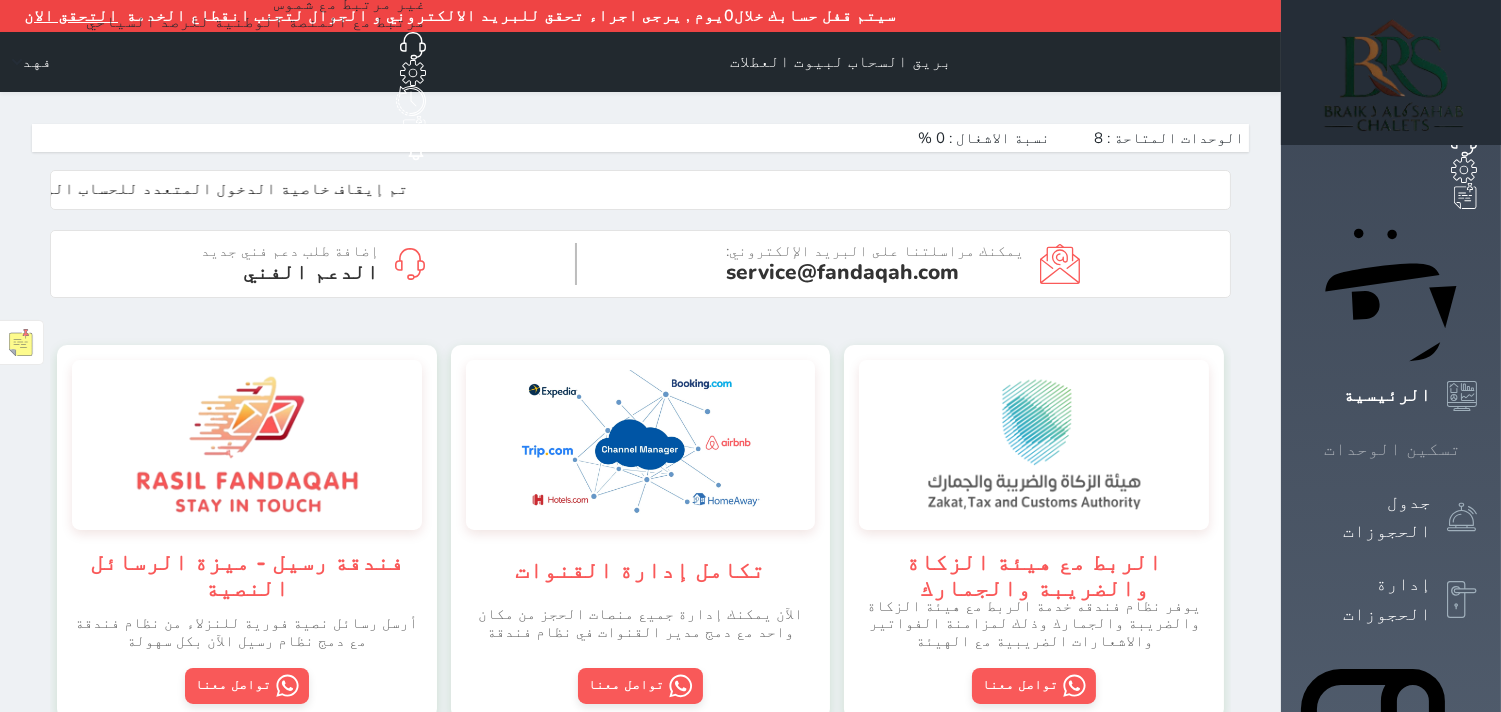click 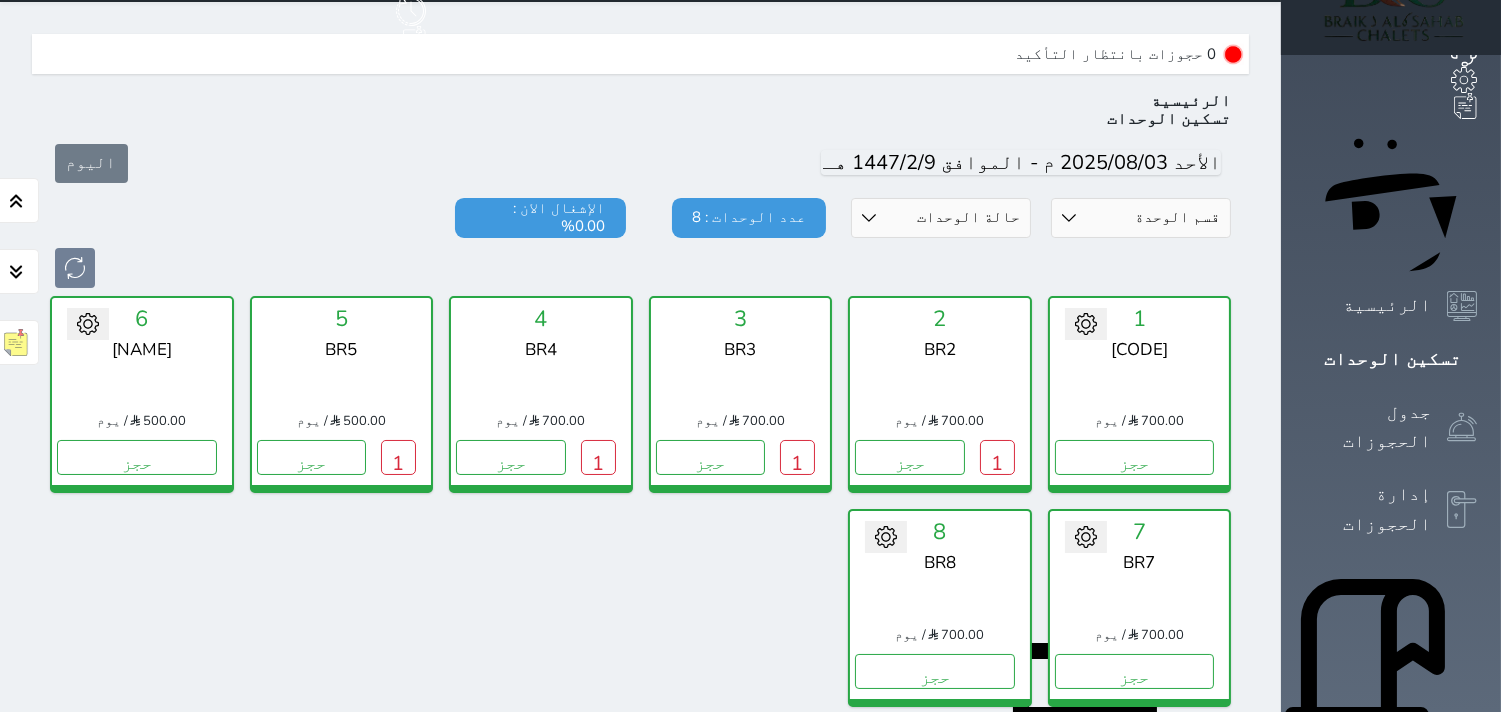 scroll, scrollTop: 92, scrollLeft: 0, axis: vertical 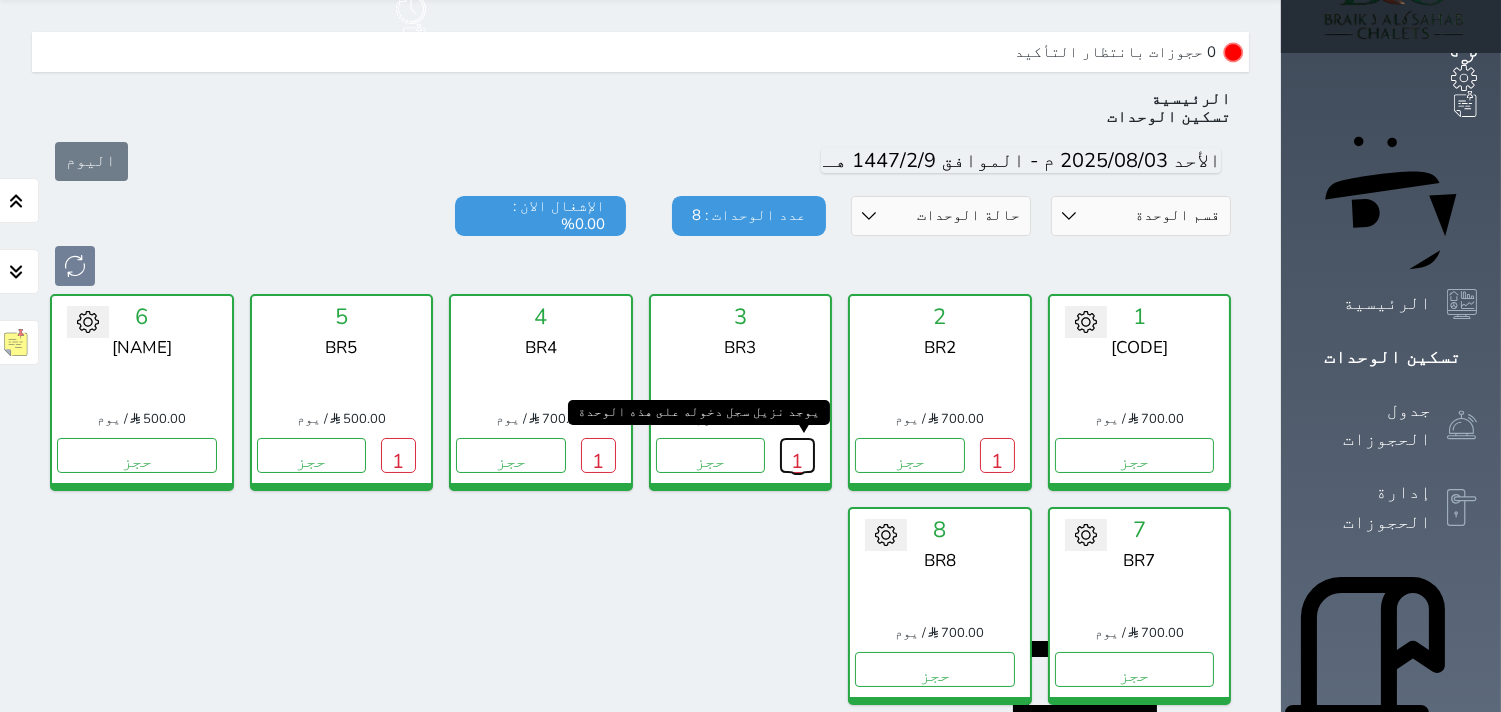 click on "1" at bounding box center (797, 455) 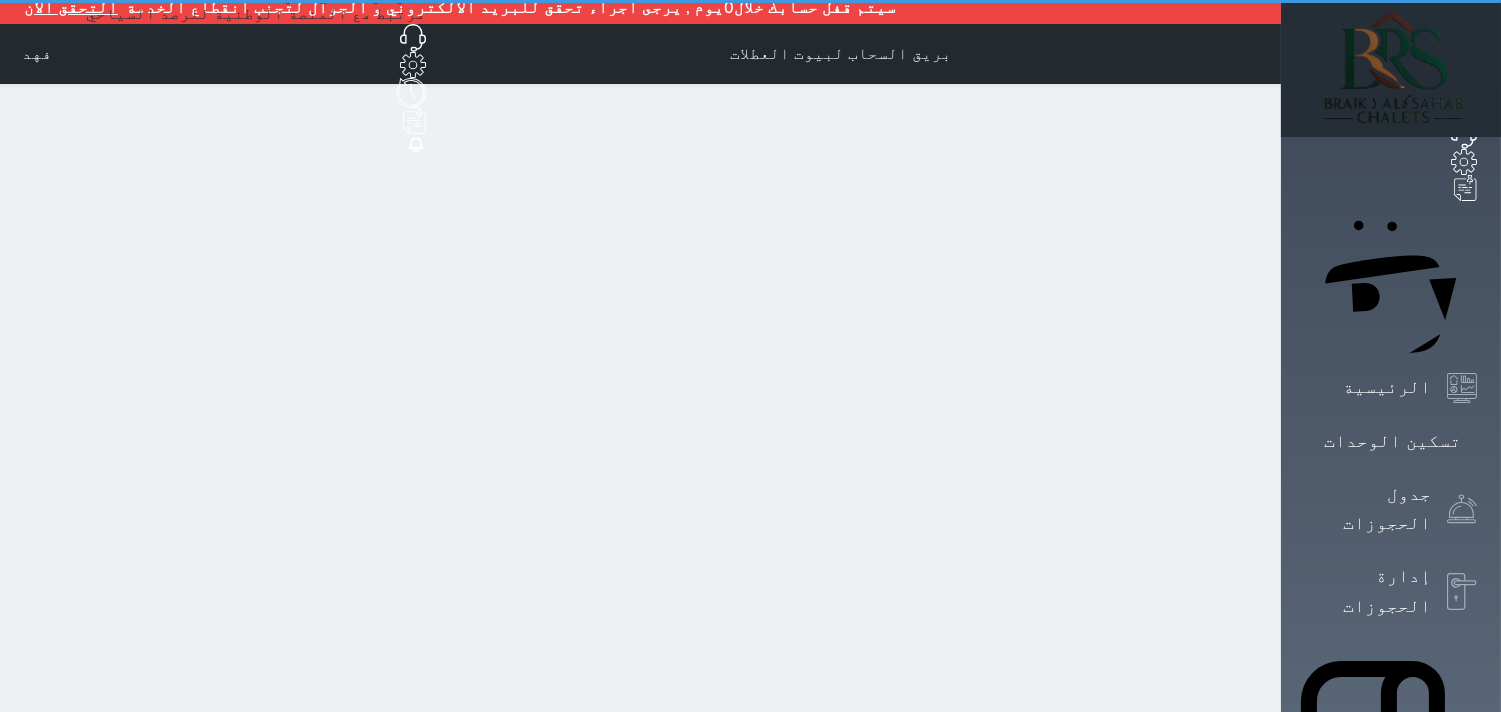 scroll, scrollTop: 0, scrollLeft: 0, axis: both 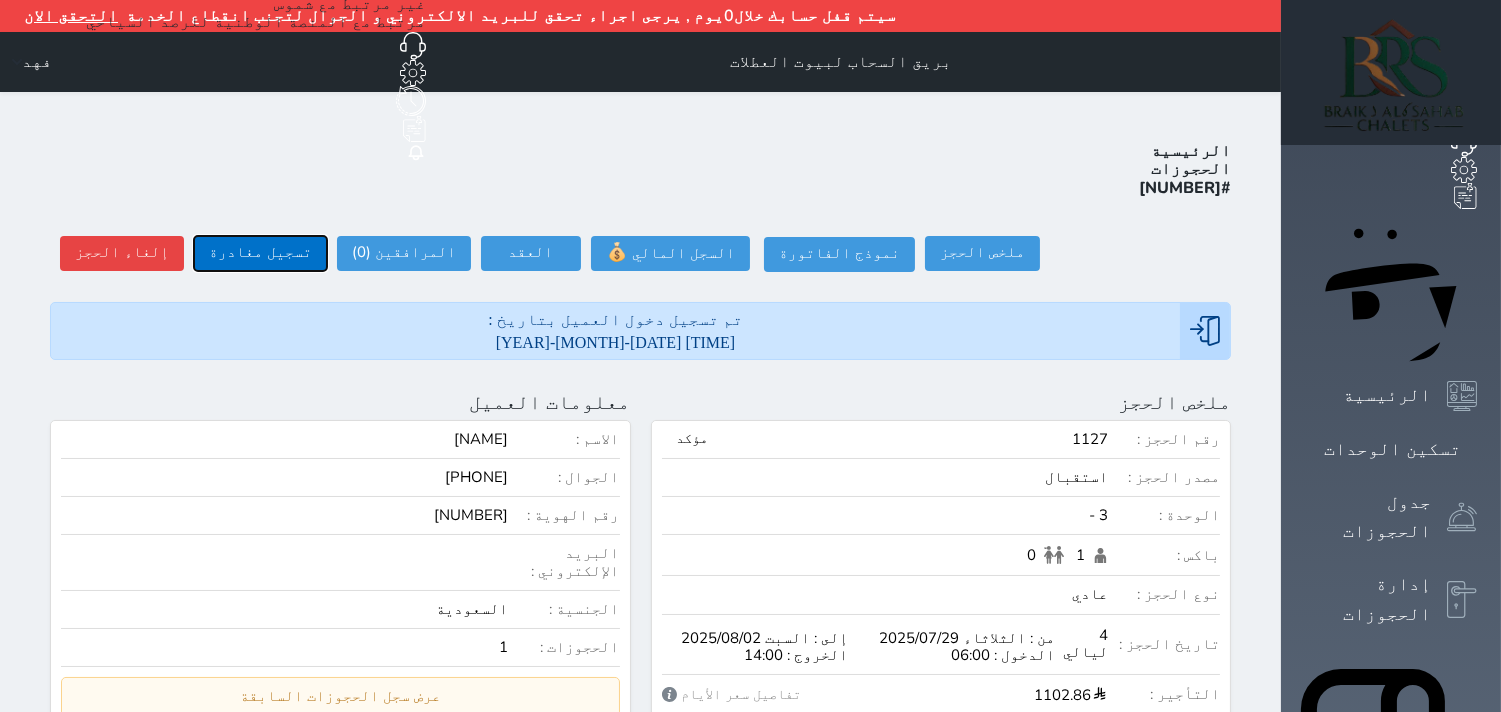click on "تسجيل مغادرة" at bounding box center [260, 253] 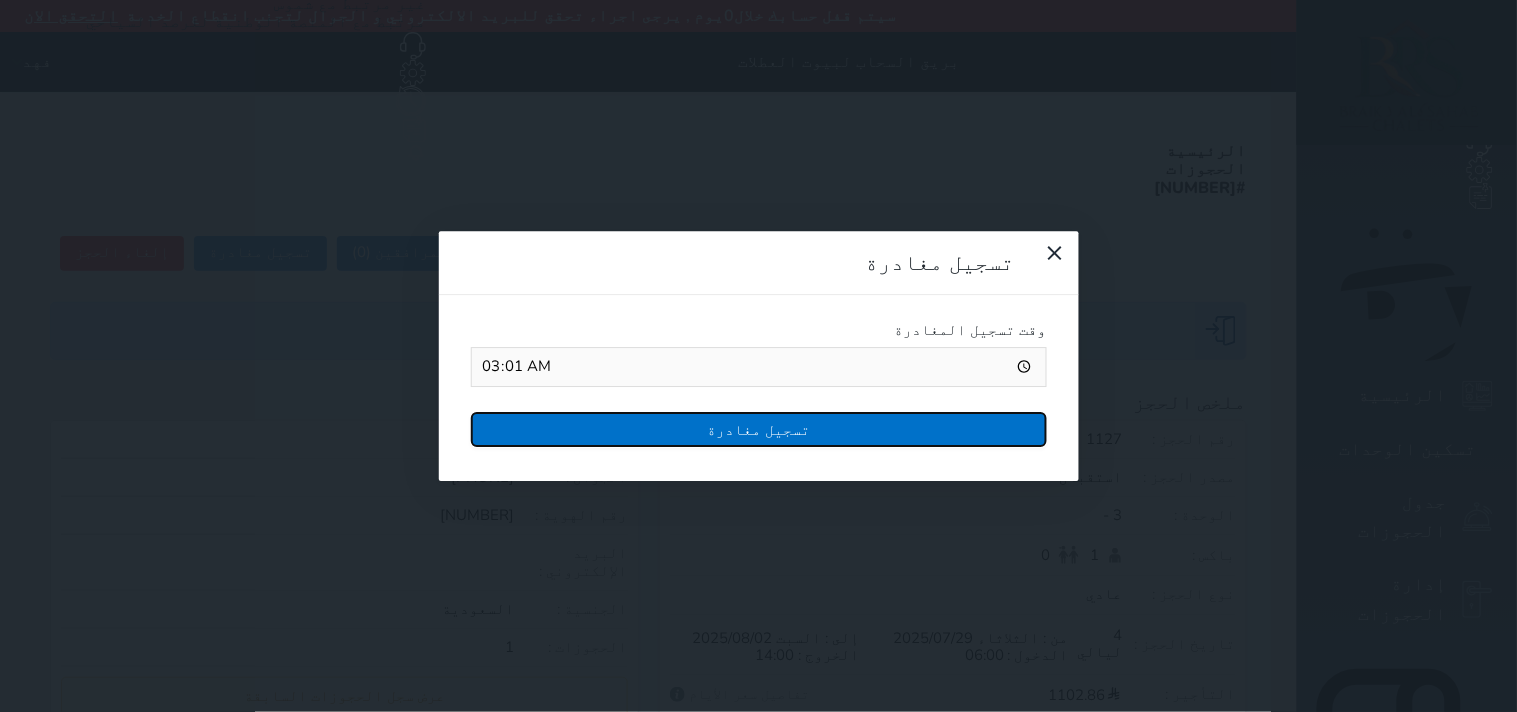 click on "تسجيل مغادرة" at bounding box center [759, 429] 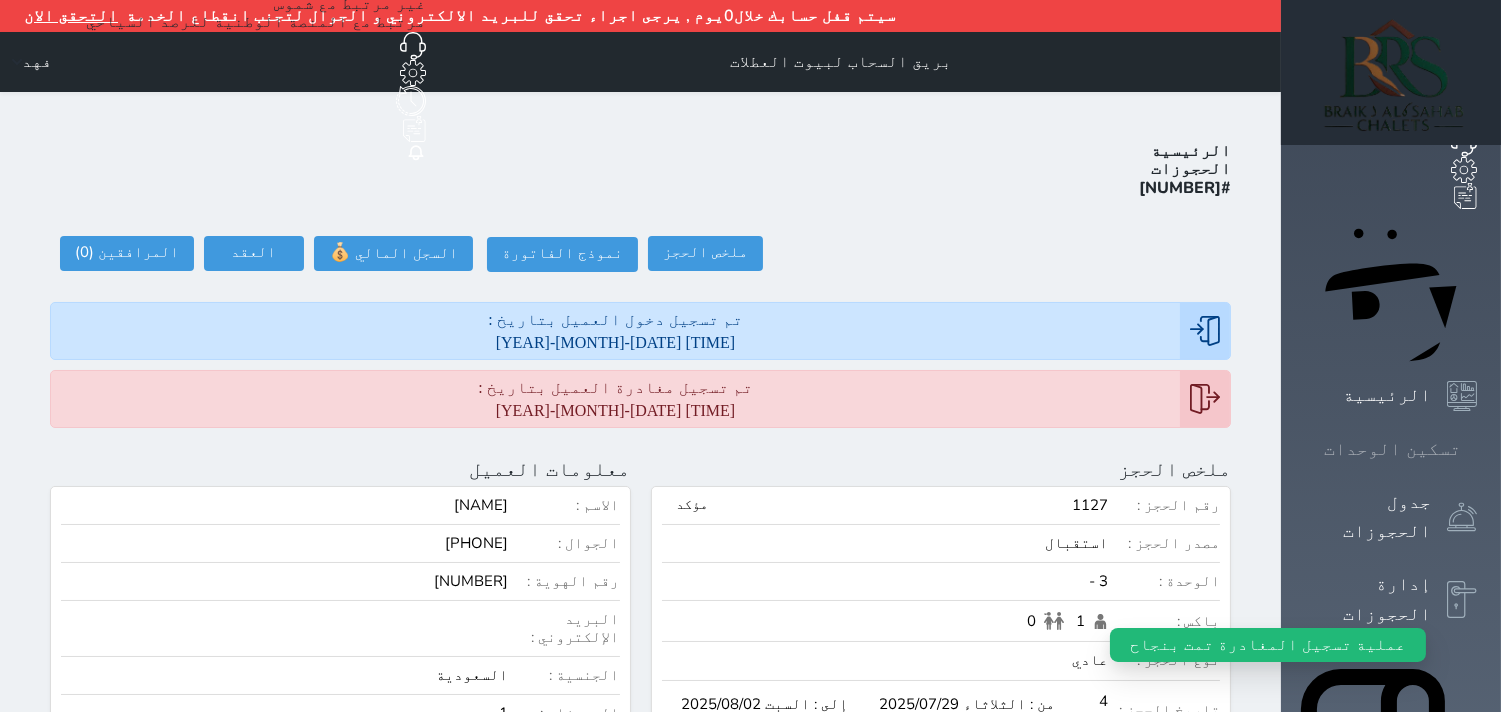 click at bounding box center (1477, 449) 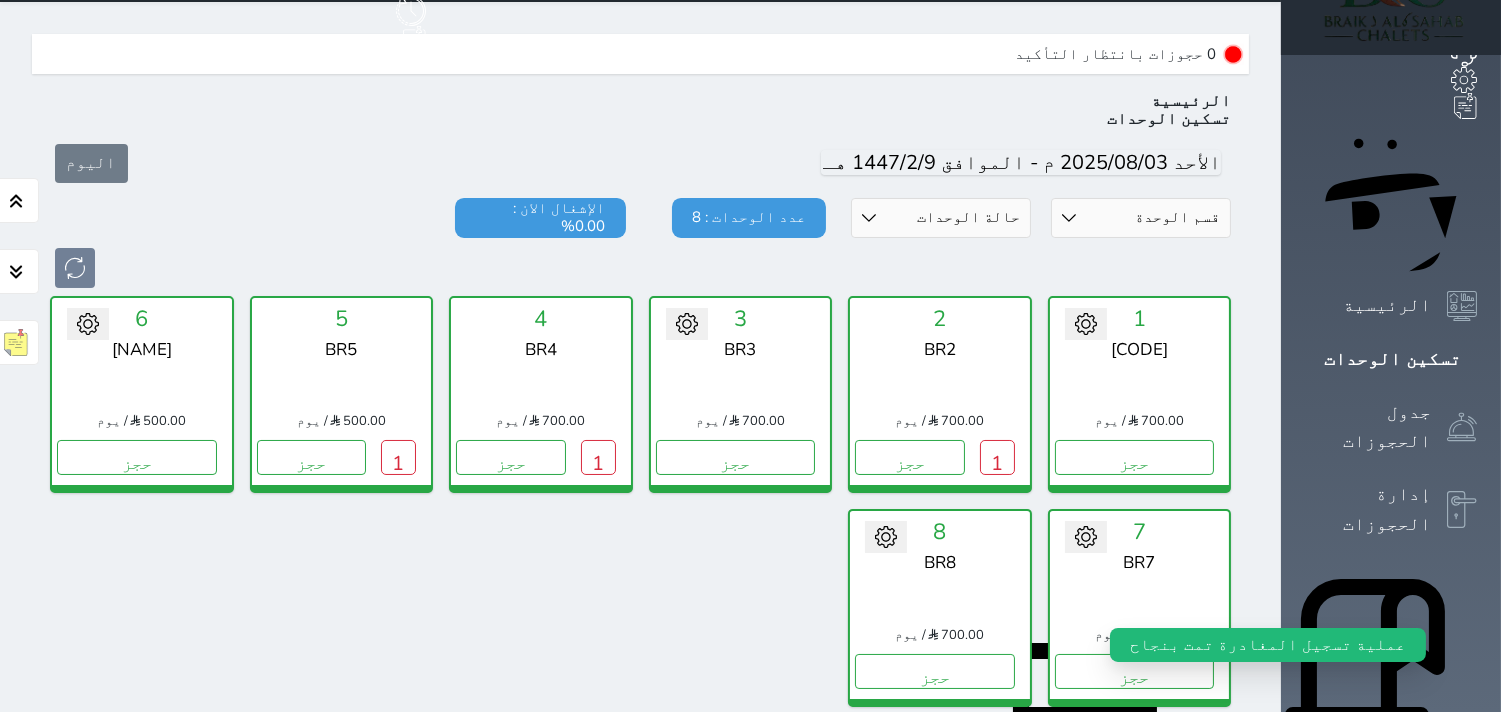 scroll, scrollTop: 92, scrollLeft: 0, axis: vertical 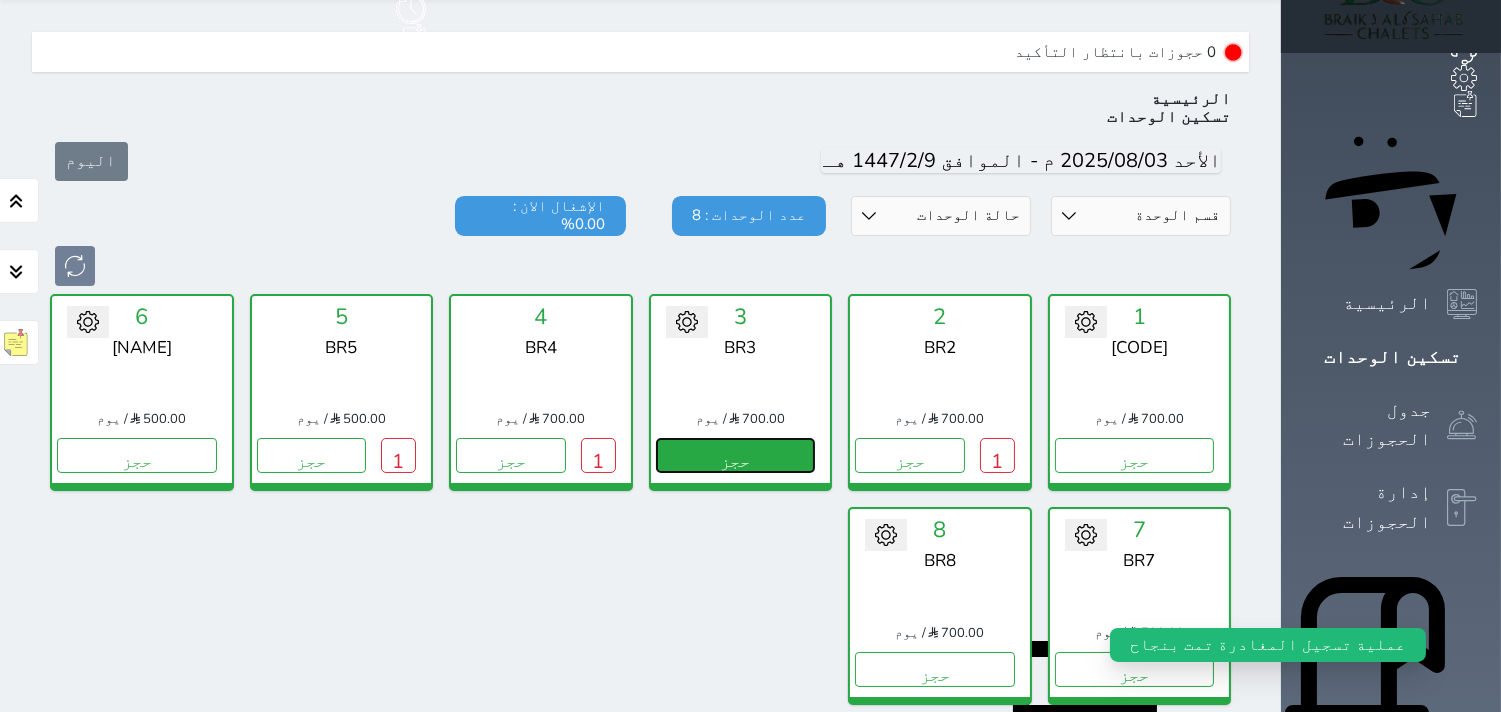click on "حجز" at bounding box center [736, 455] 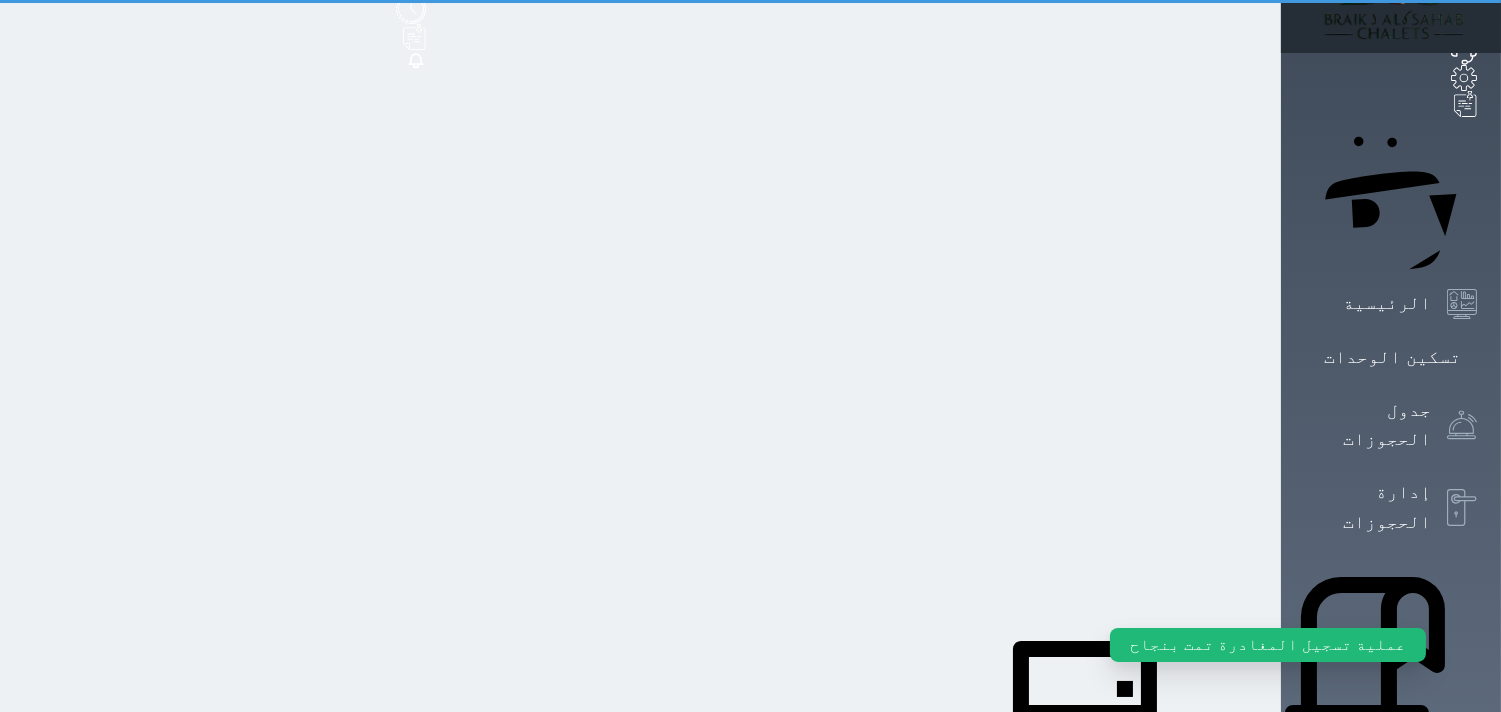 select on "1" 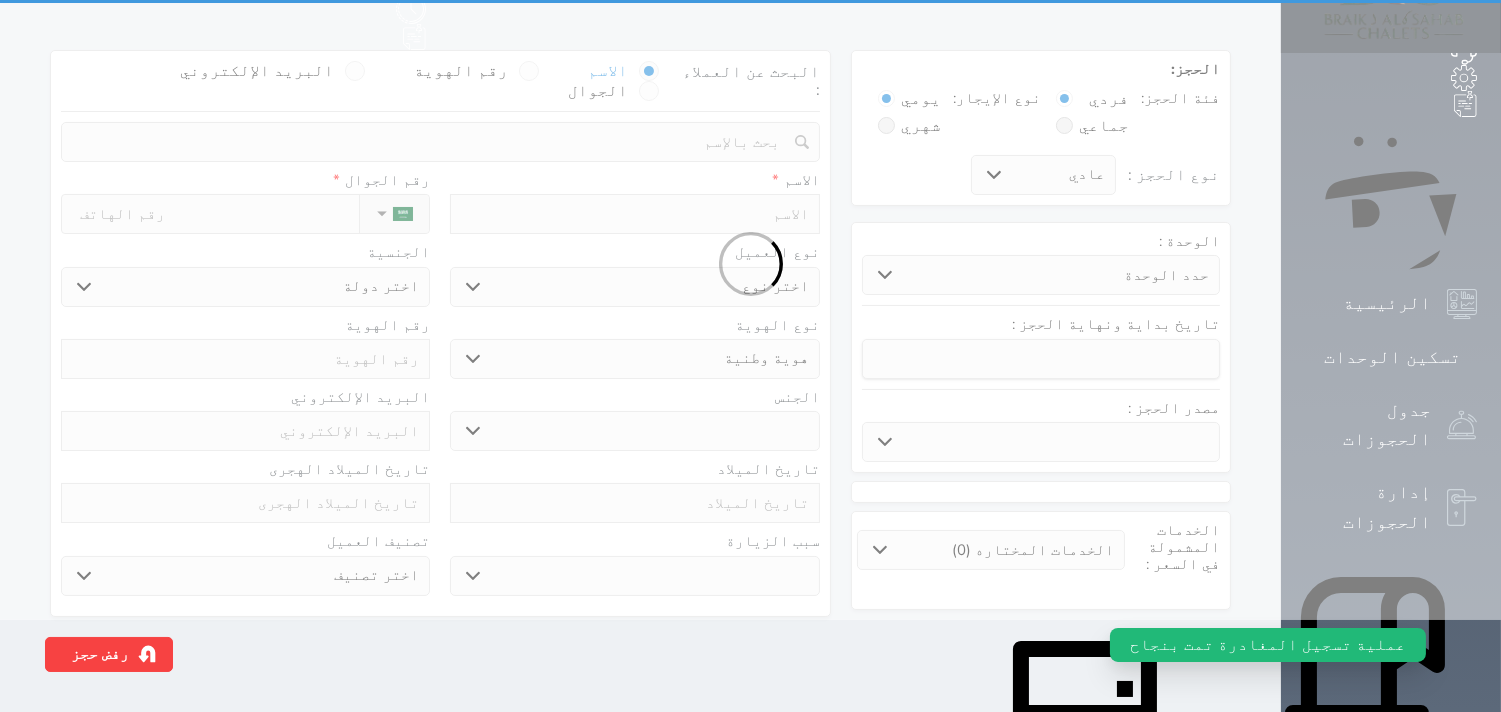 scroll, scrollTop: 0, scrollLeft: 0, axis: both 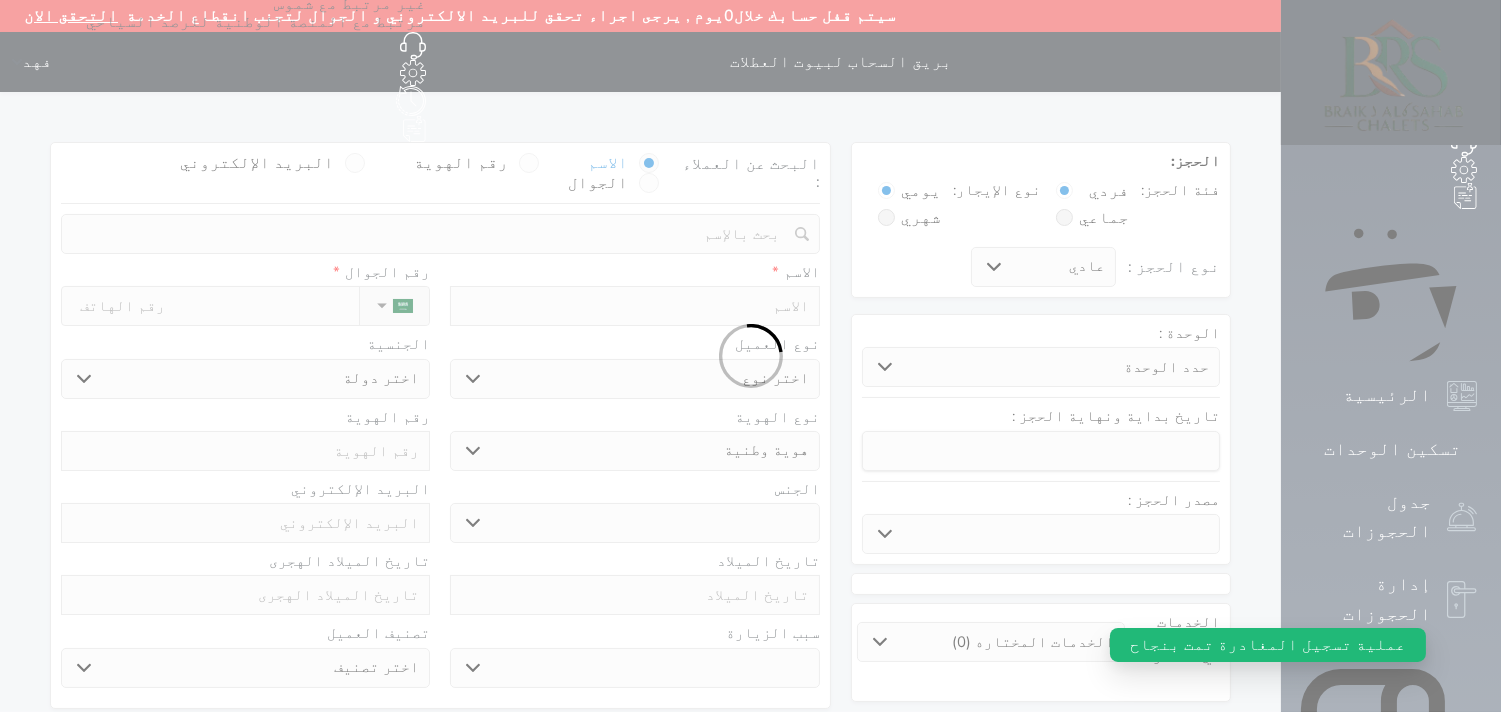 select 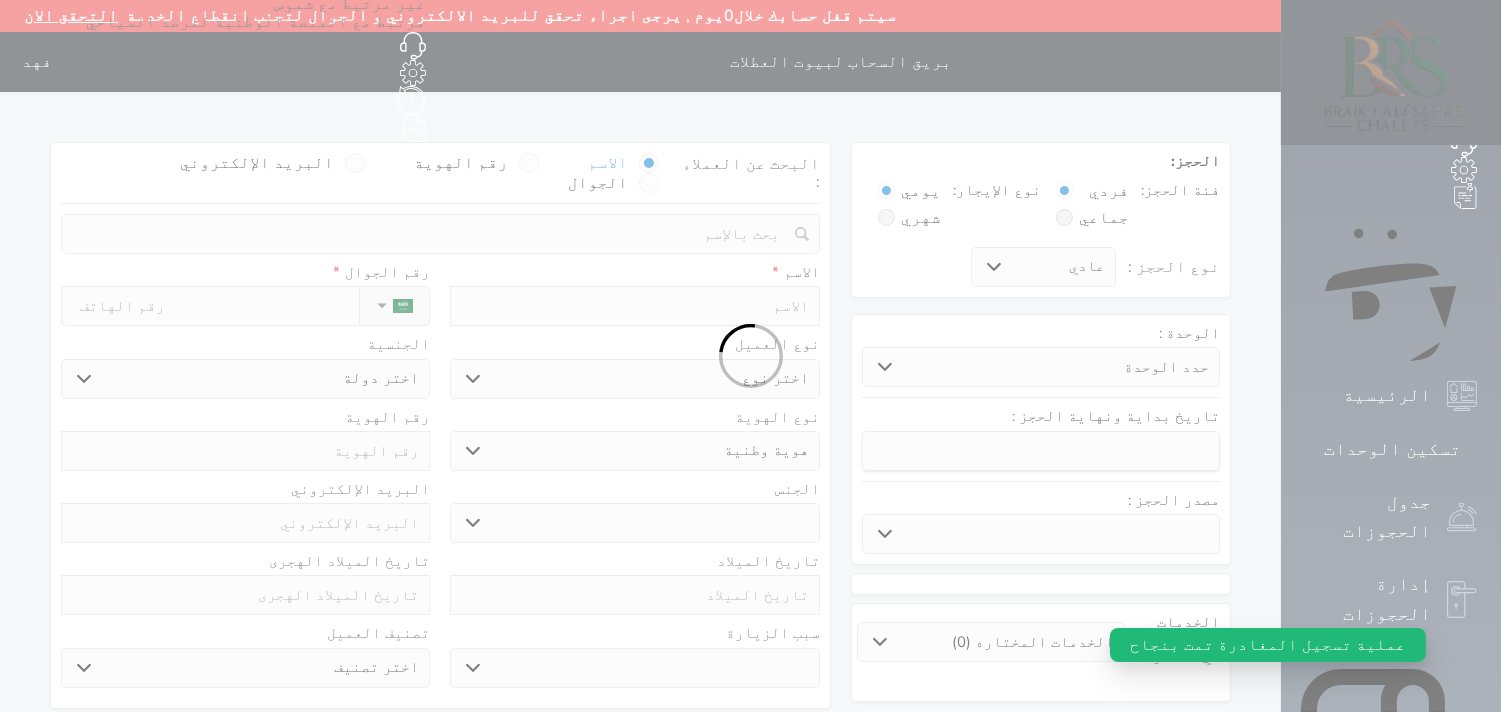 select 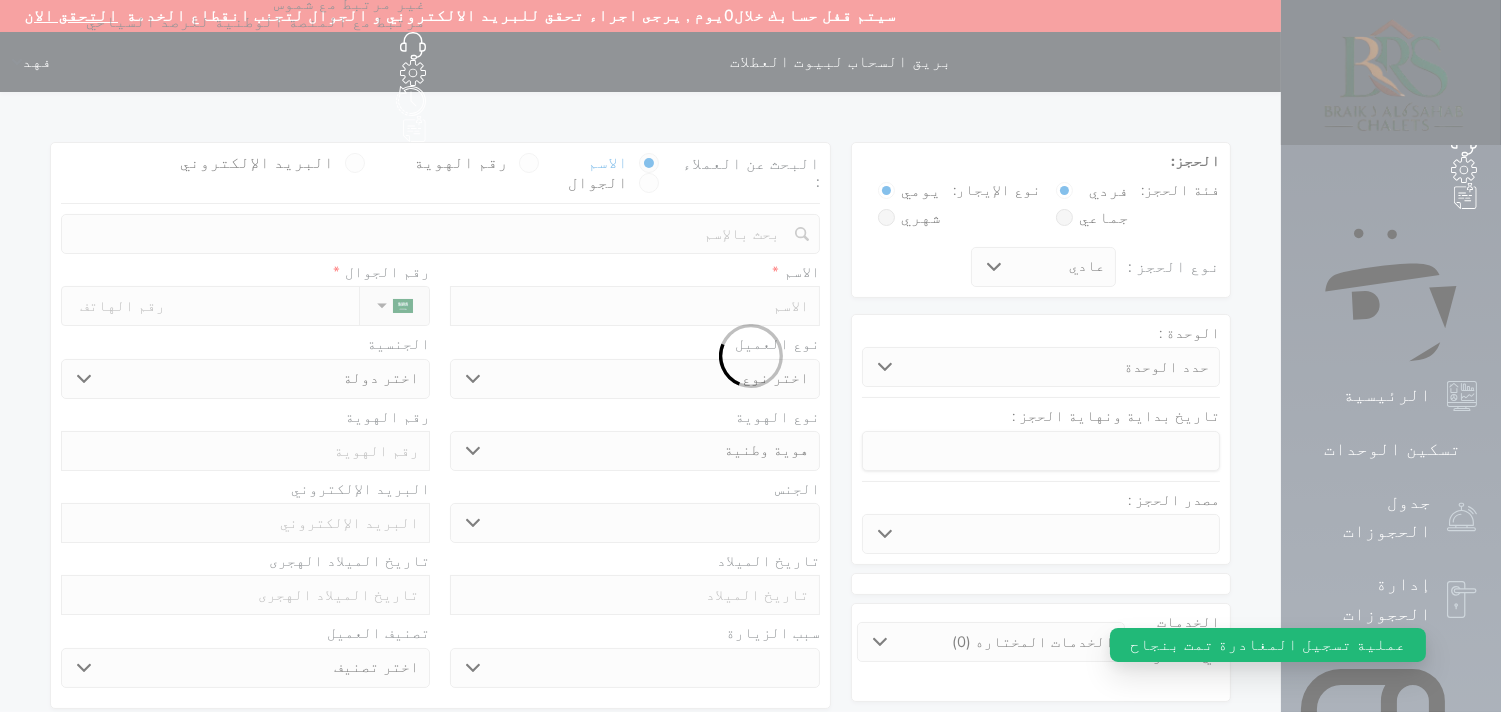 select 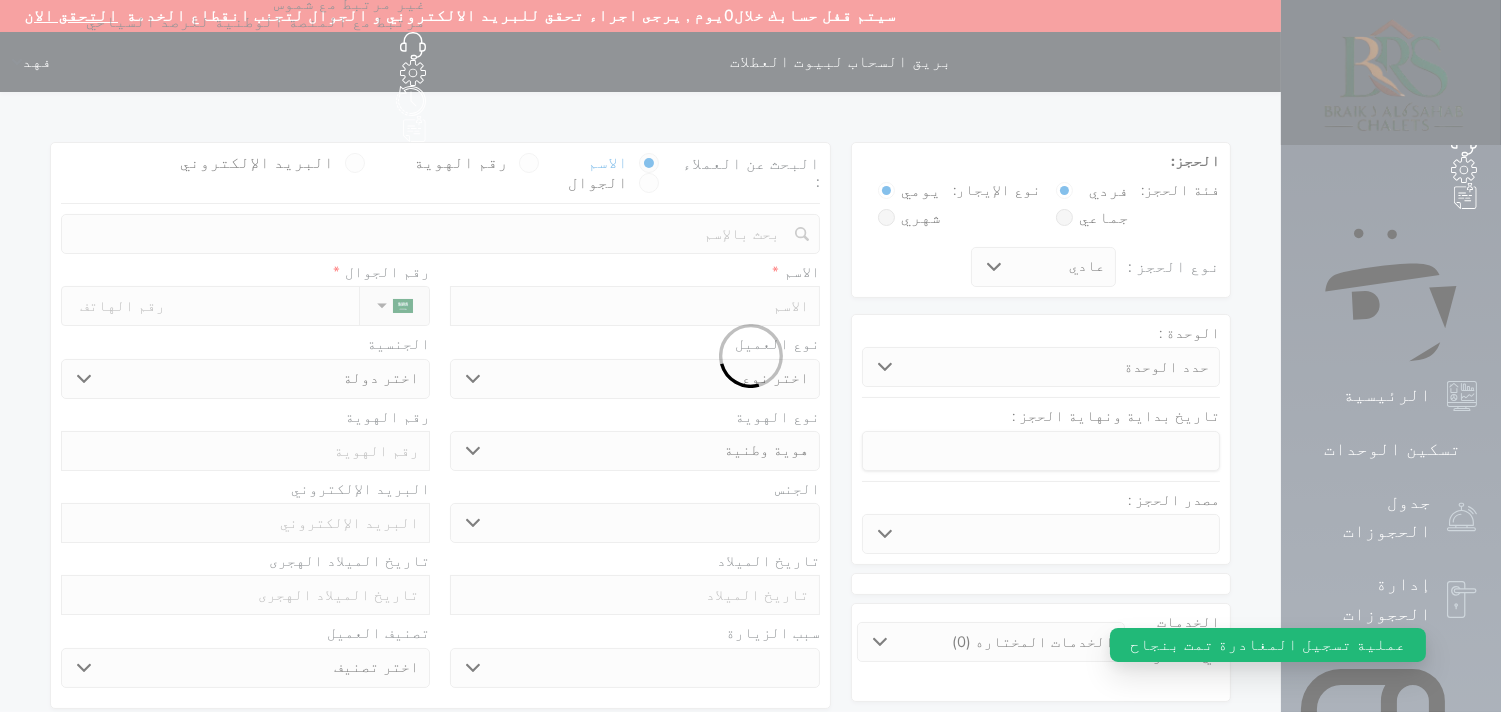select 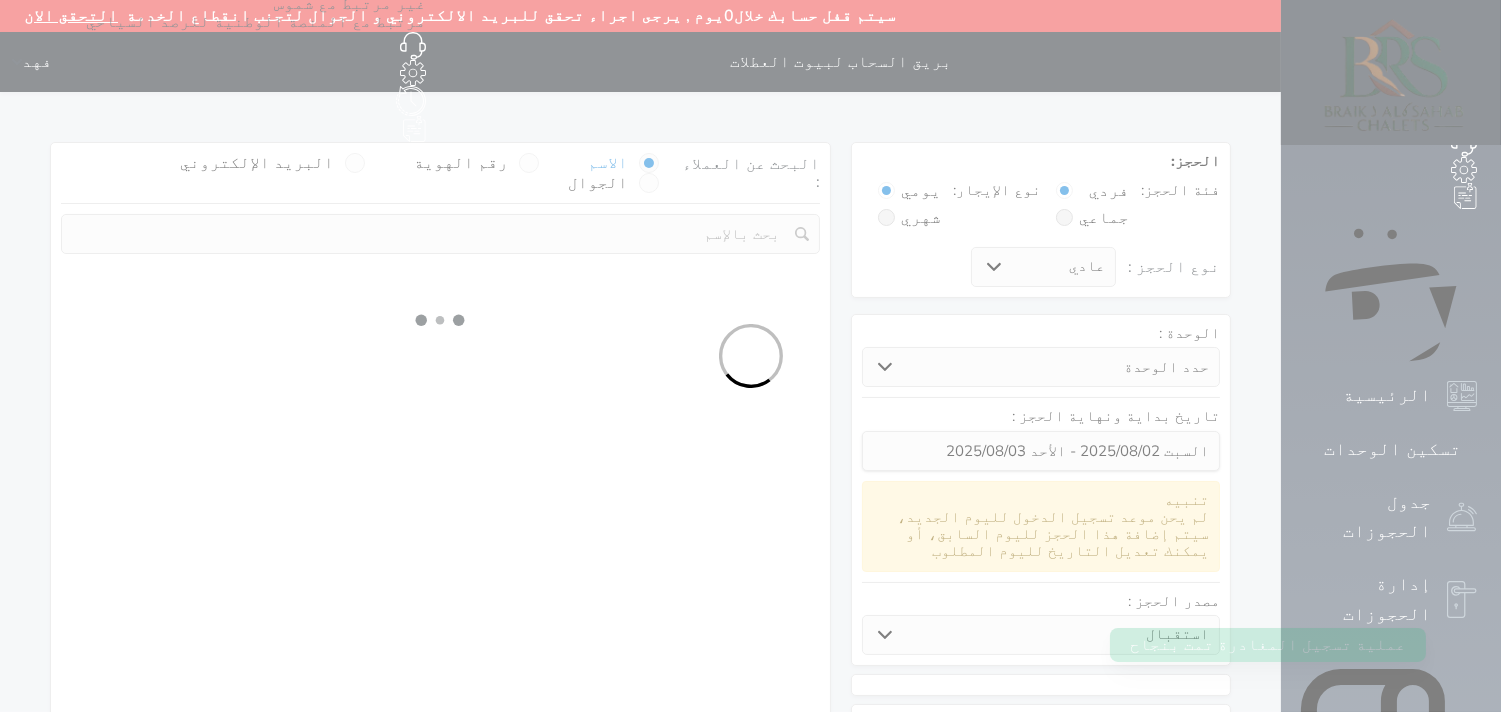 select 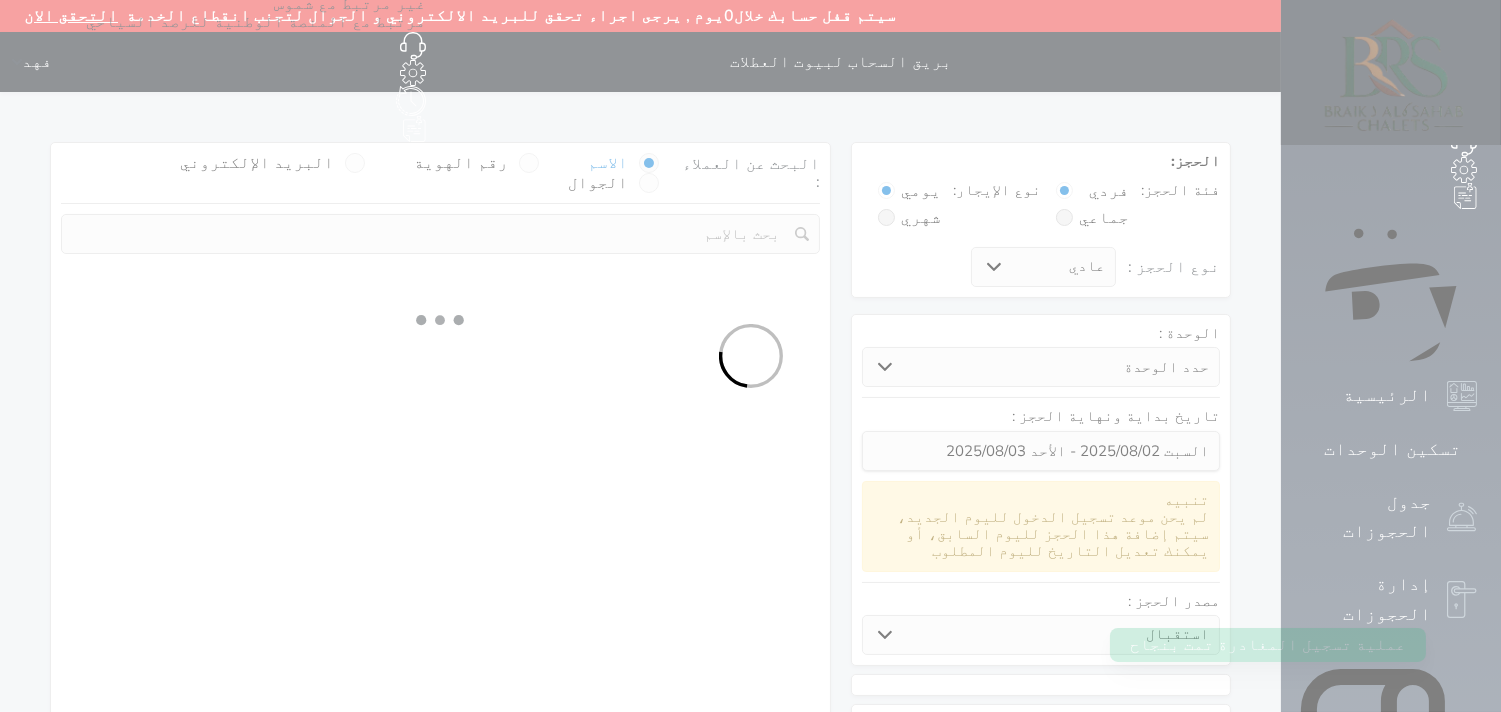 select on "1" 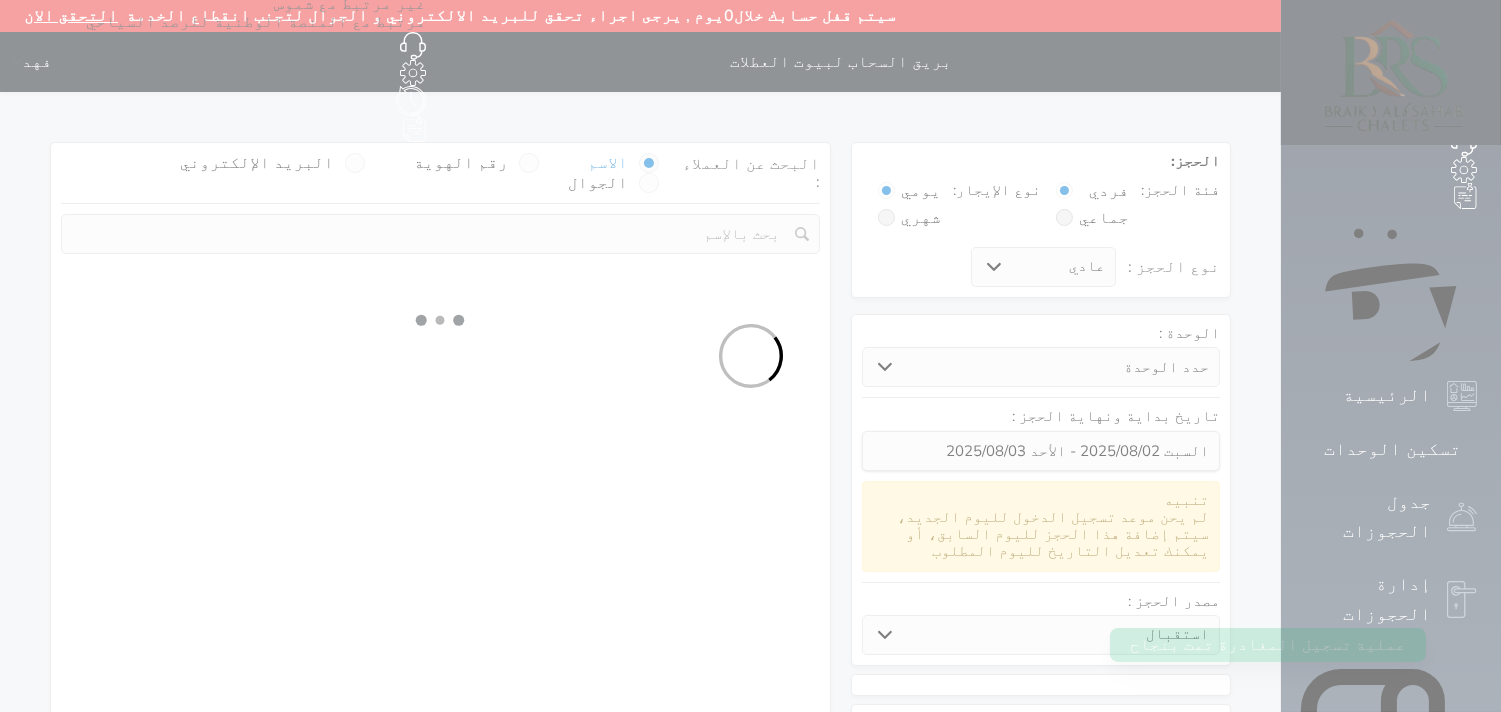 select on "113" 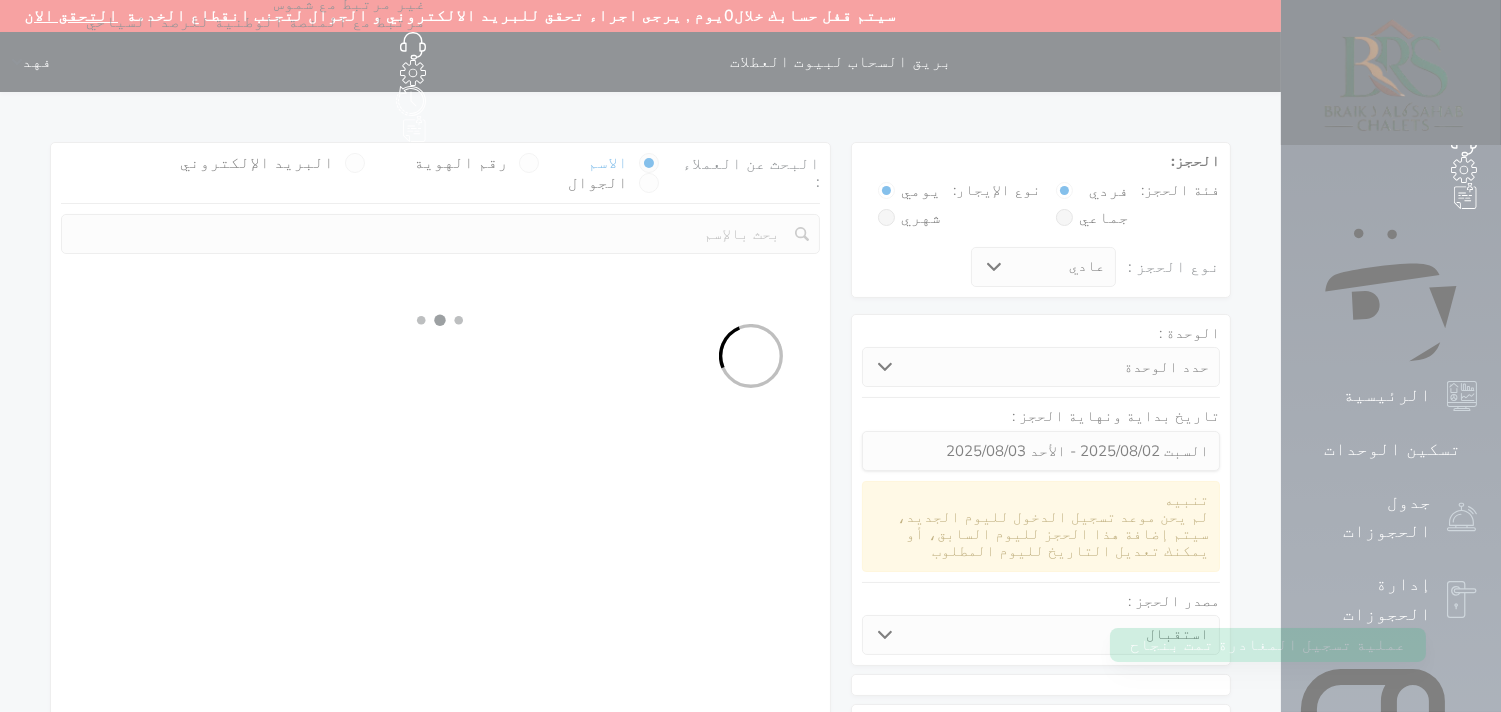 select on "1" 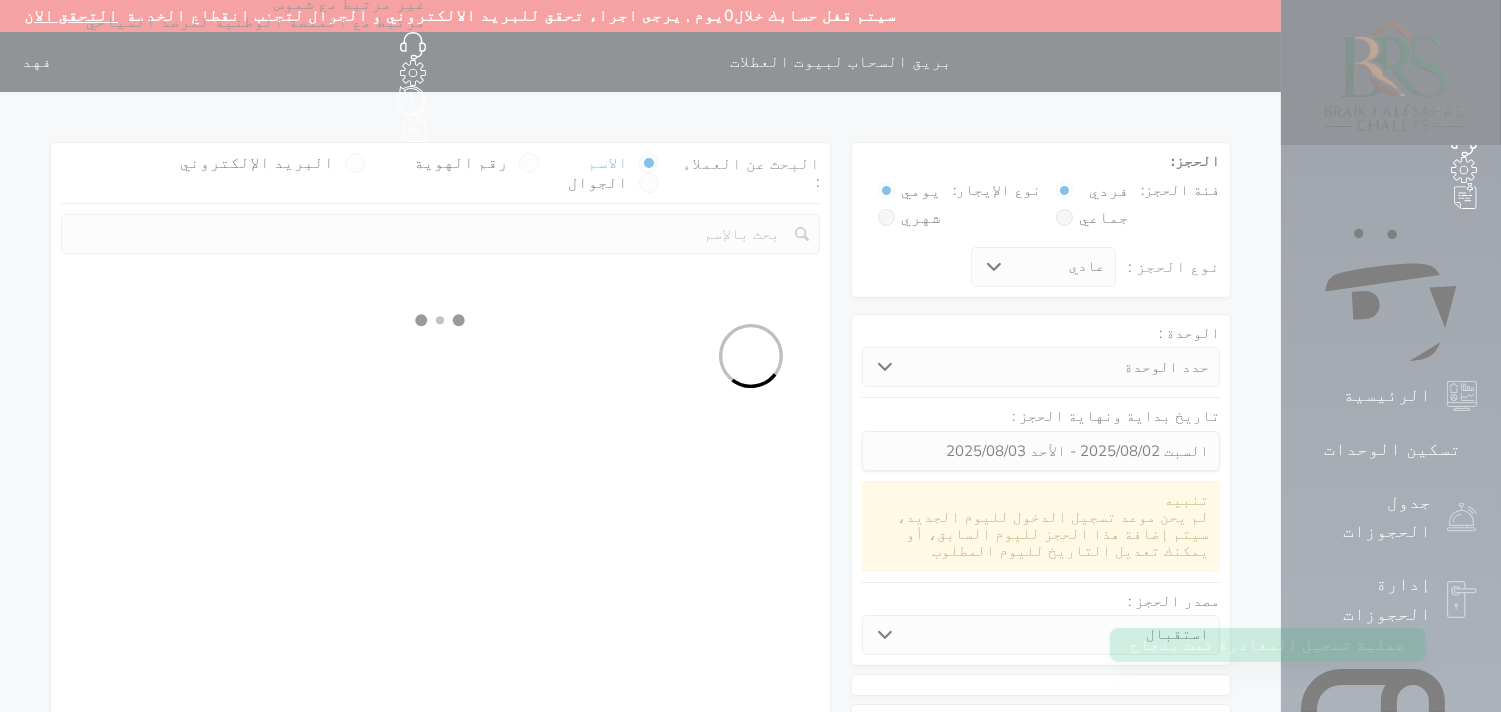 select 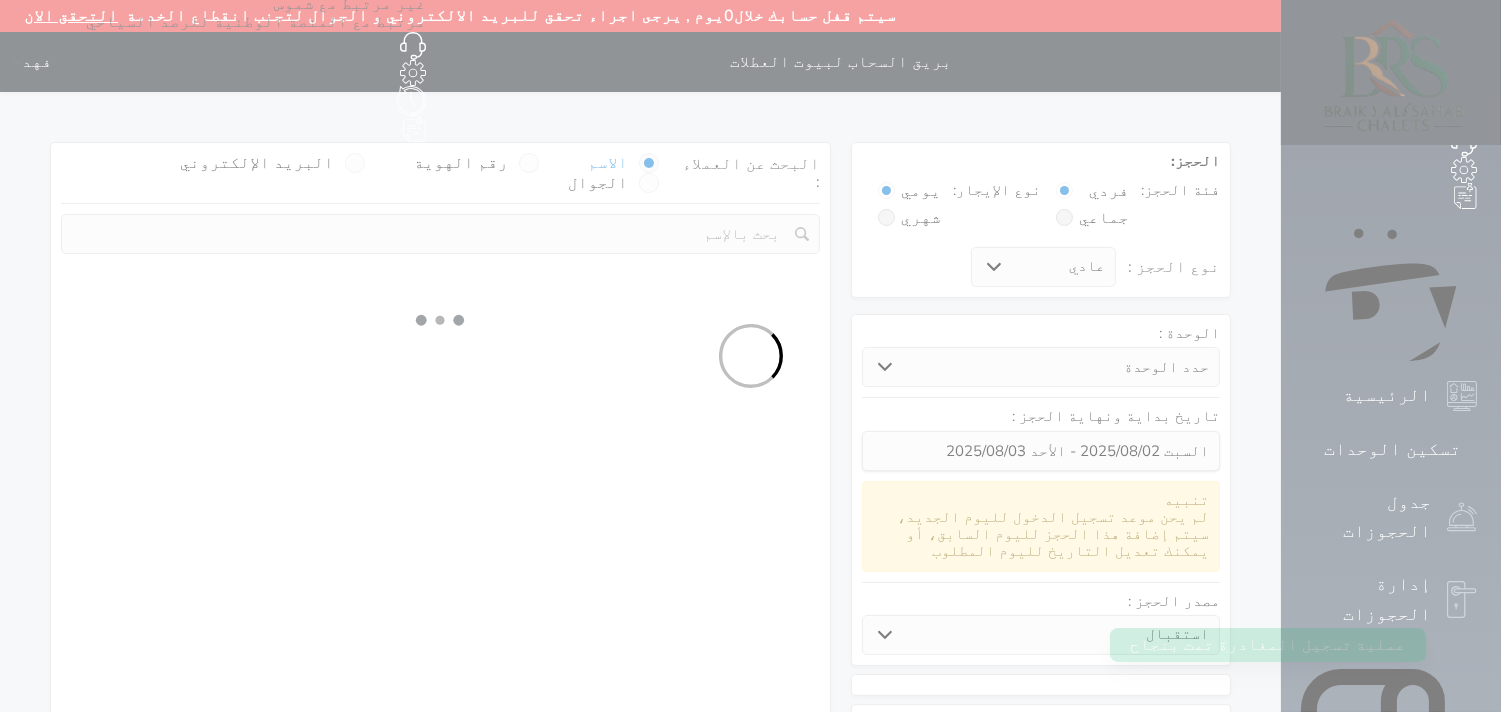 select on "7" 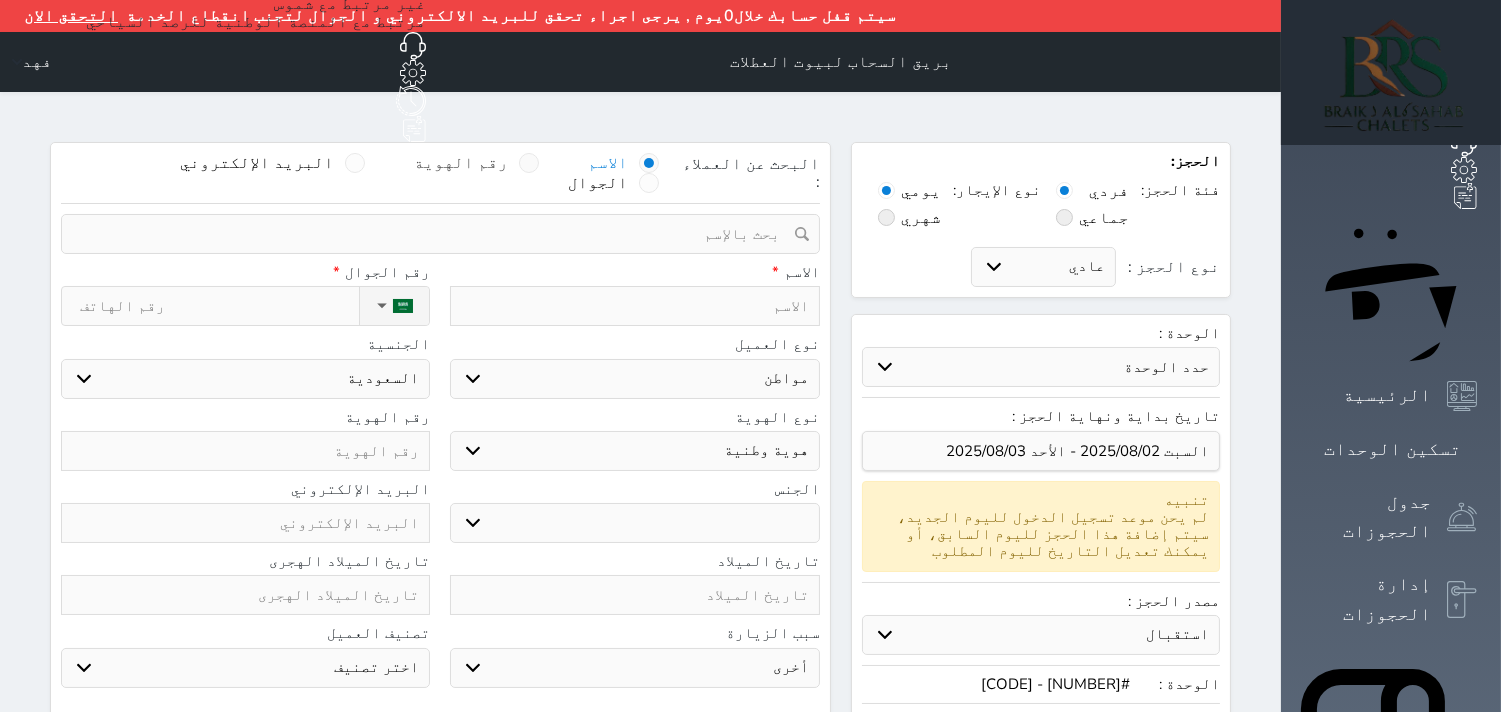 click at bounding box center (529, 163) 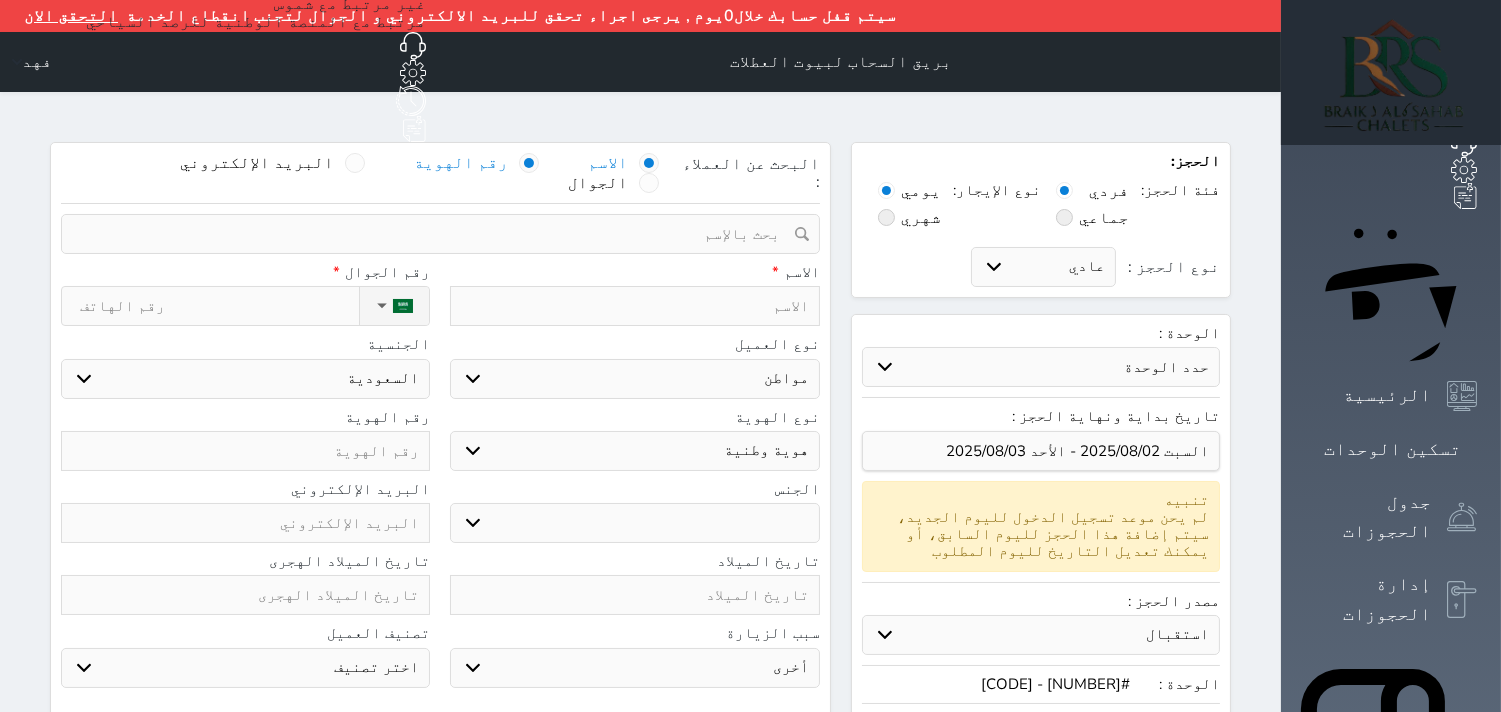 select 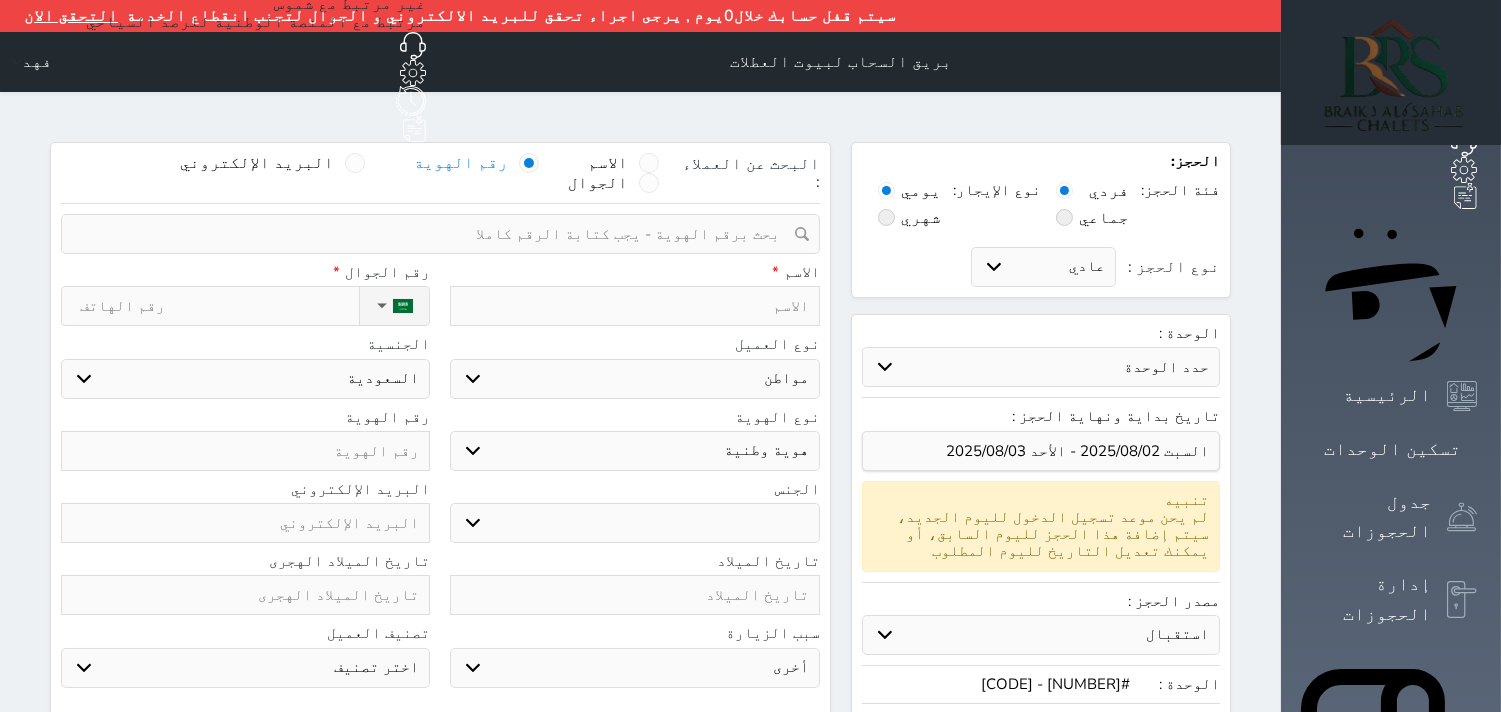 click at bounding box center [433, 234] 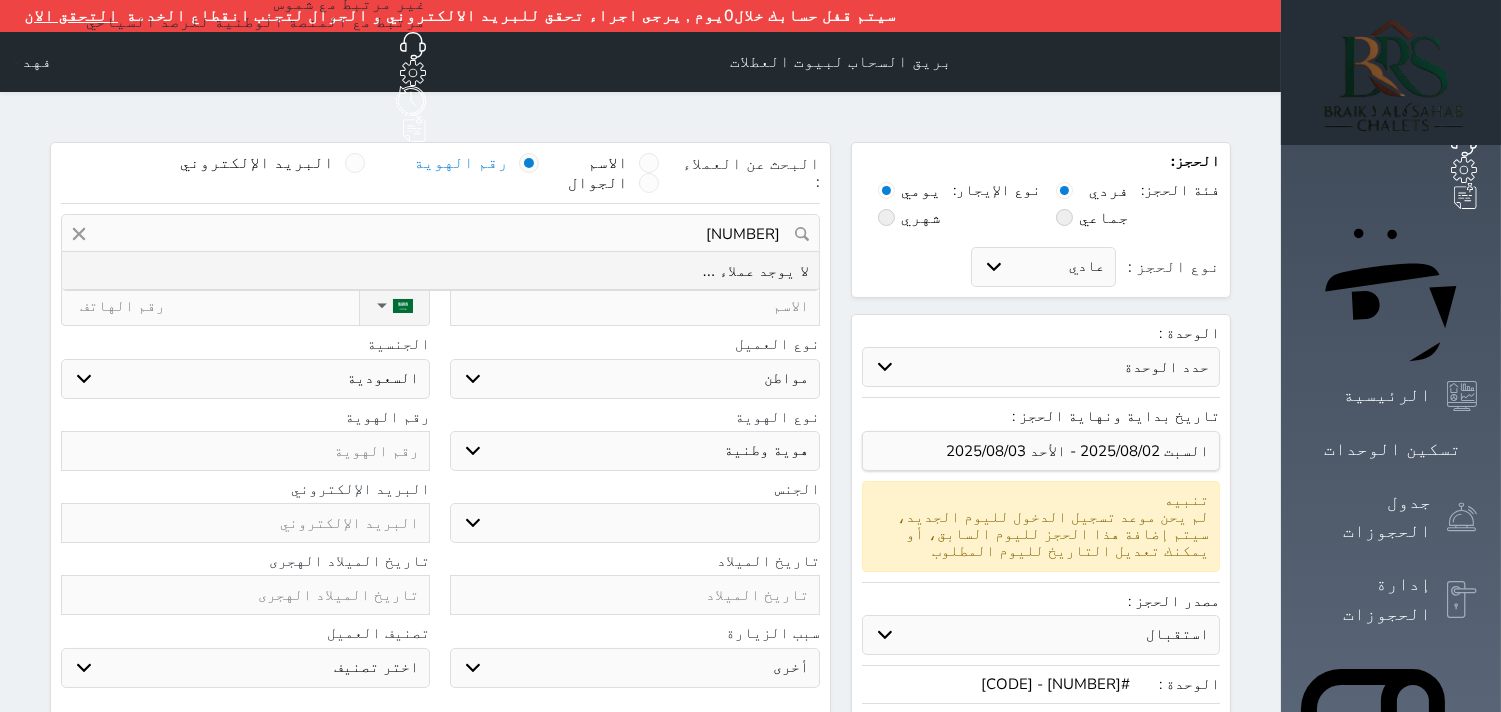 type on "[NUMBER]" 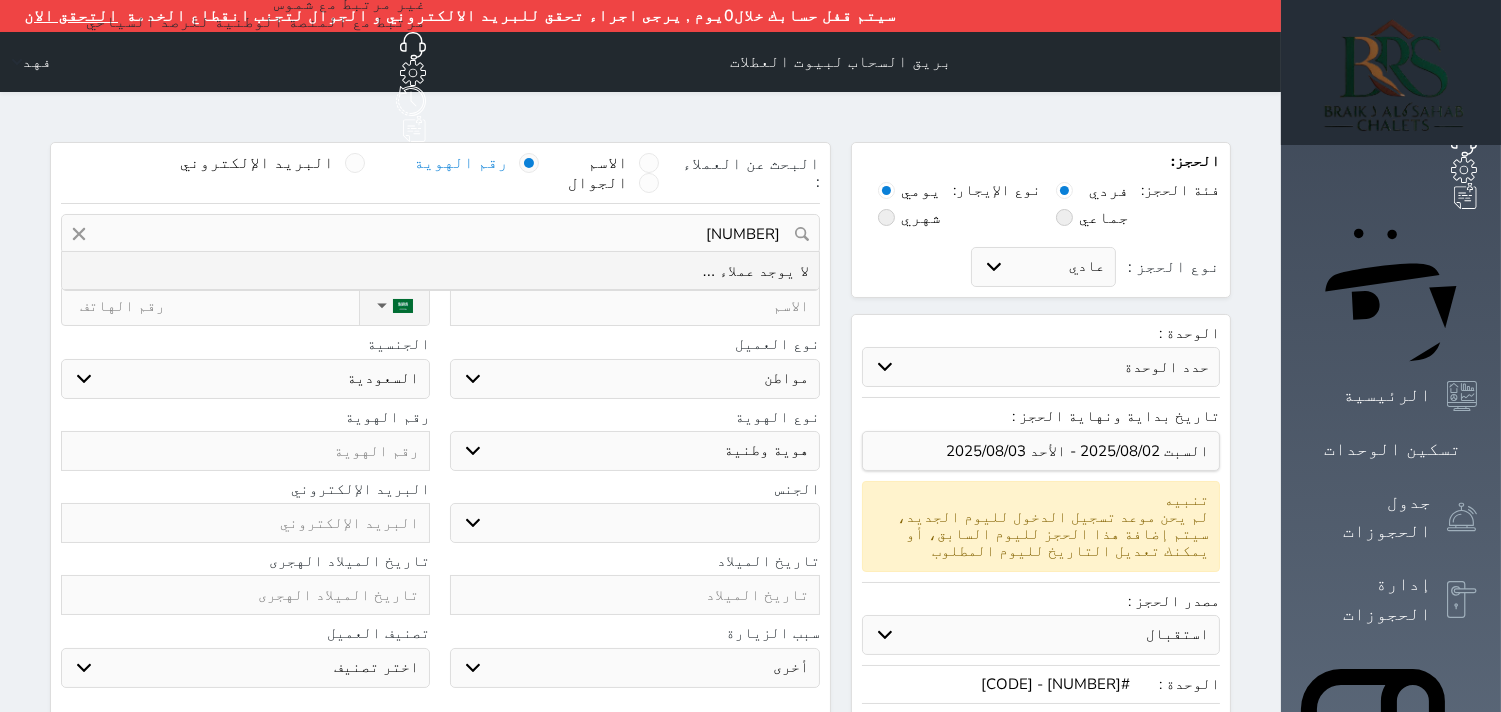 click on "[NUMBER]" at bounding box center [440, 234] 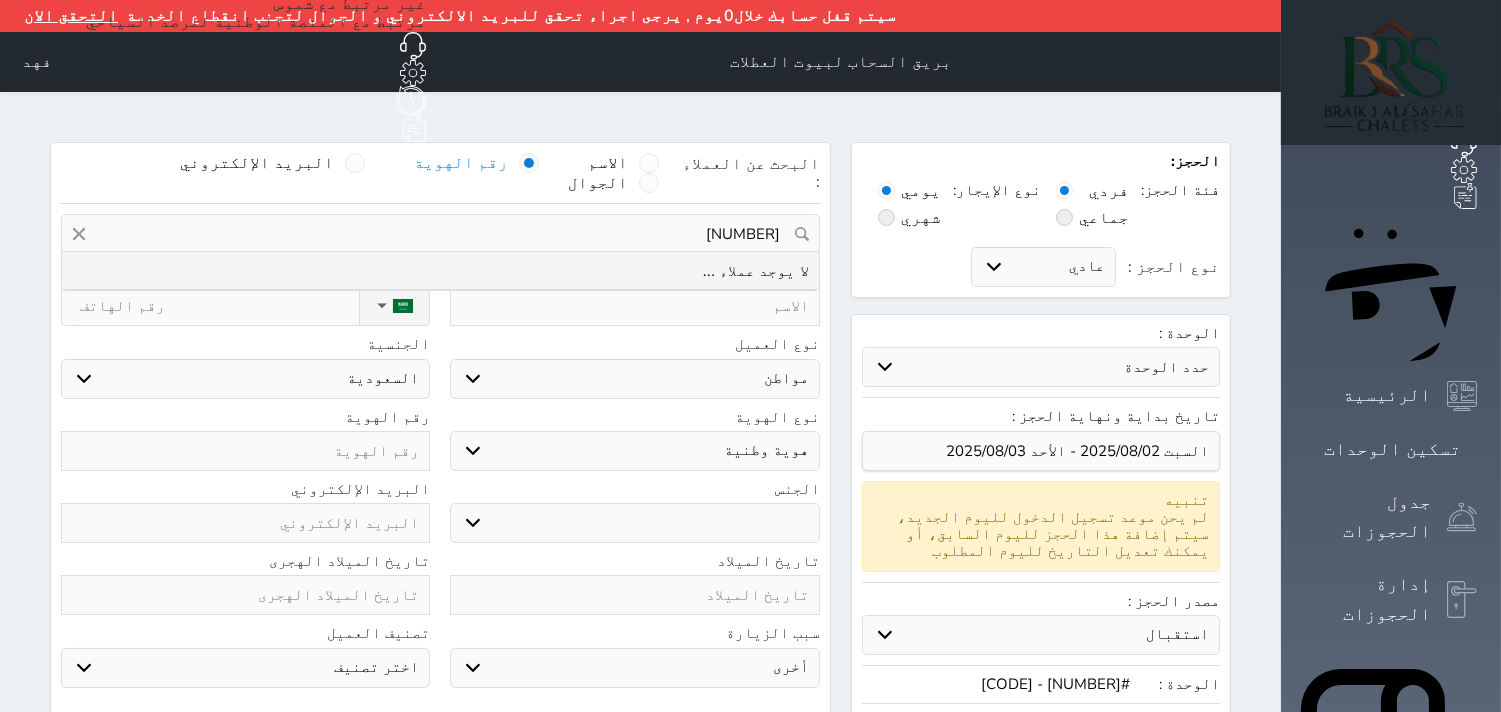 type 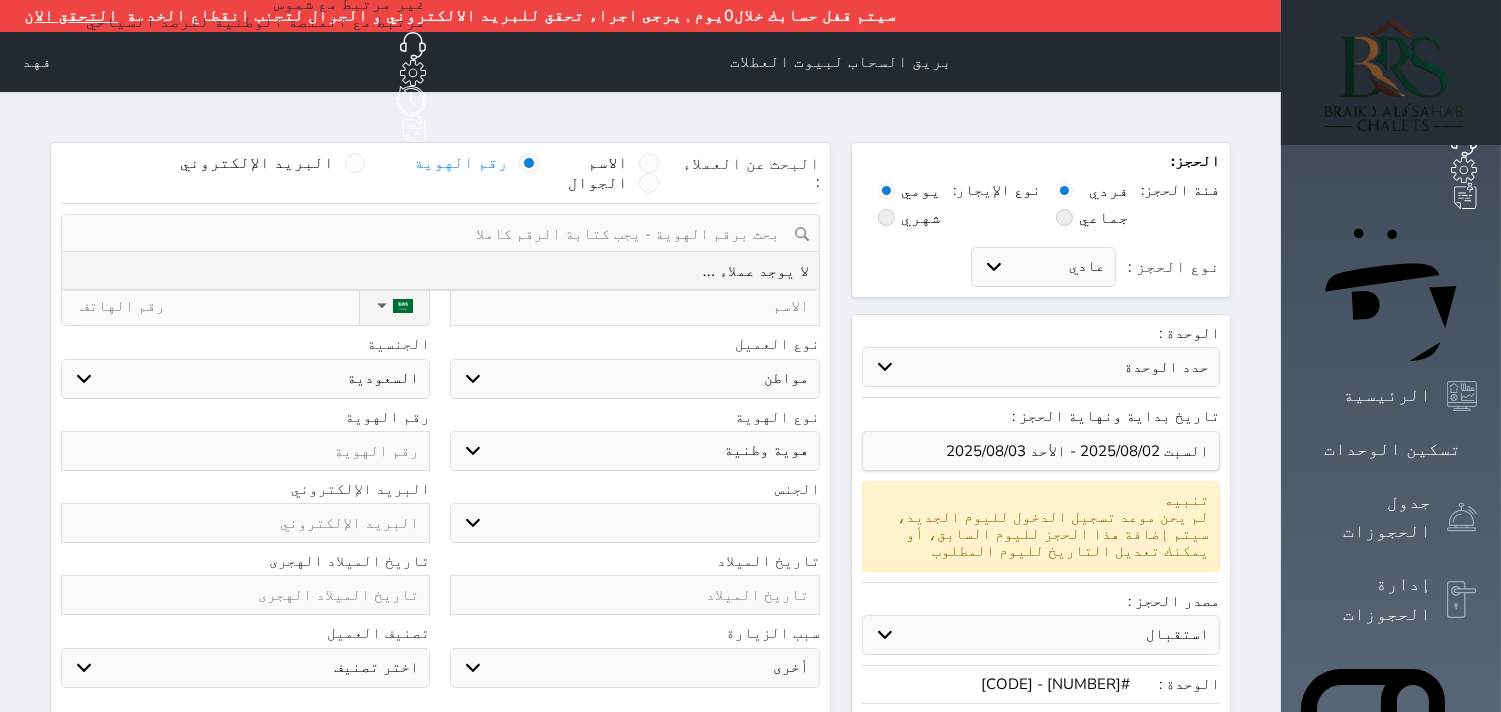 click at bounding box center [634, 306] 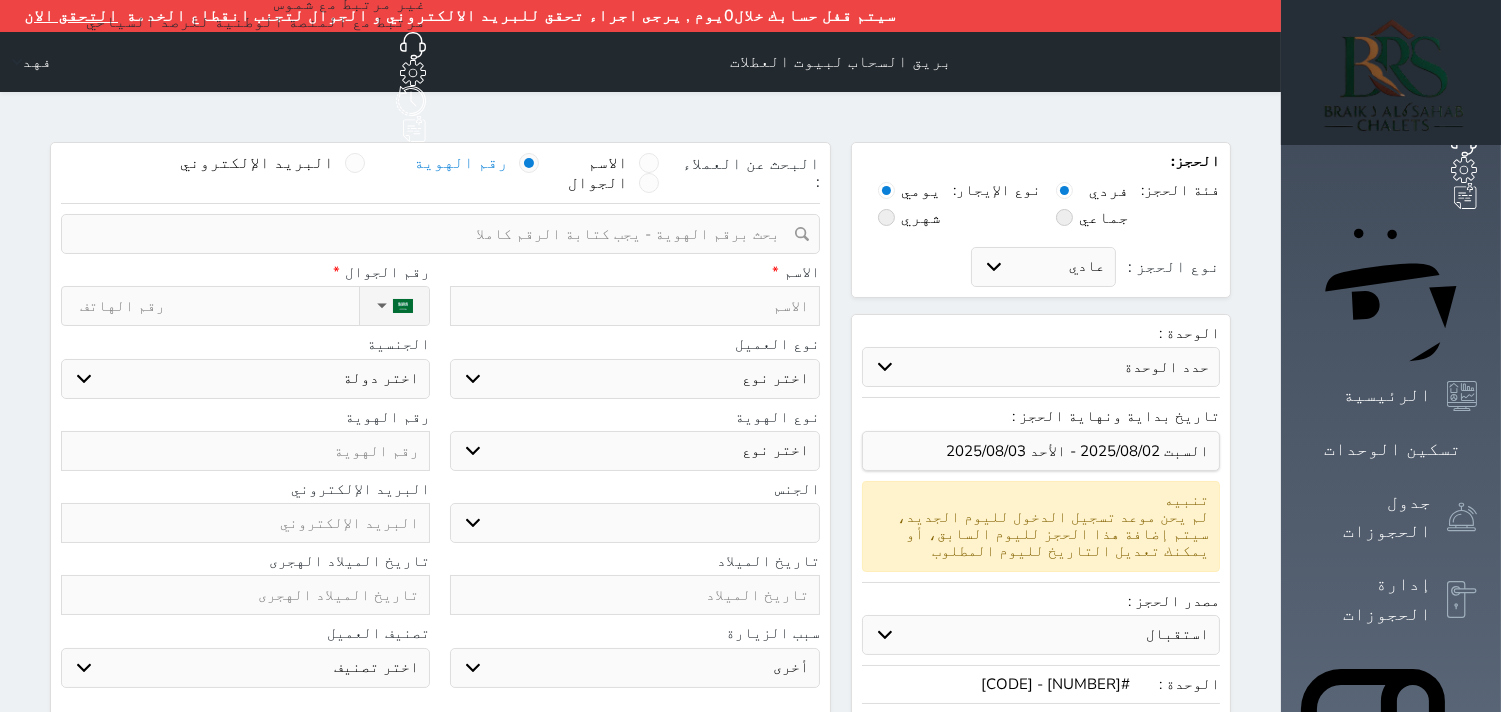 type on "ا" 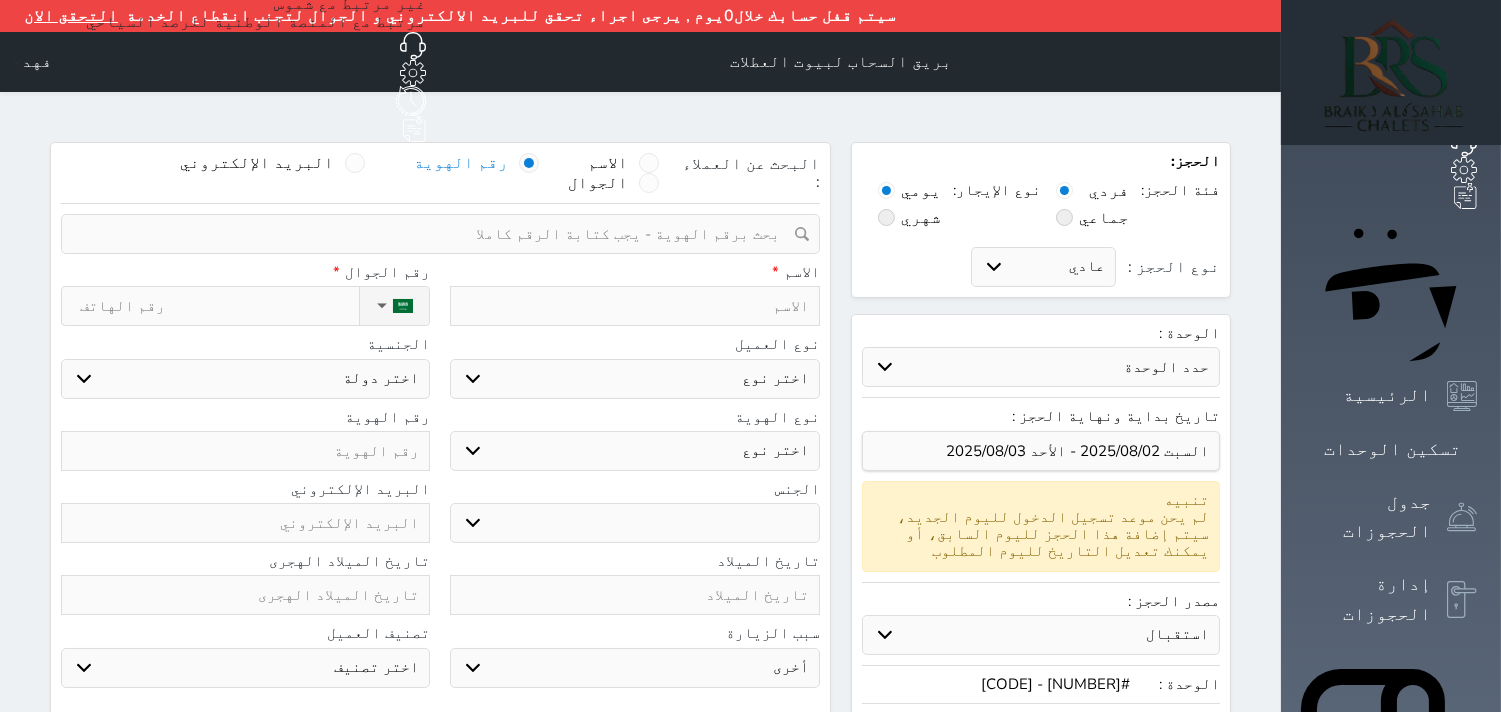 select 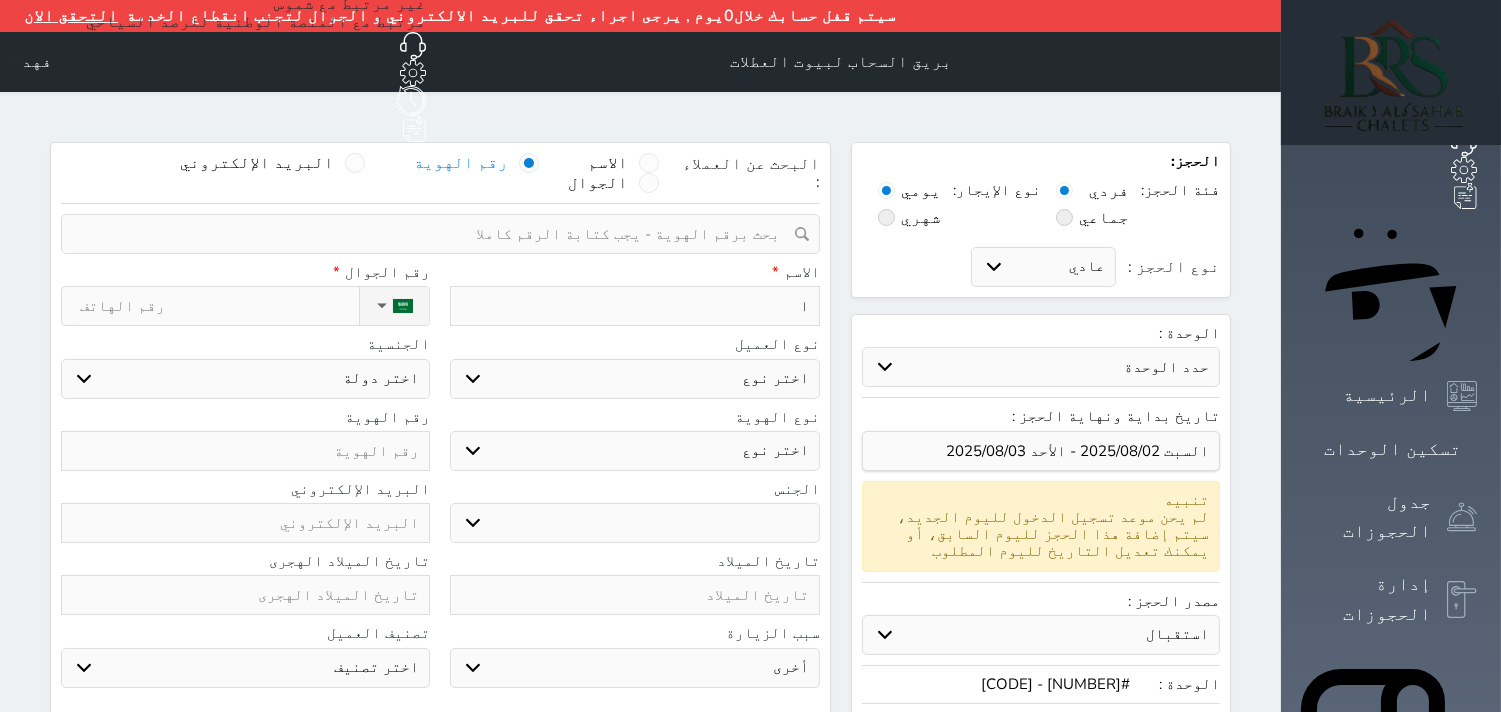 type on "اب" 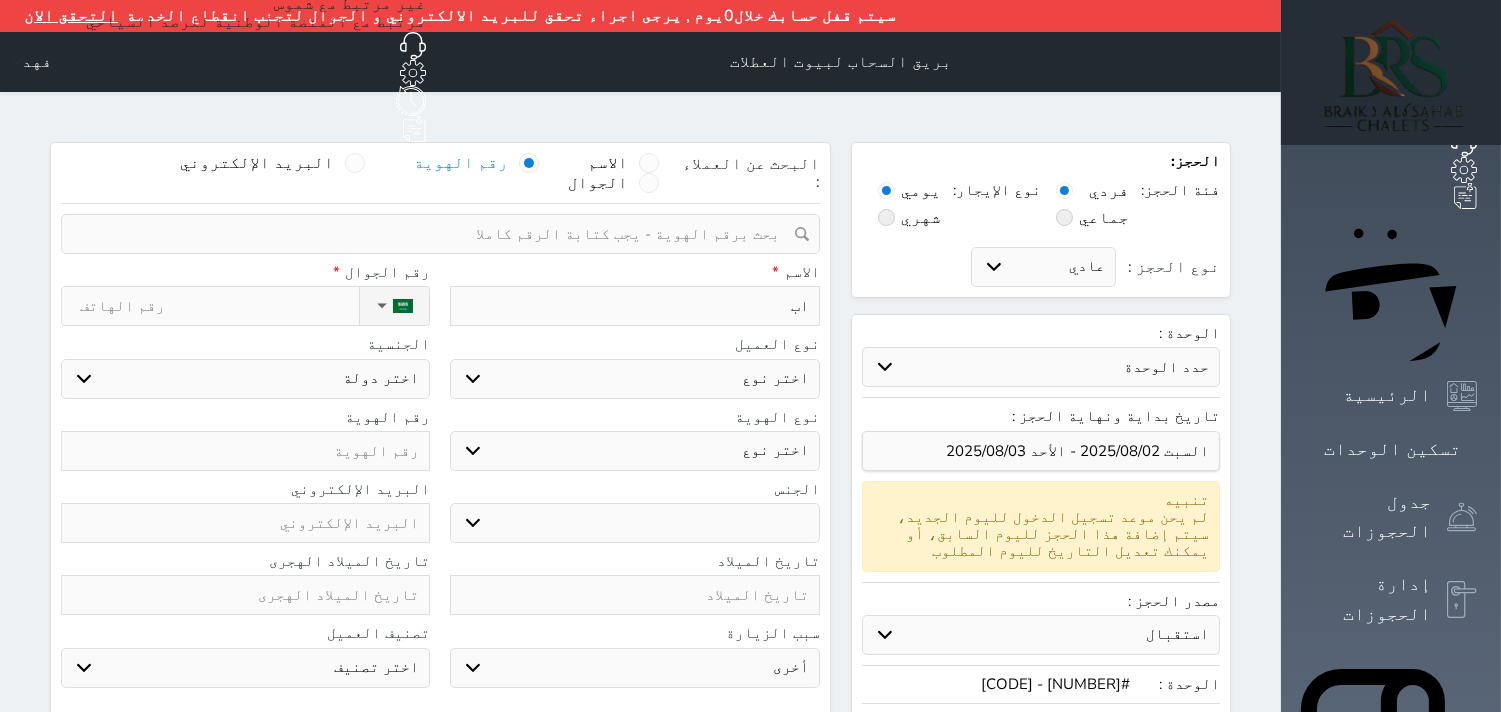 select 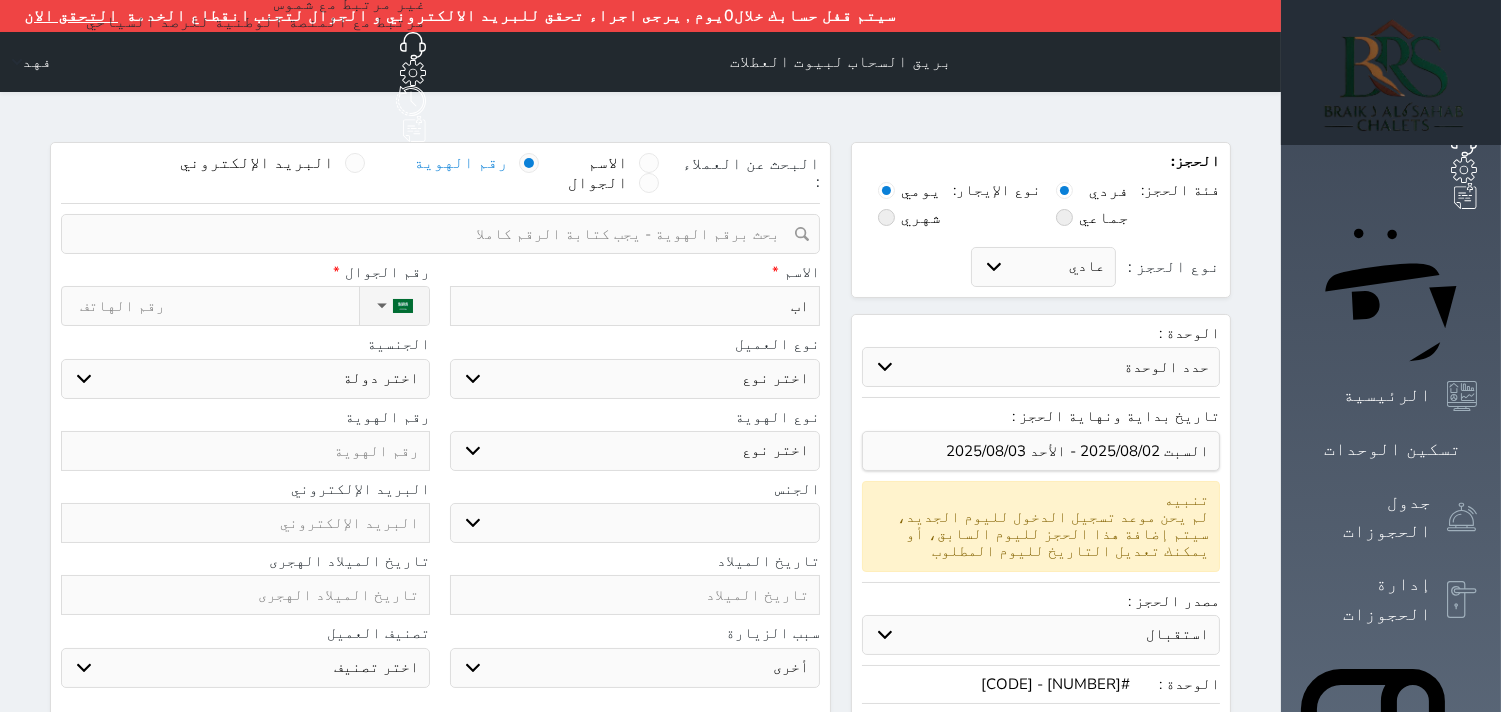 type on "ابل" 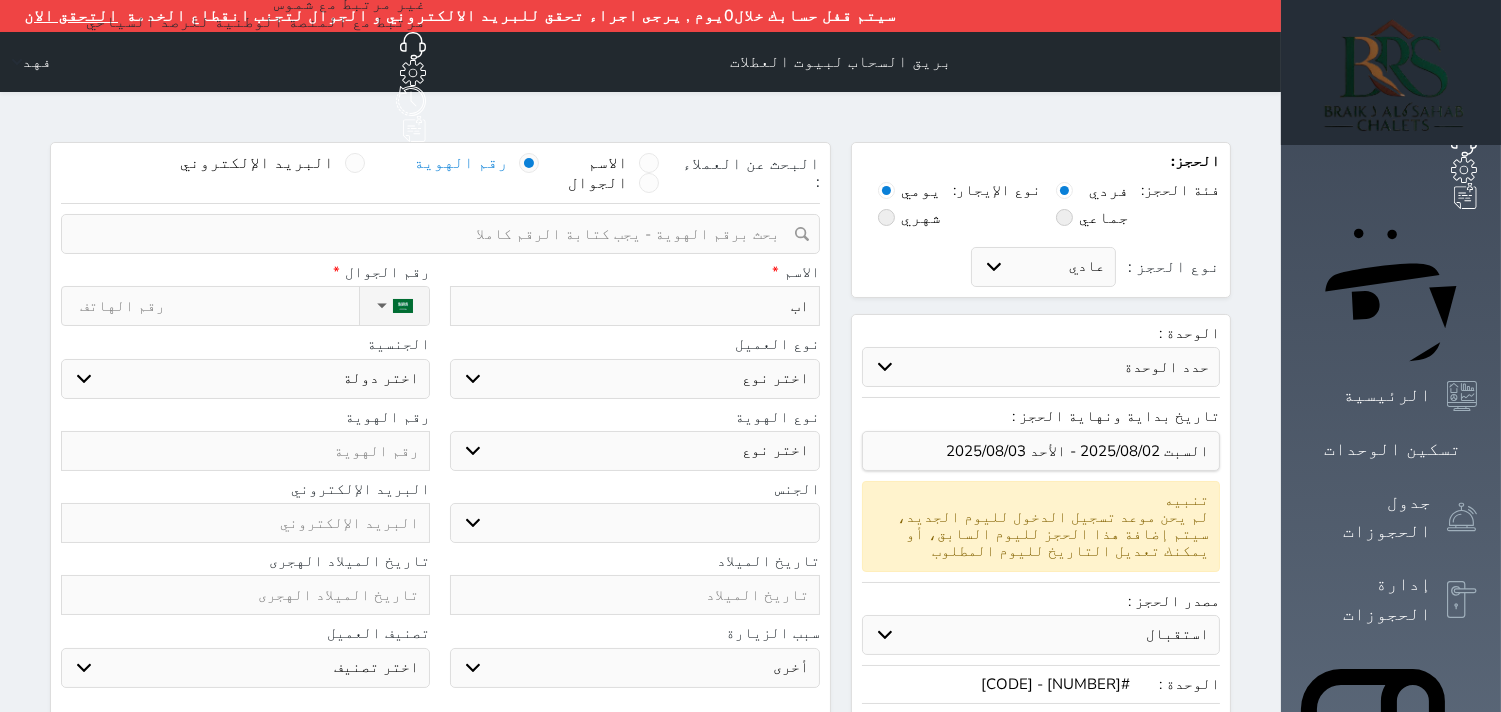 select 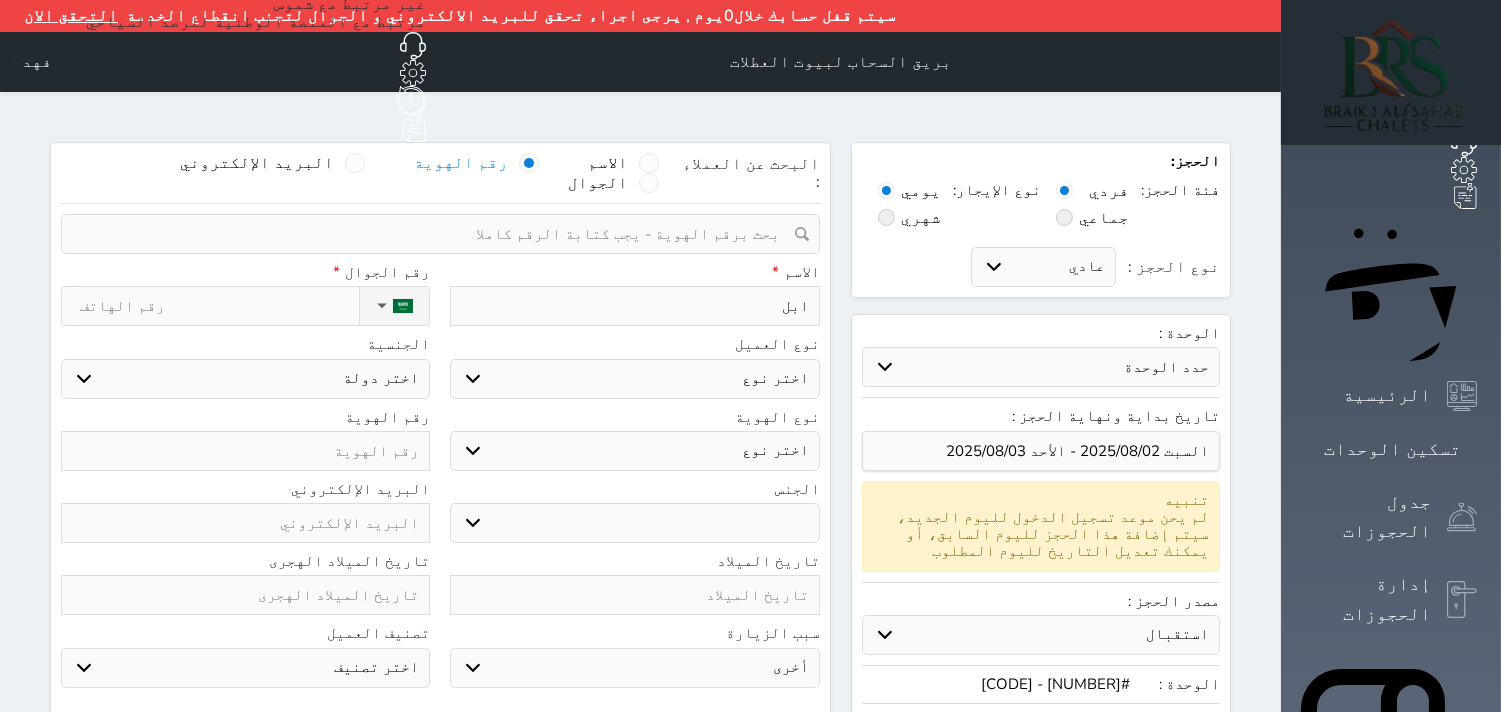 type on "اب" 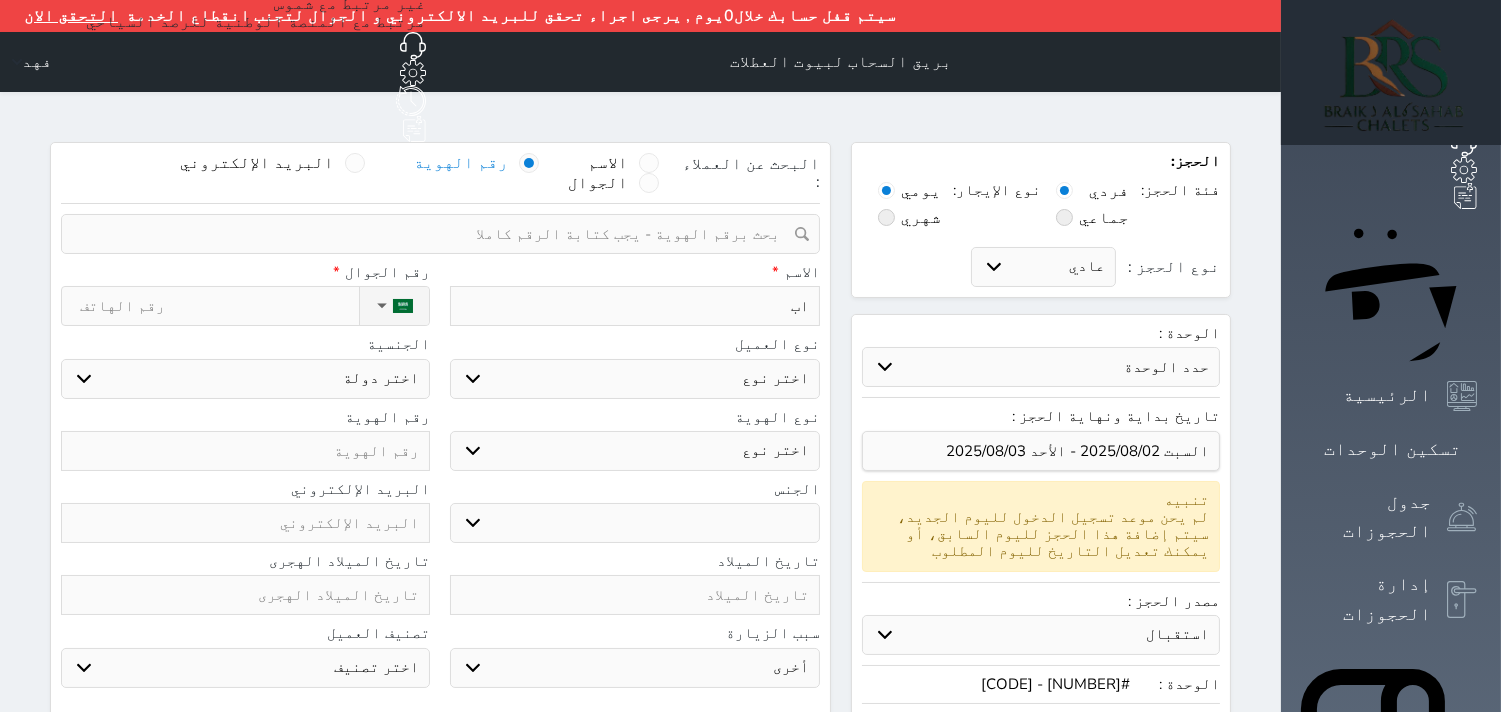type on "ا" 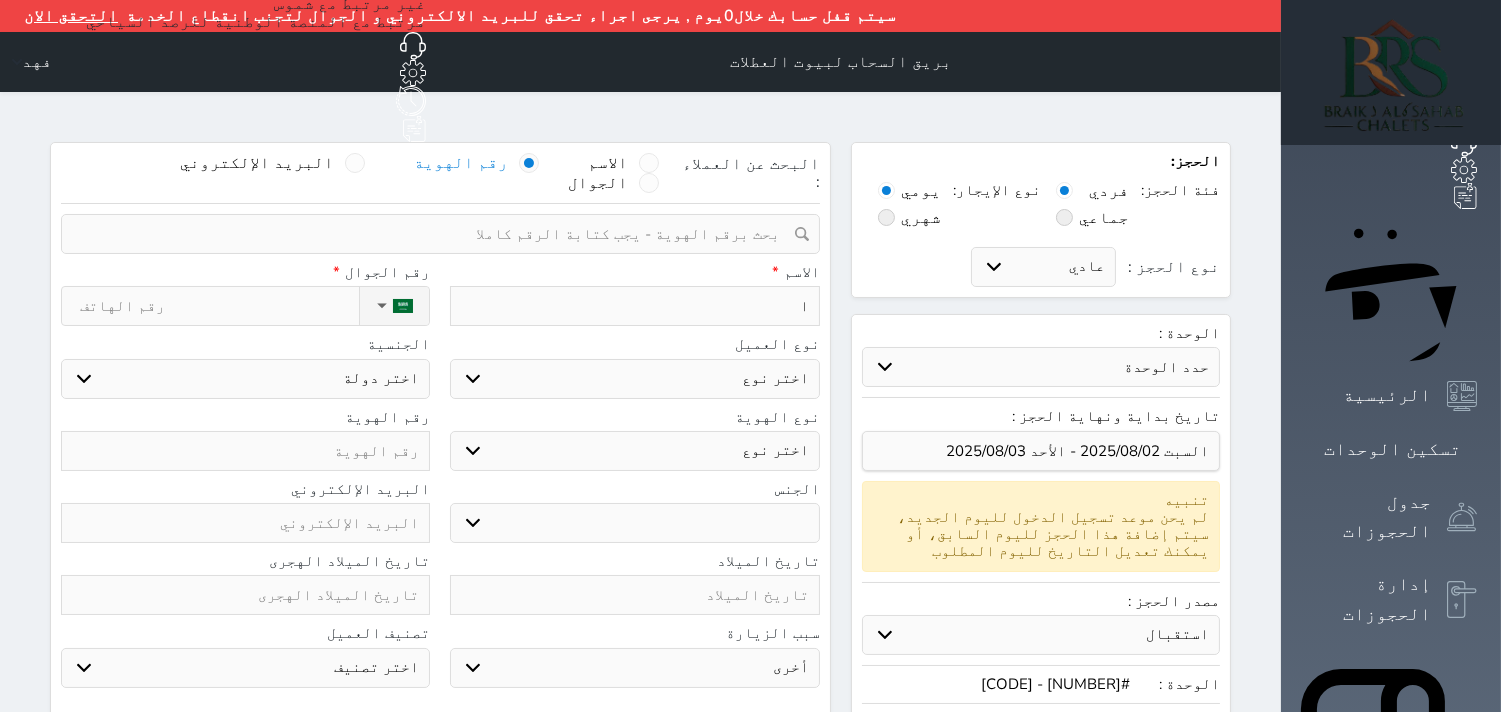 type 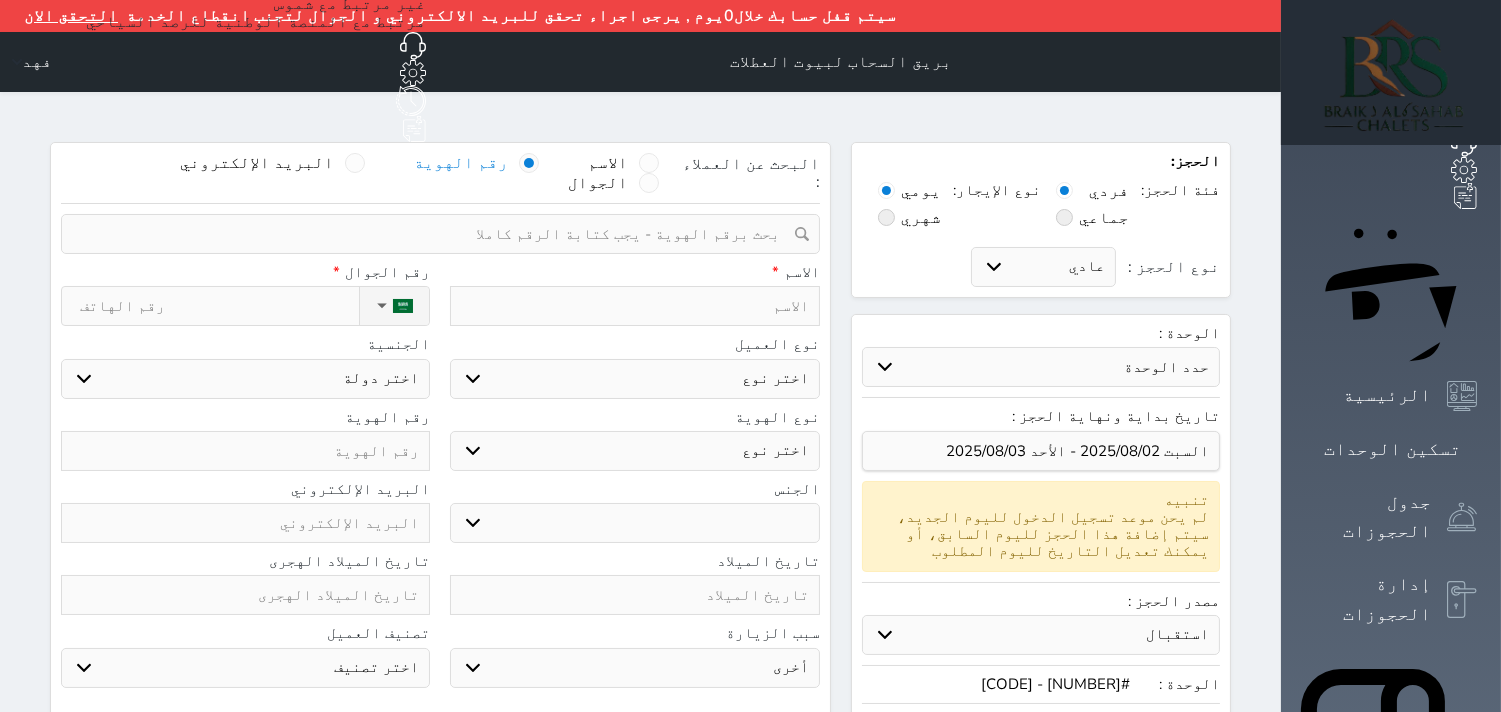 type on "ك" 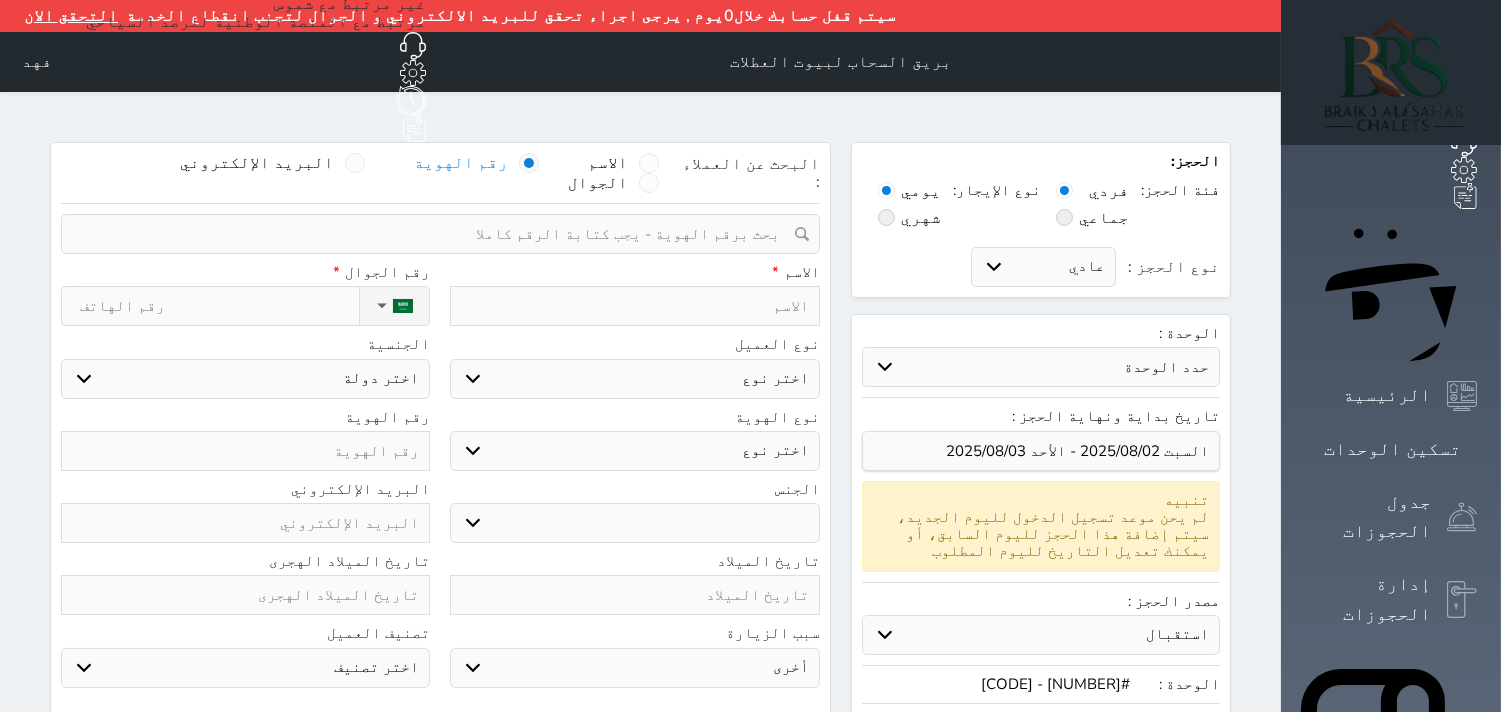 select 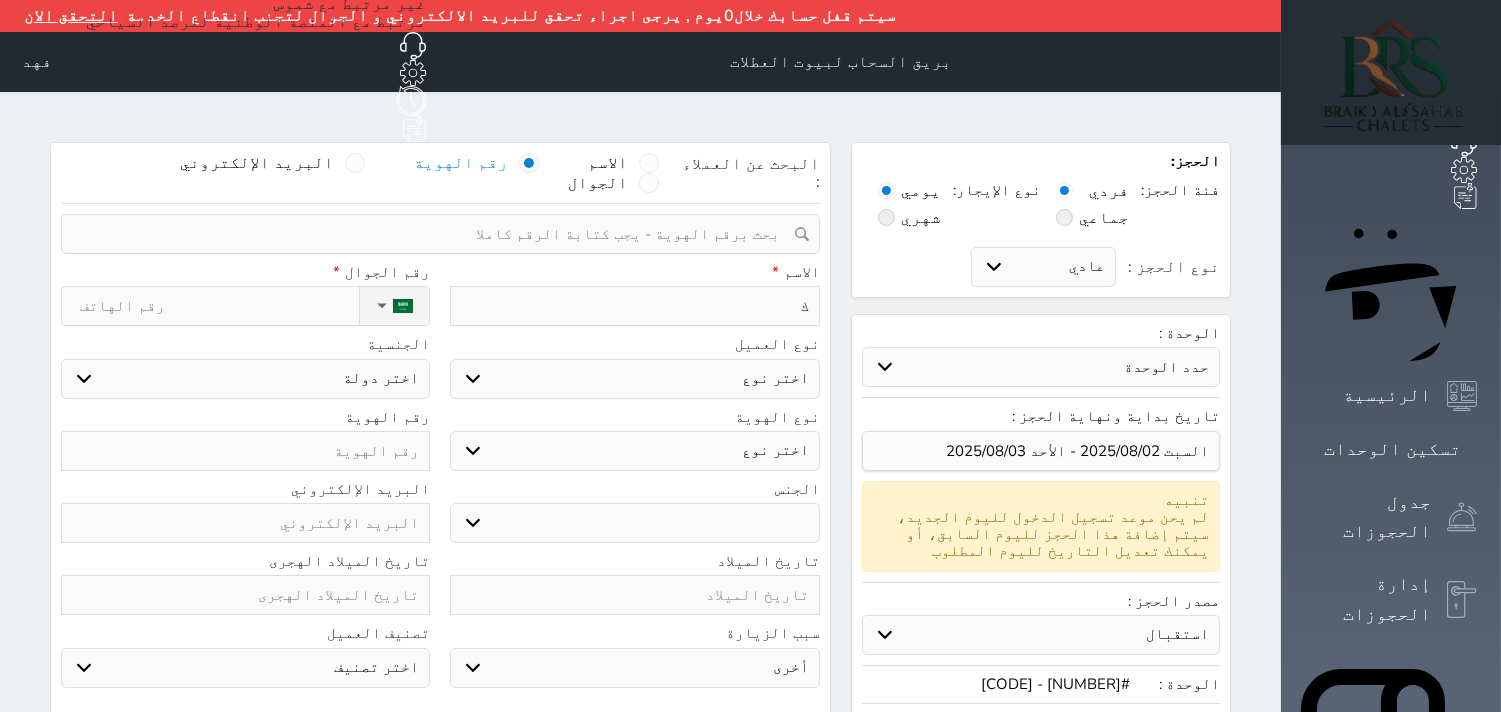 type on "[NAME_FRAGMENT]" 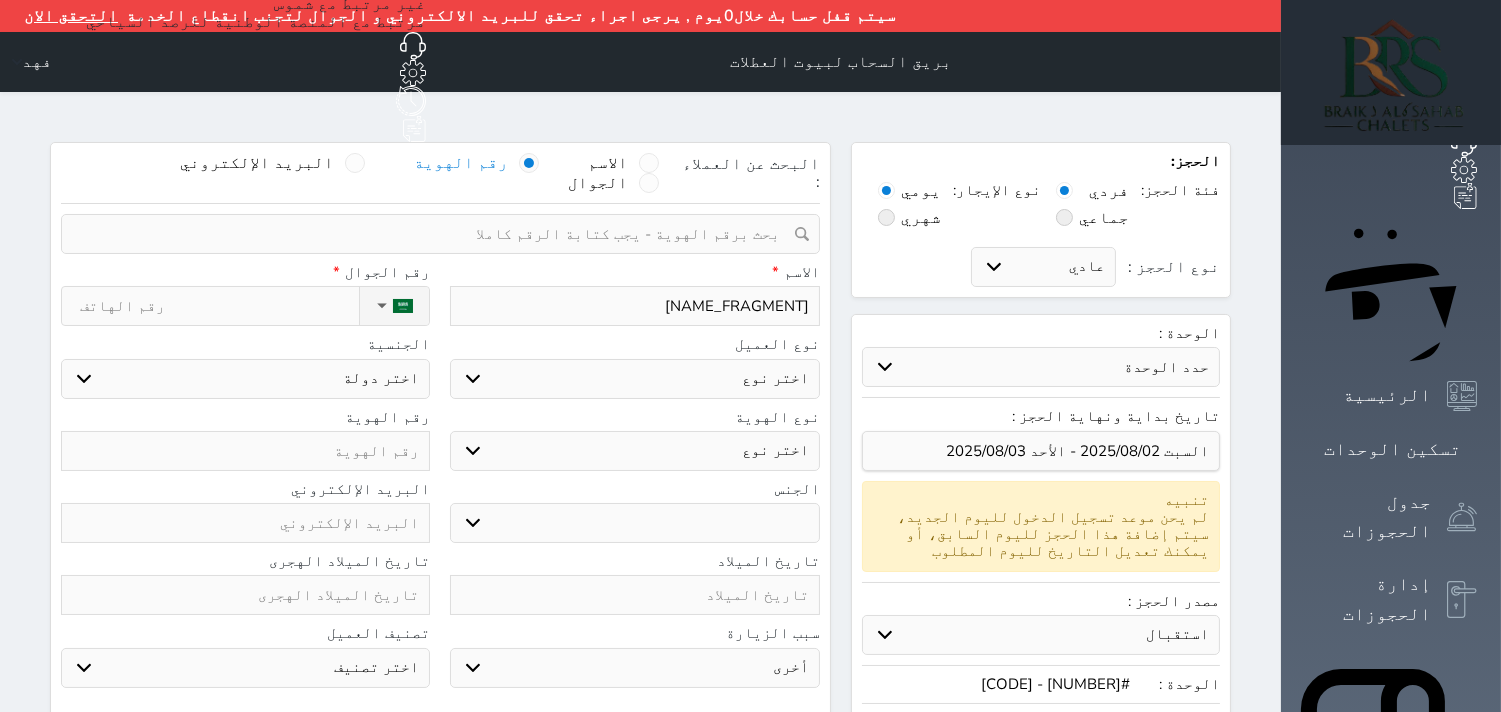 type on "[NAME_FRAGMENT]" 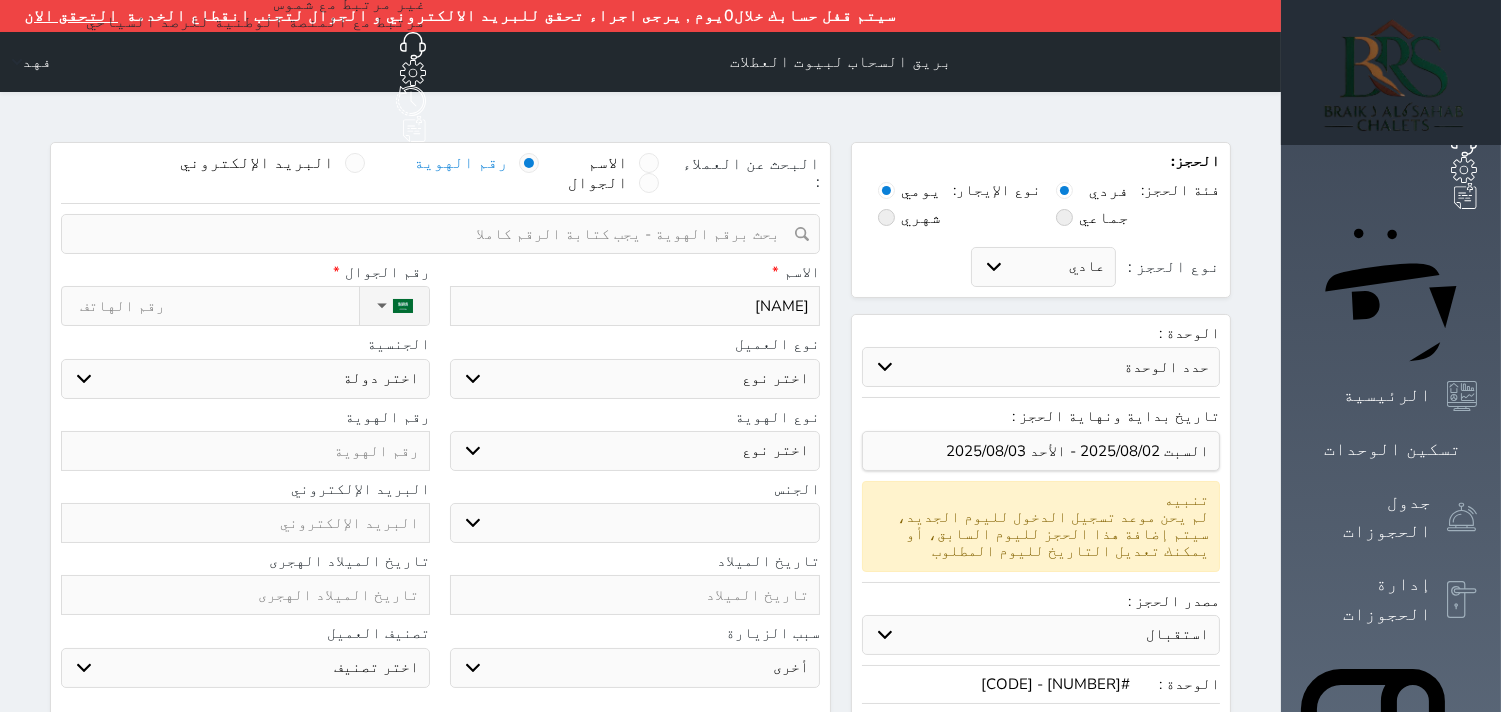 select 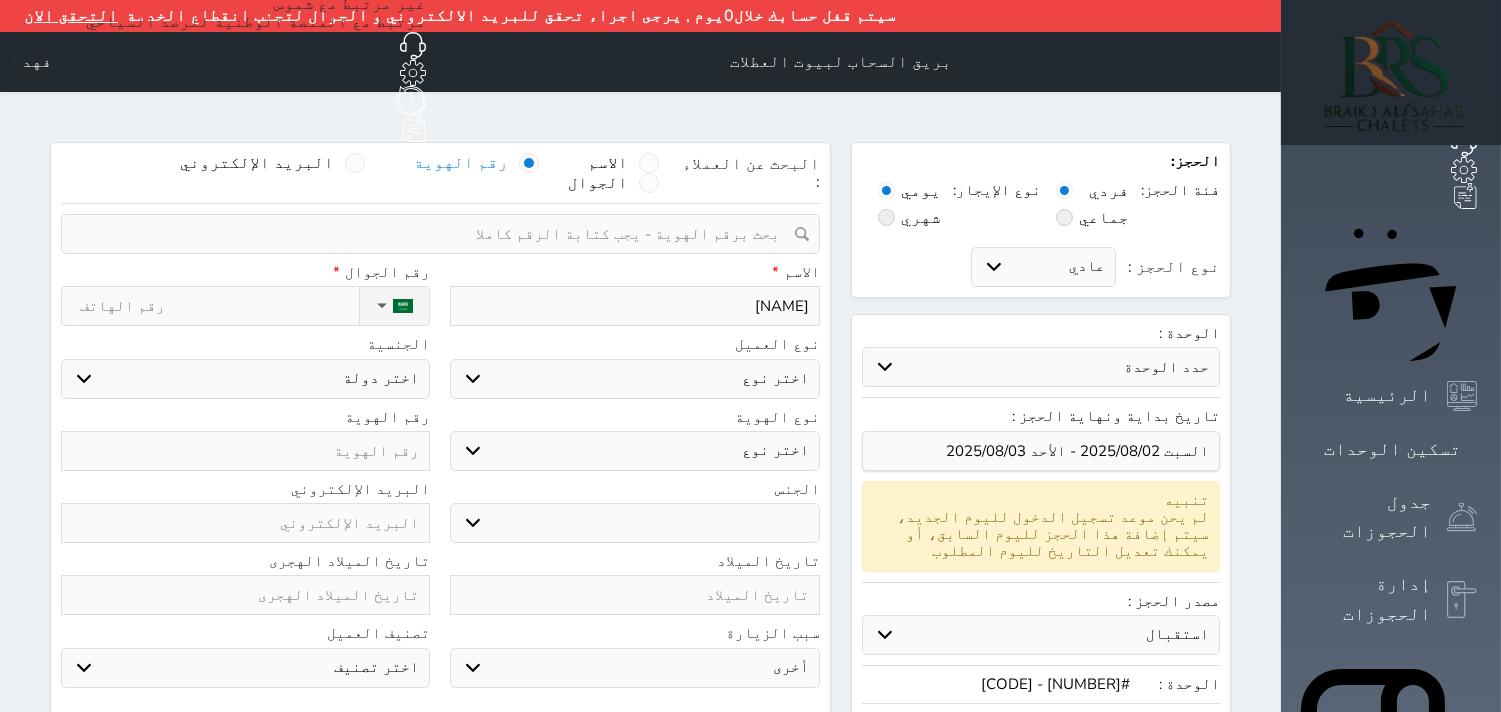 type on "[NAME]" 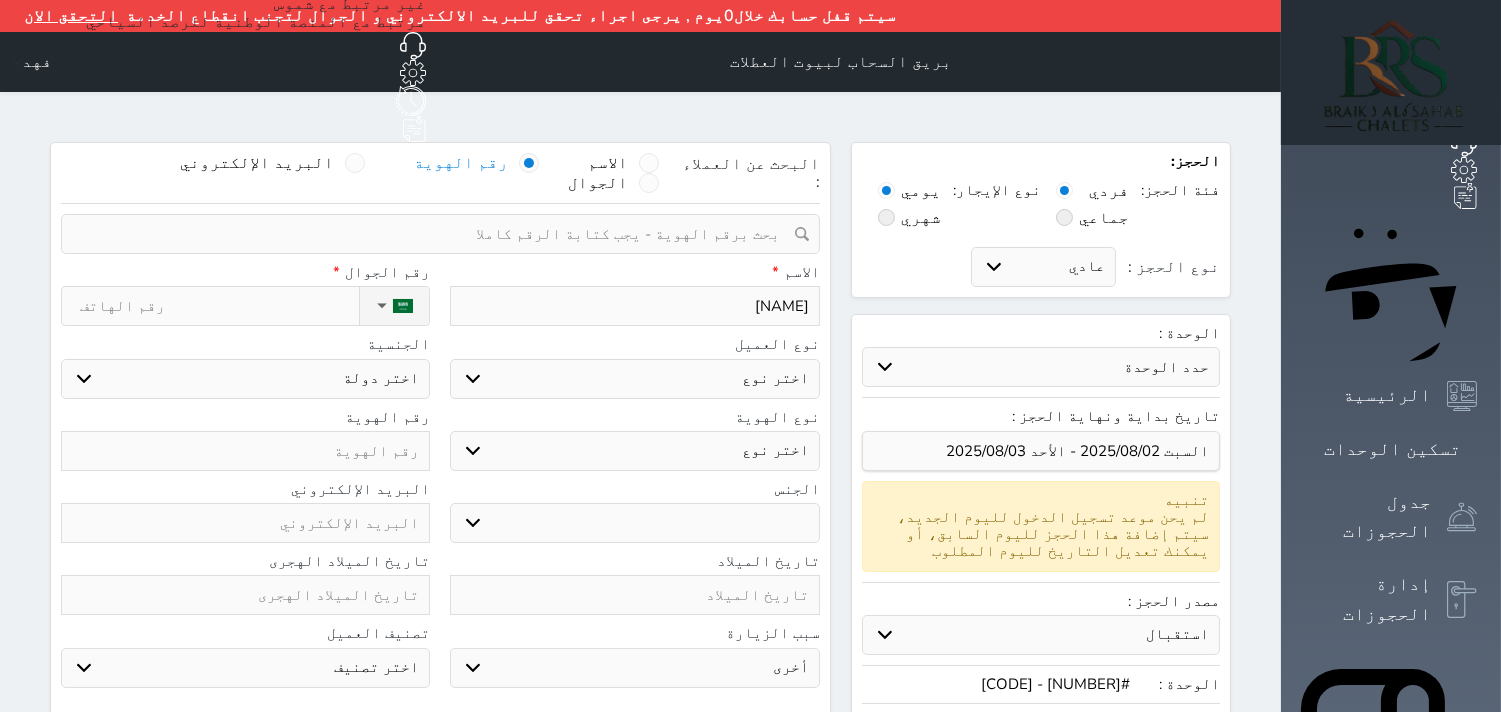 select 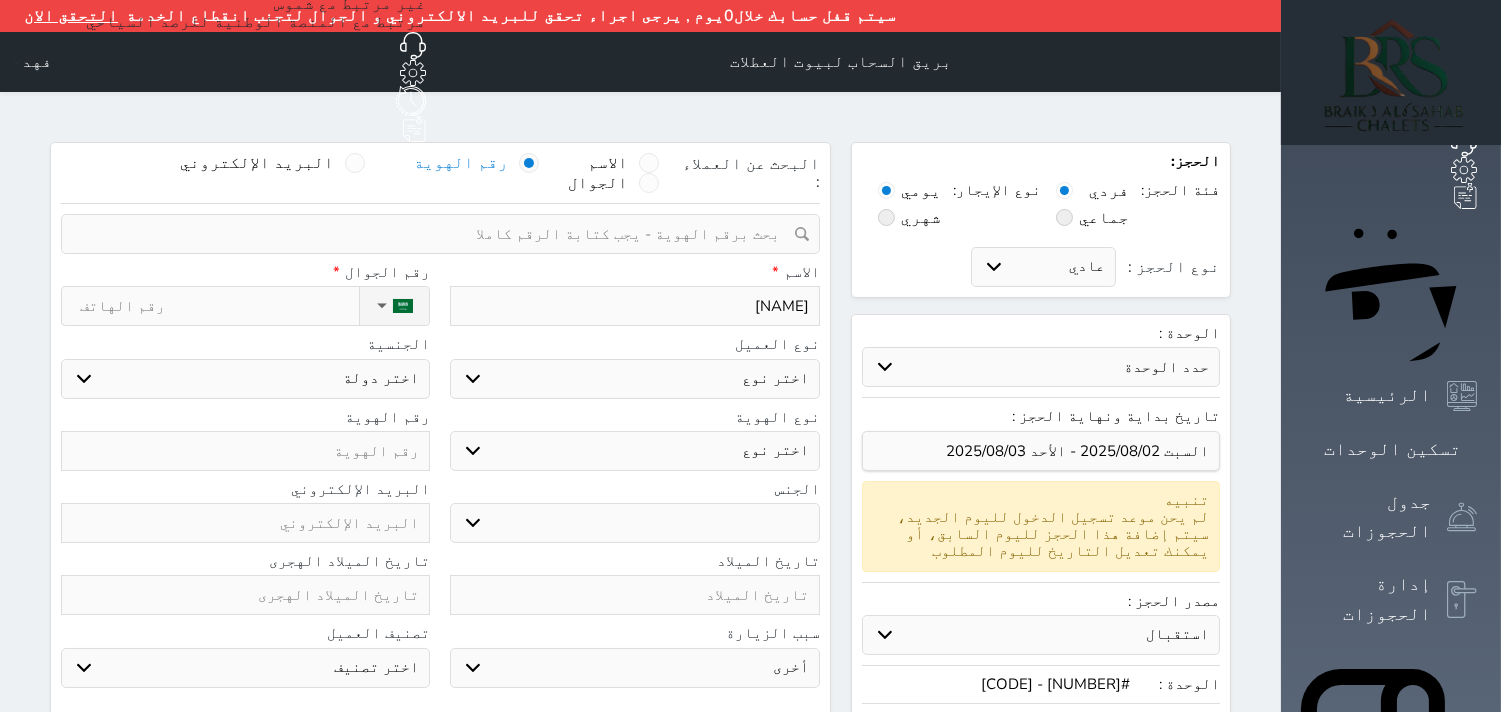 type on "[NAME]" 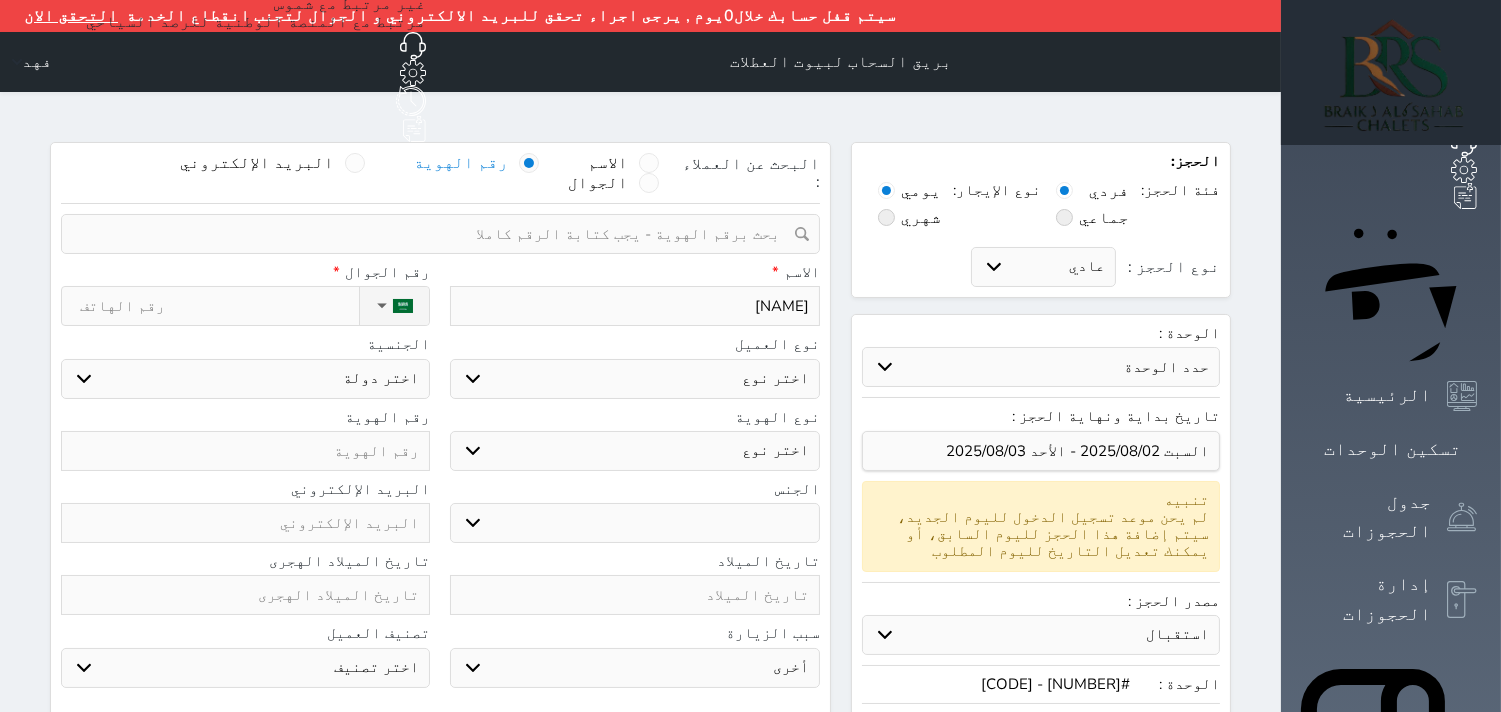 select 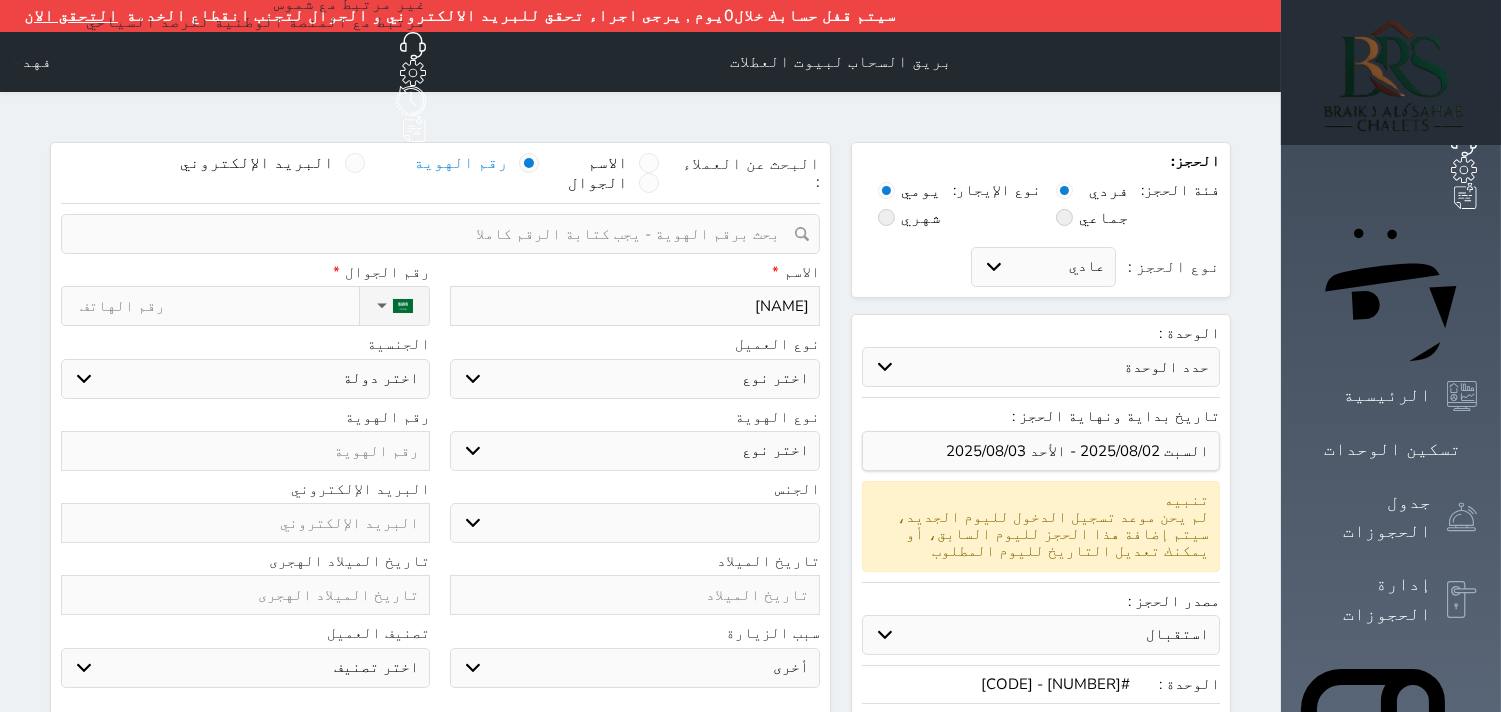 type on "[NAME]" 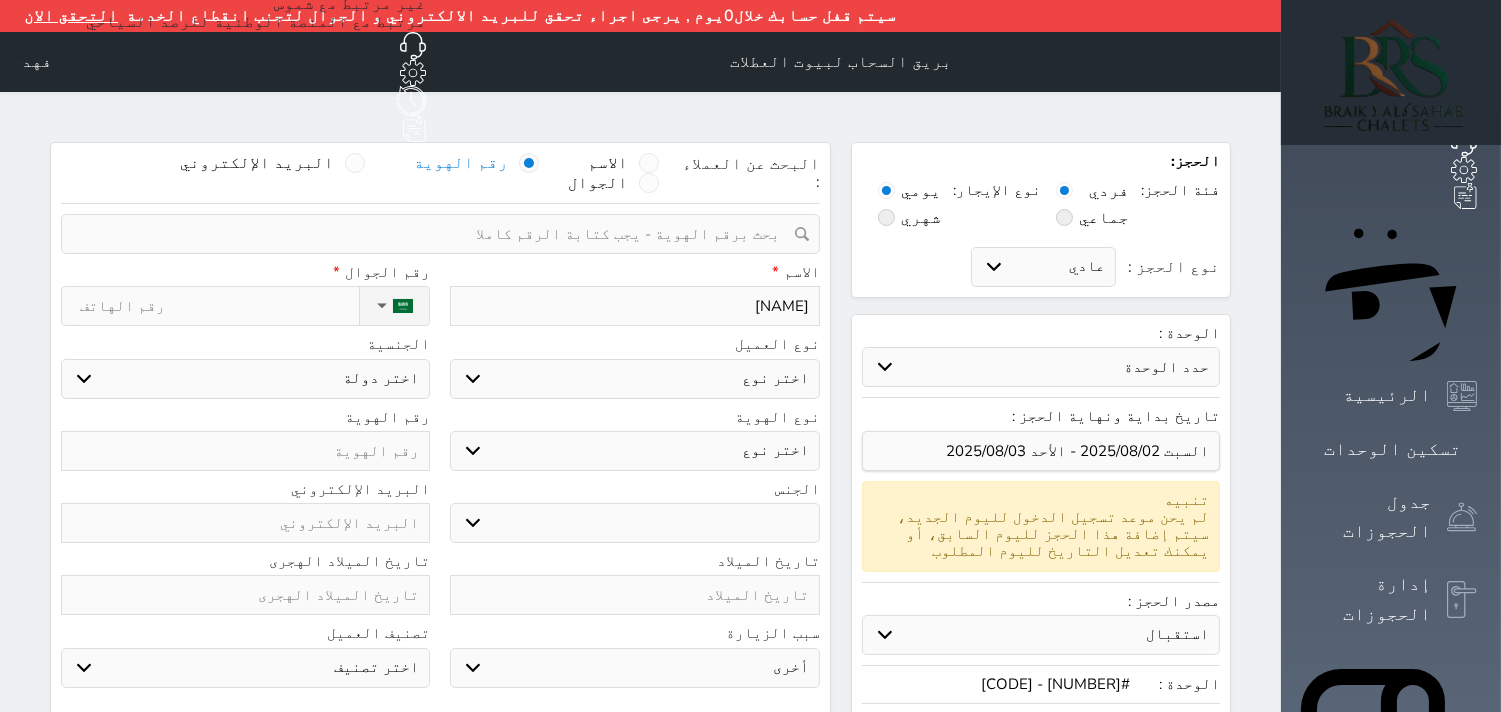 select 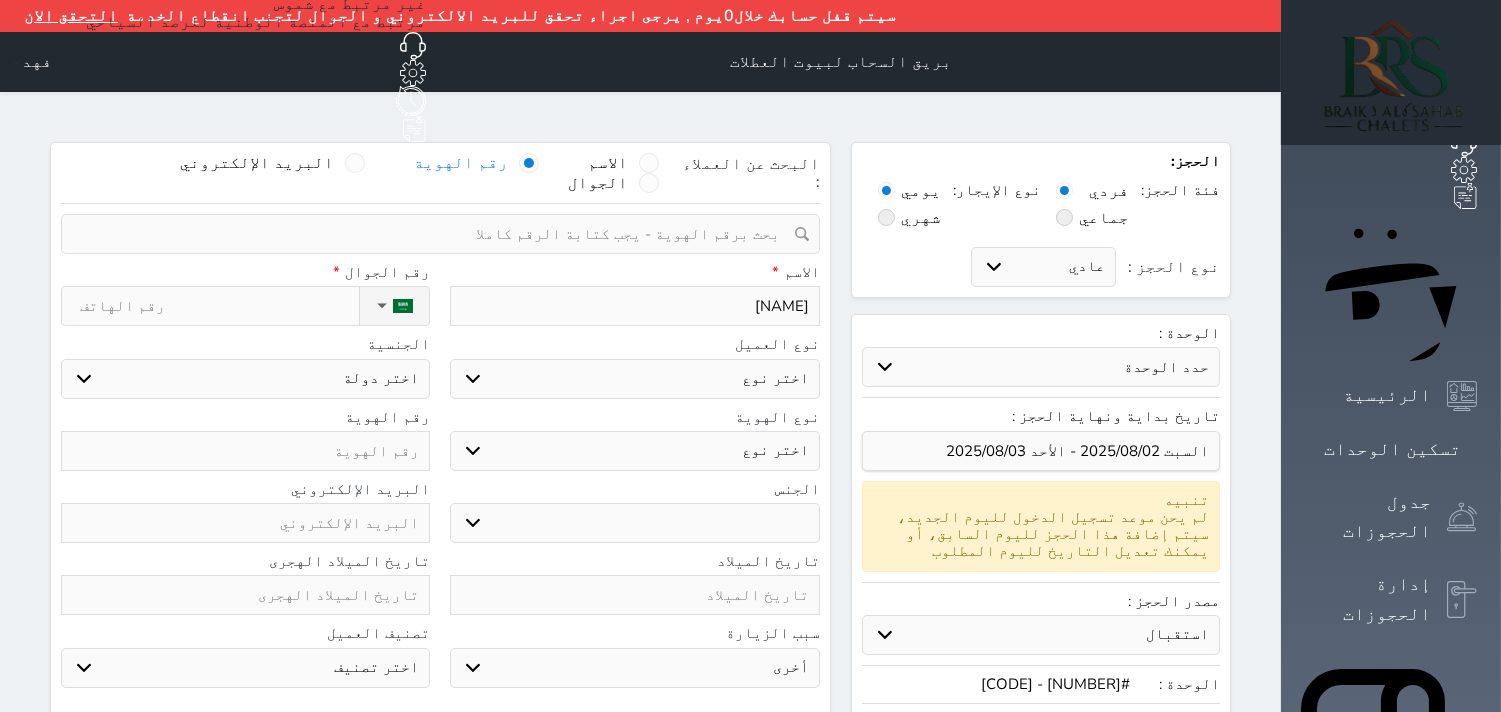 select on "1" 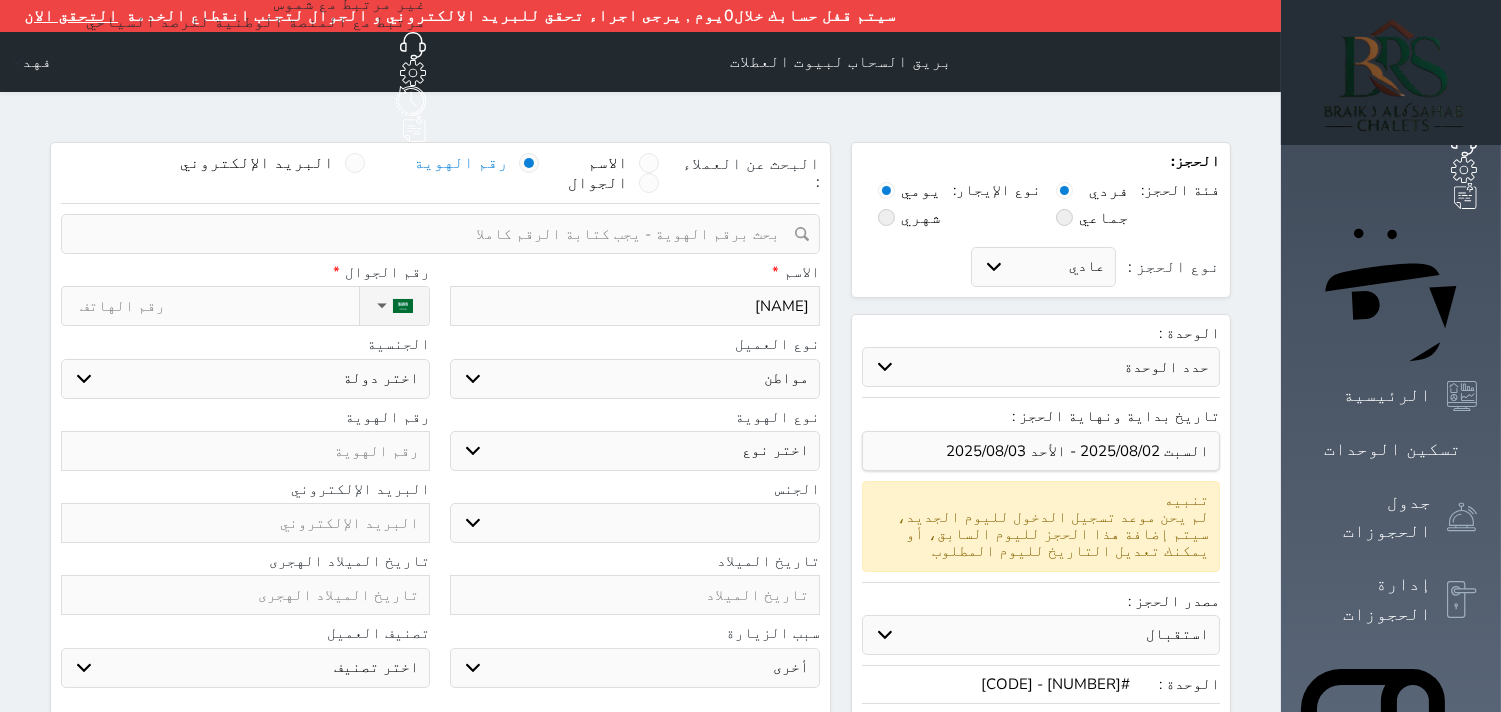 click on "اختر نوع   مواطن مواطن خليجي زائر مقيم" at bounding box center (634, 379) 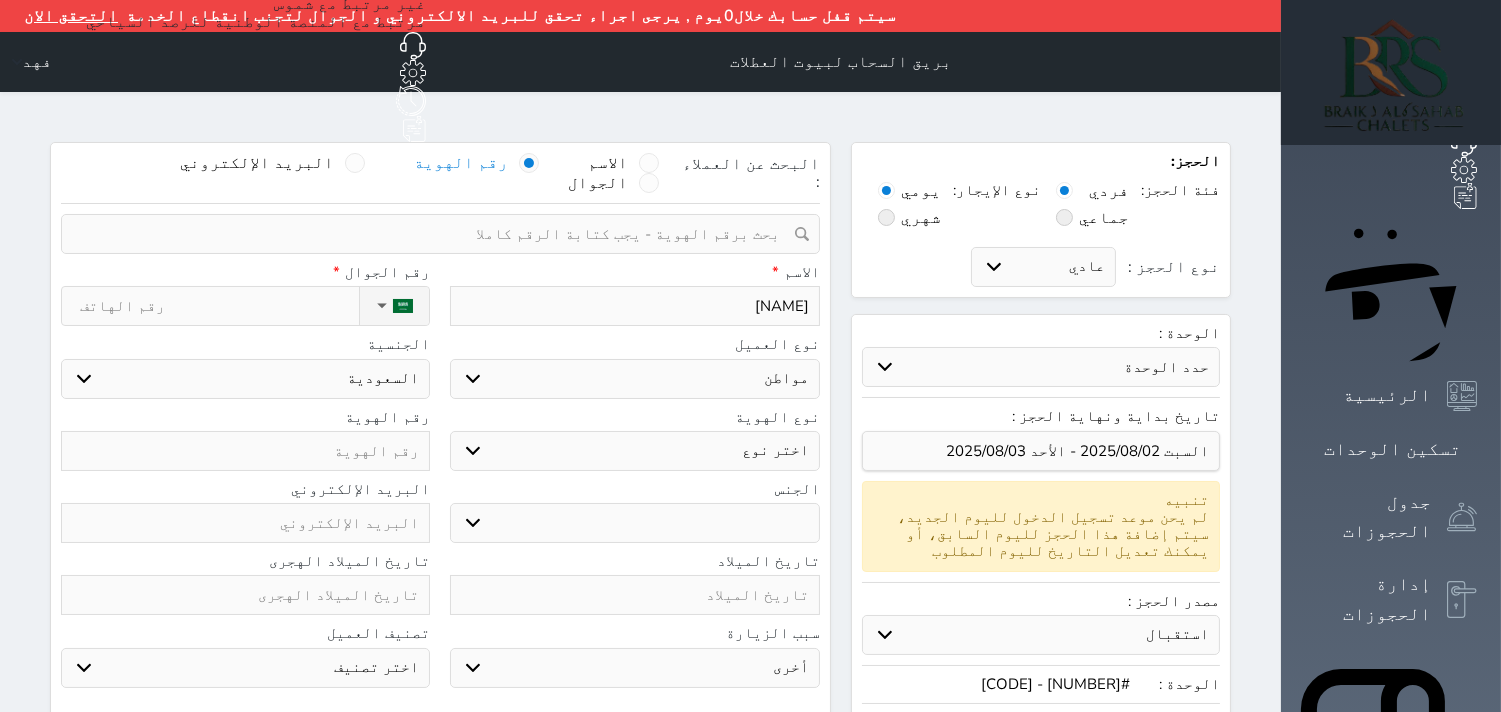click on "اختر نوع   هوية وطنية هوية عائلية جواز السفر" at bounding box center [634, 451] 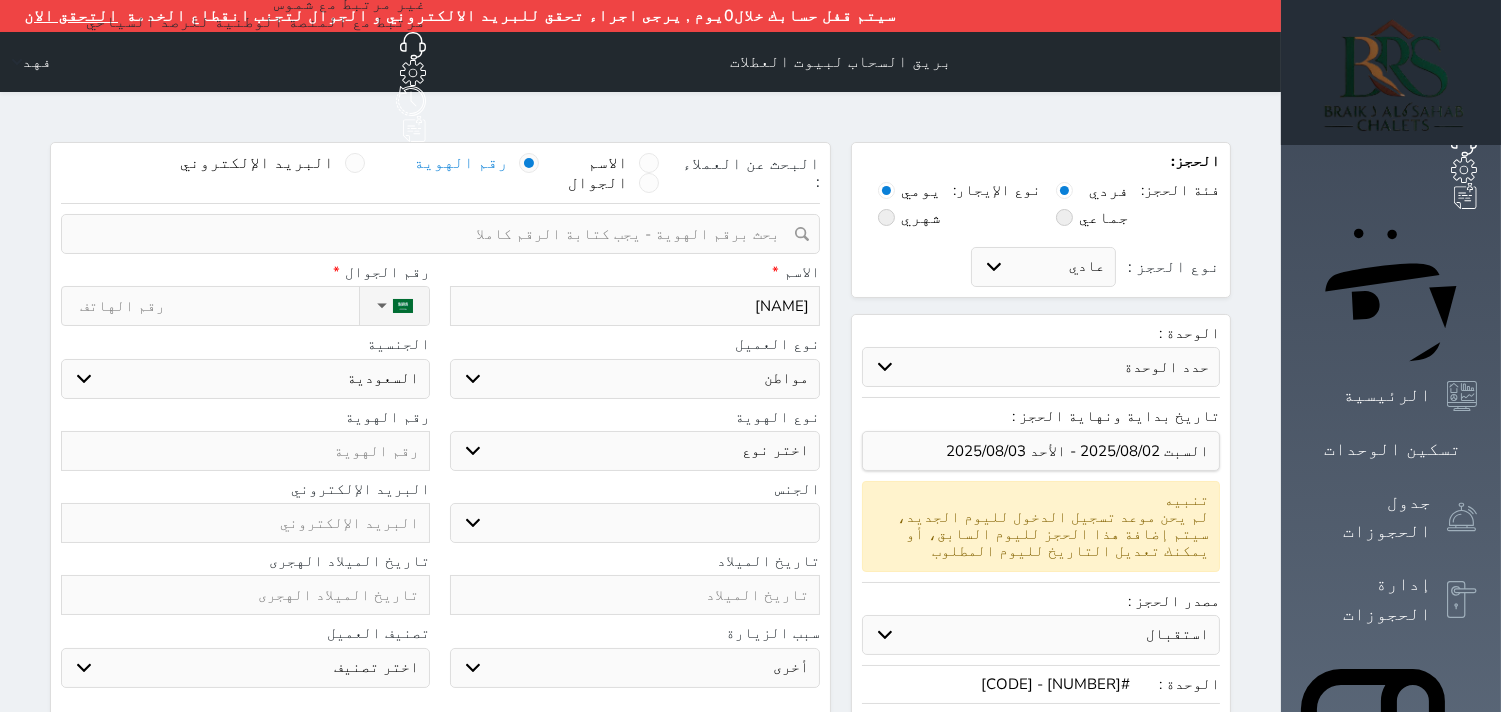 select on "1" 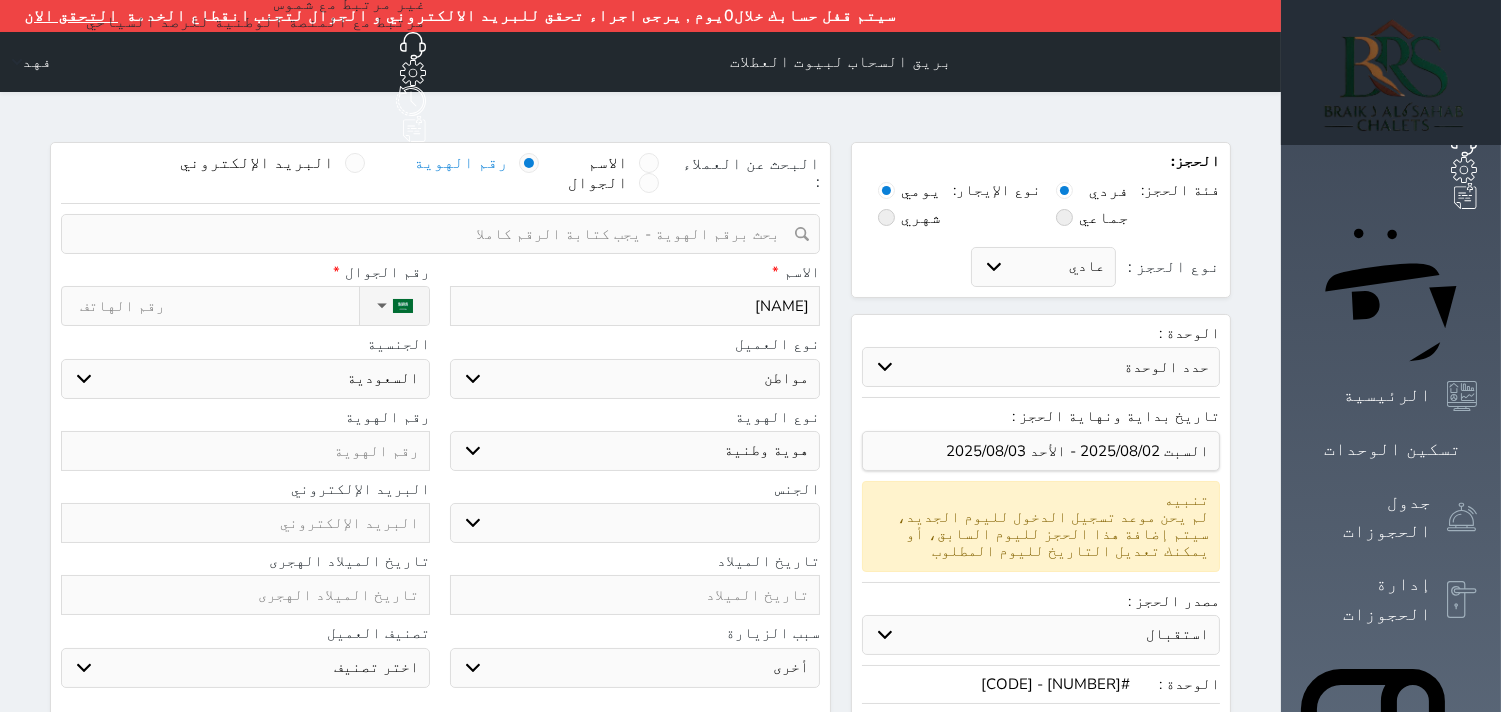click on "اختر نوع   هوية وطنية هوية عائلية جواز السفر" at bounding box center (634, 451) 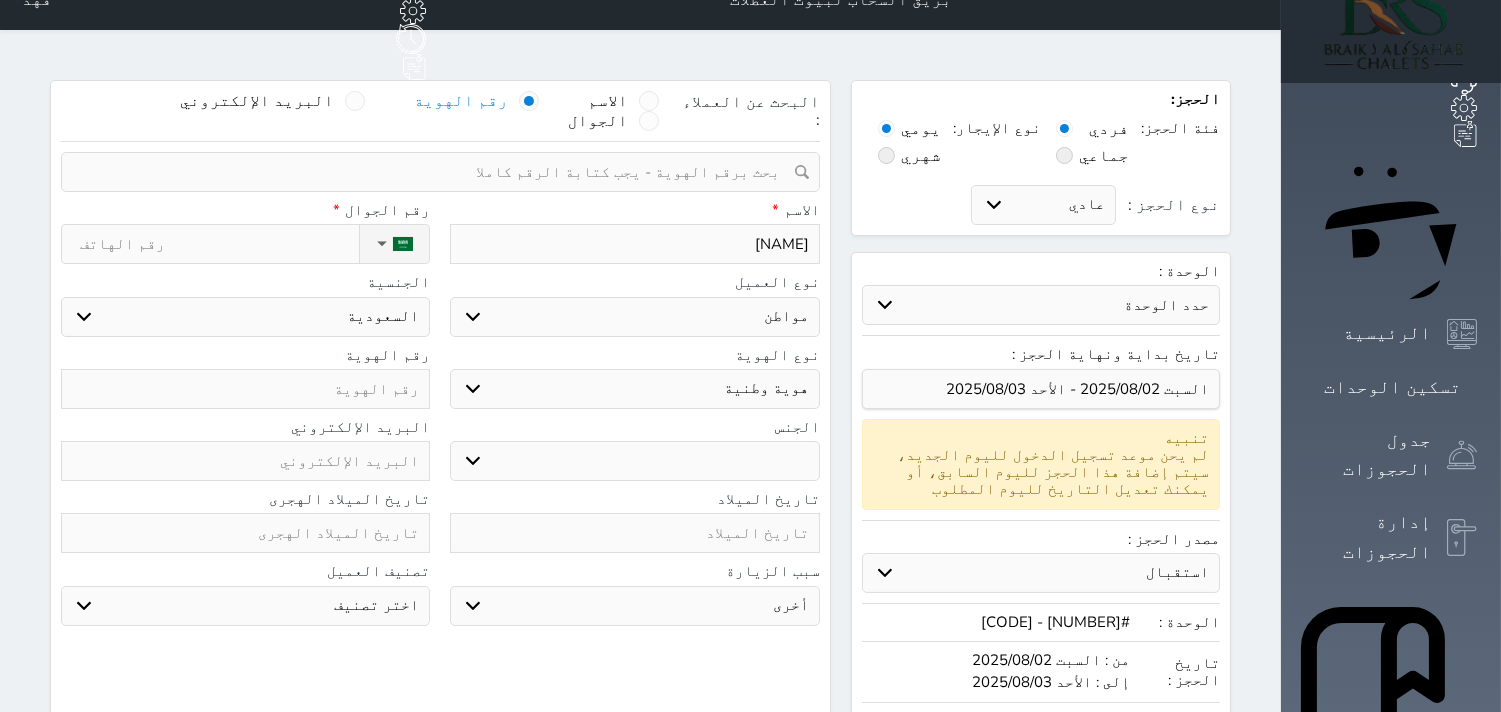scroll, scrollTop: 111, scrollLeft: 0, axis: vertical 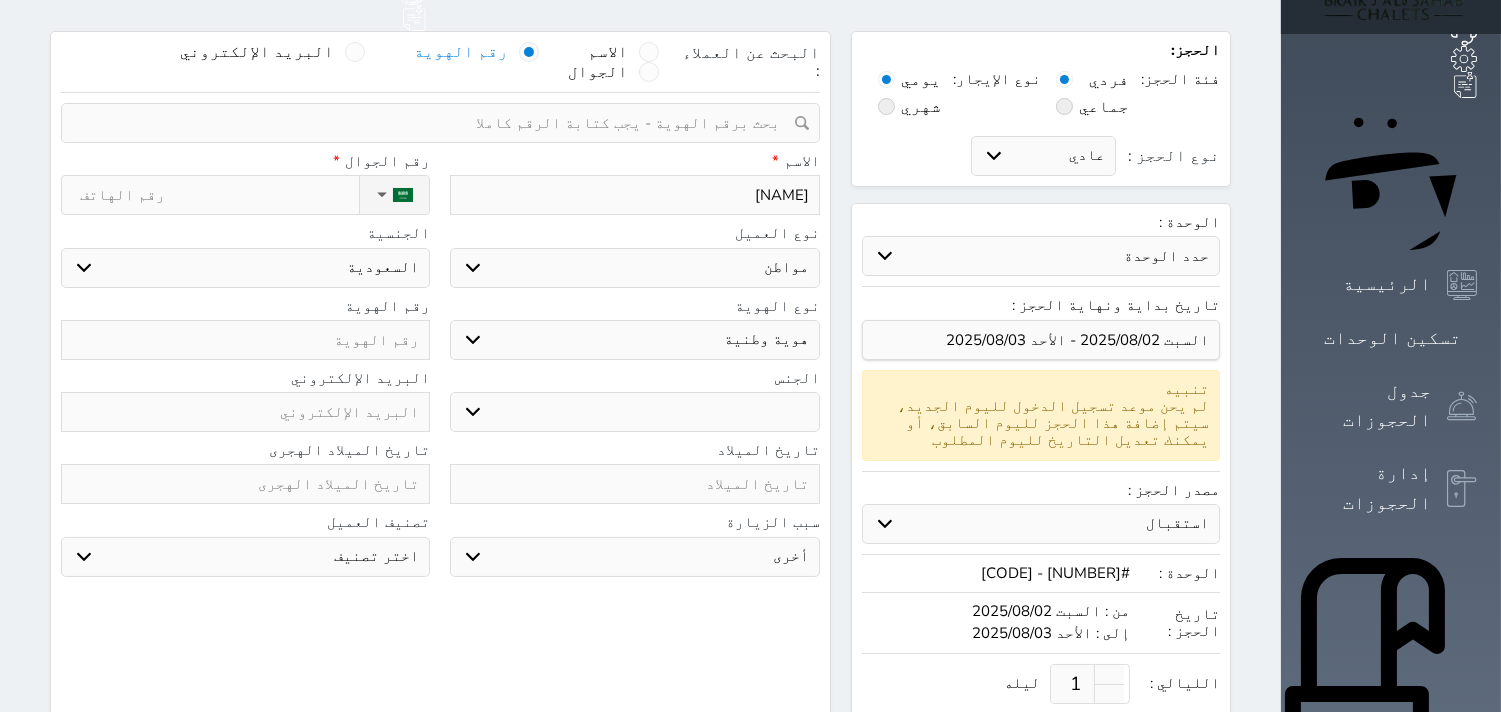 click on "ذكر   انثى" at bounding box center [634, 412] 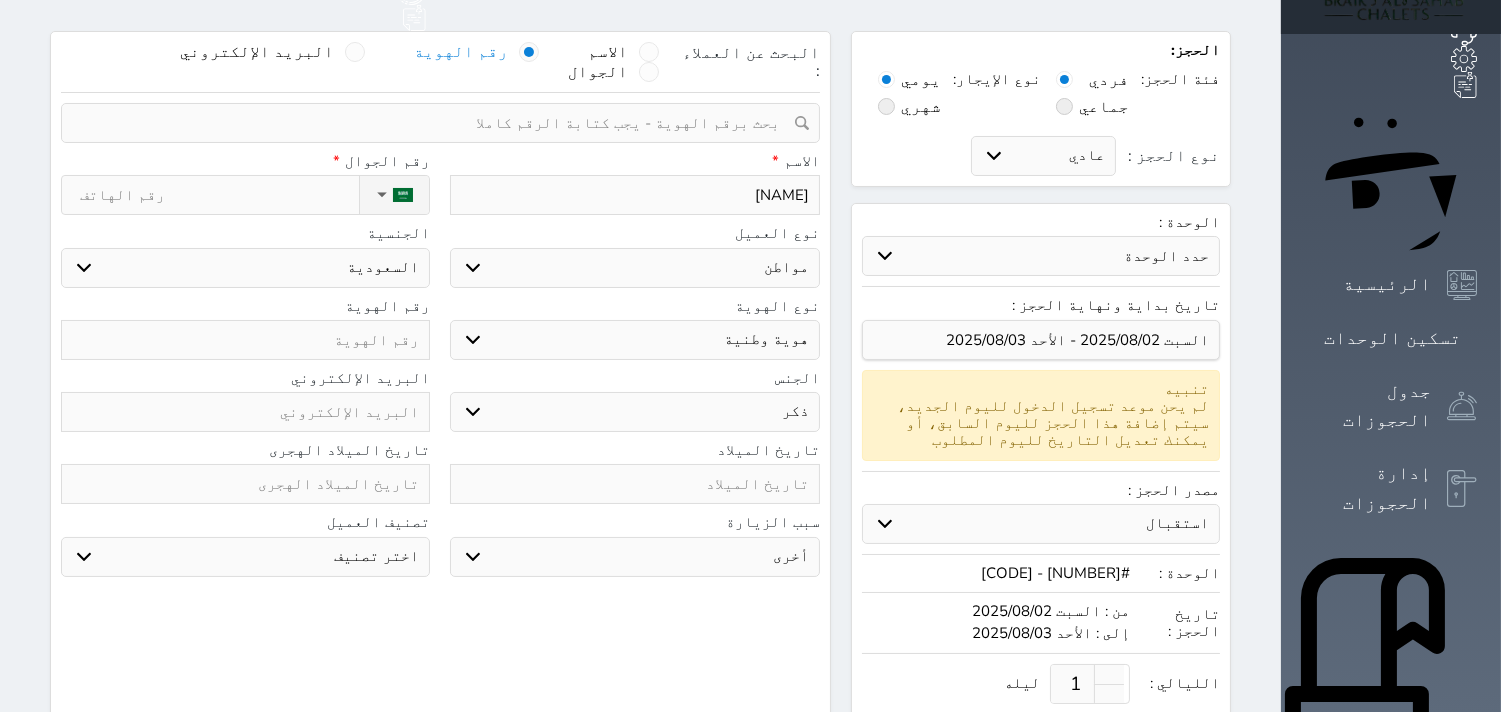 click on "ذكر   انثى" at bounding box center [634, 412] 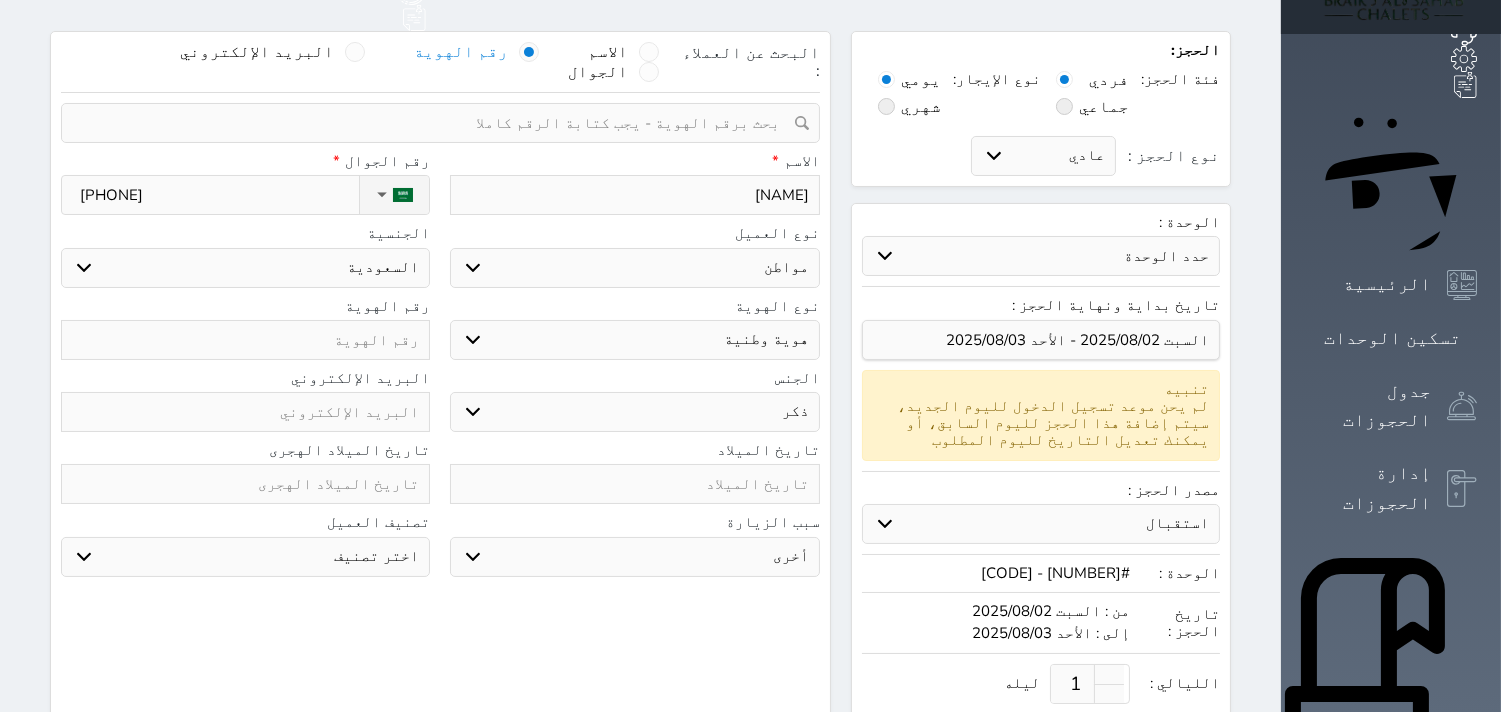 type on "[PHONE]" 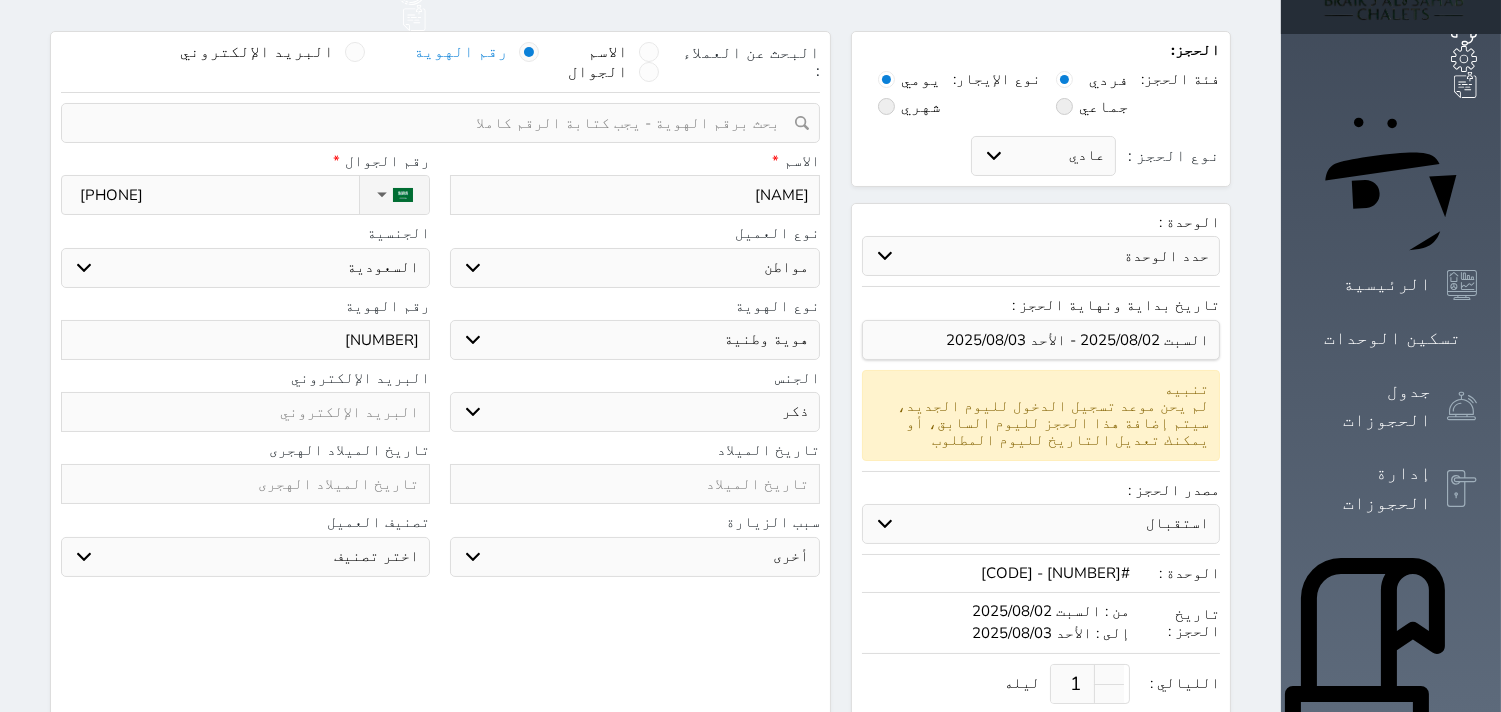 scroll, scrollTop: 222, scrollLeft: 0, axis: vertical 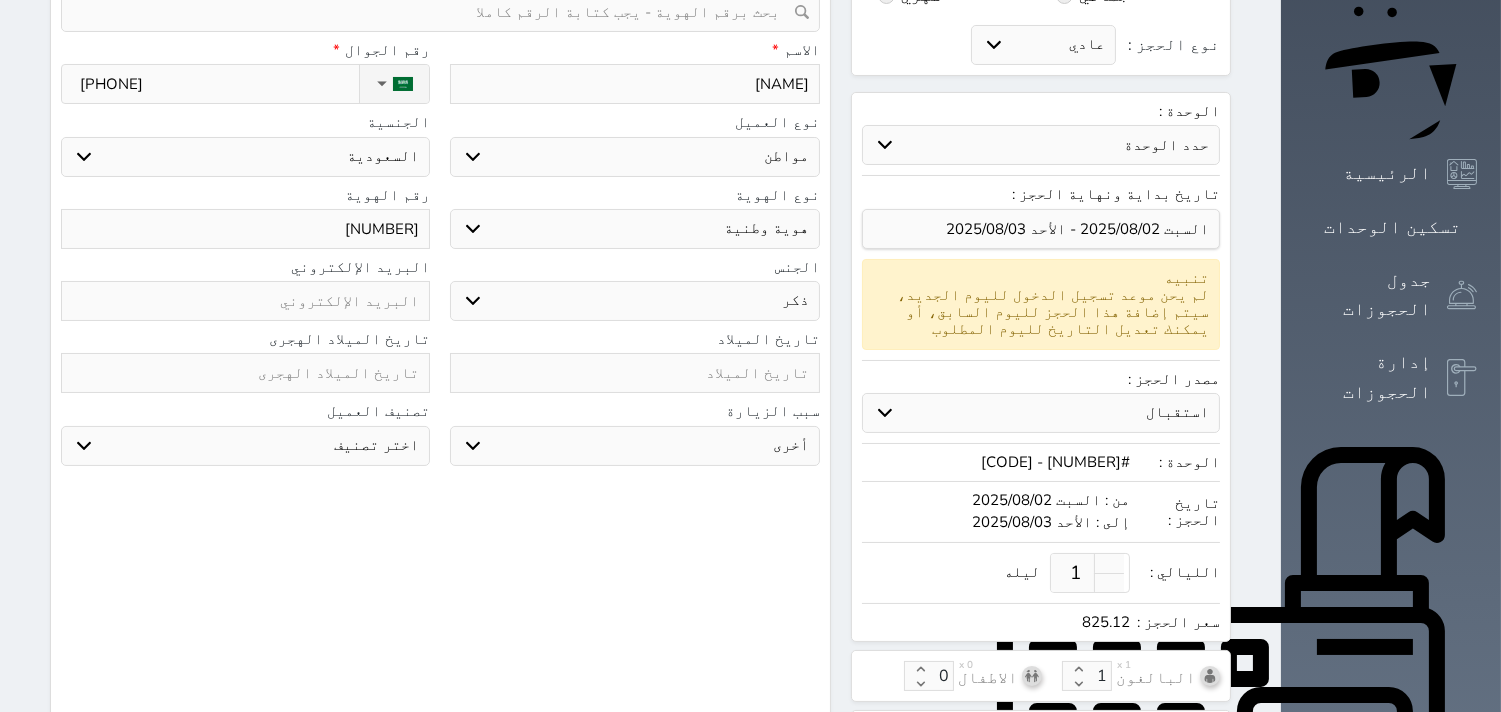 type on "[NUMBER]" 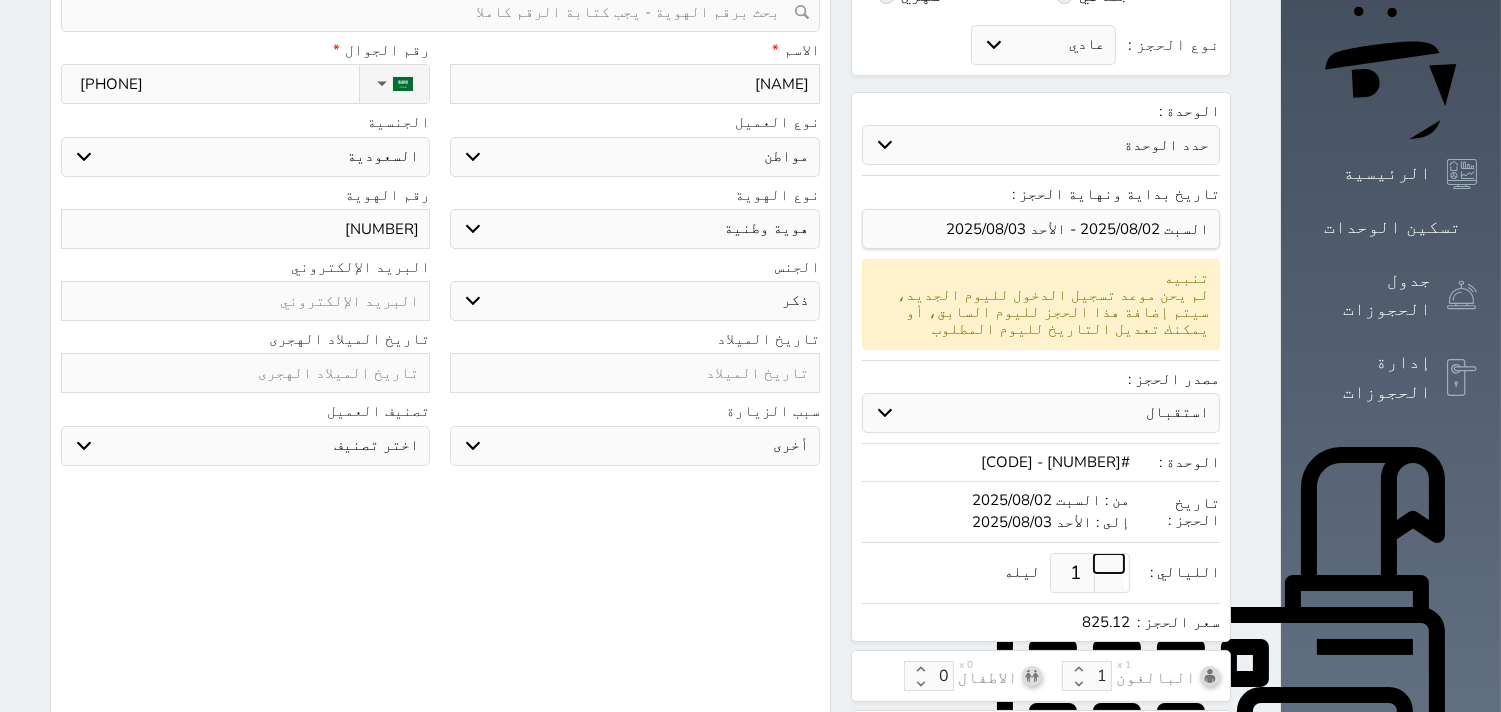 click at bounding box center [1109, 563] 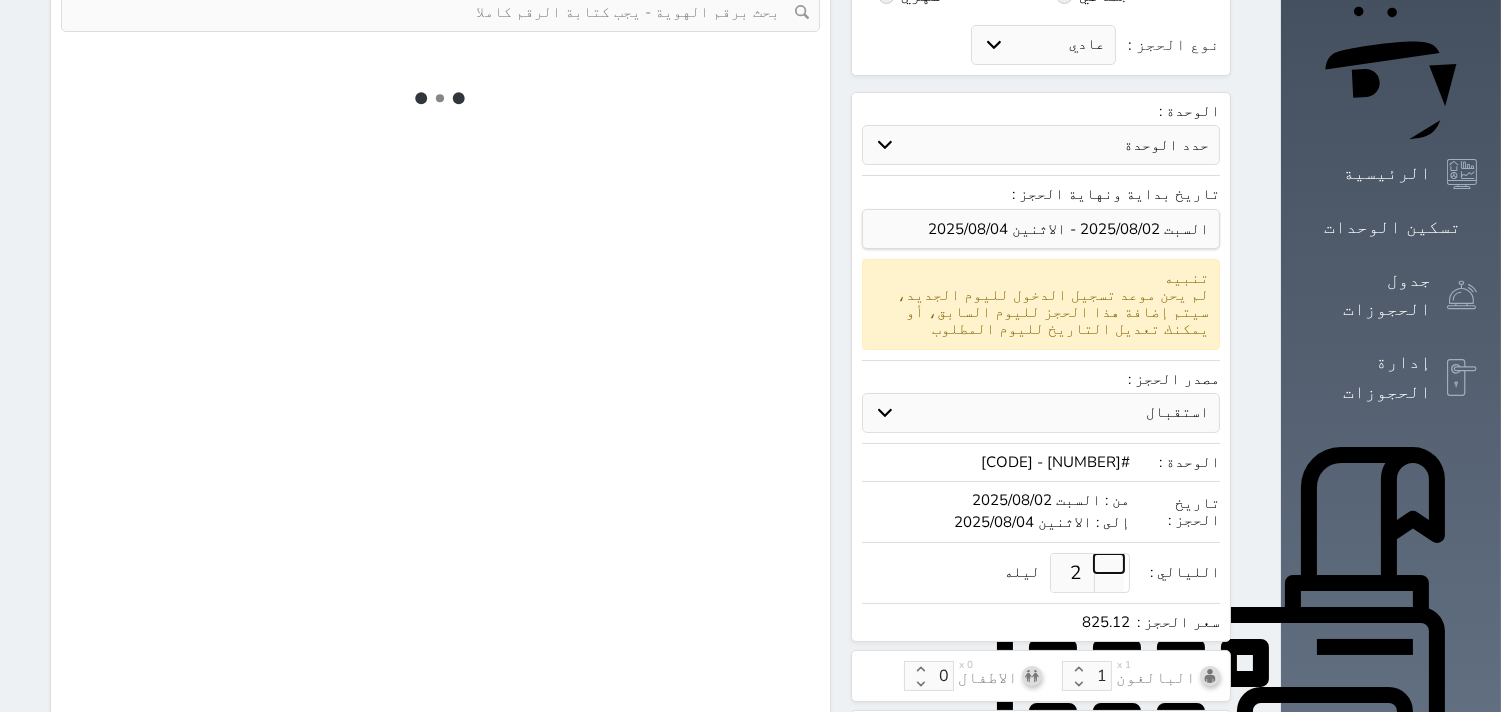 select on "1" 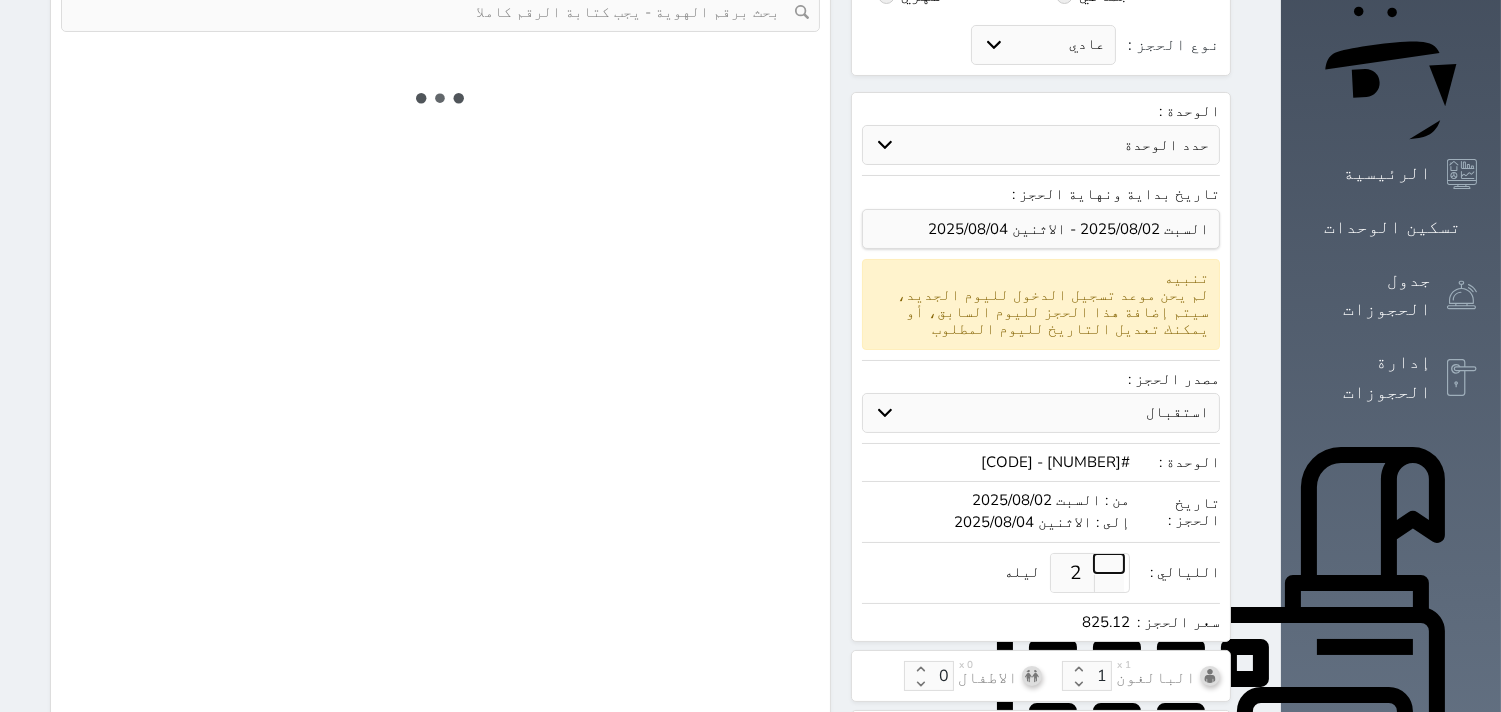 select on "113" 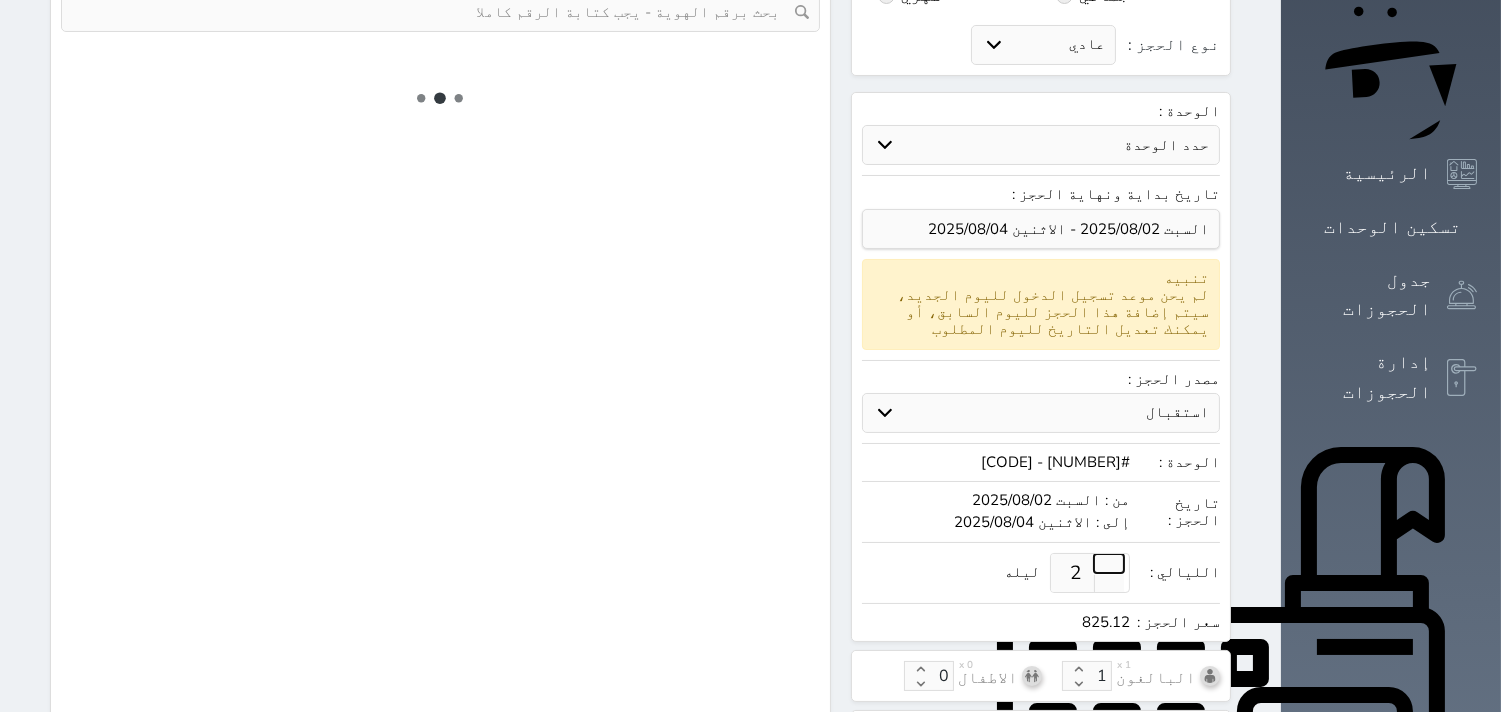 select on "1" 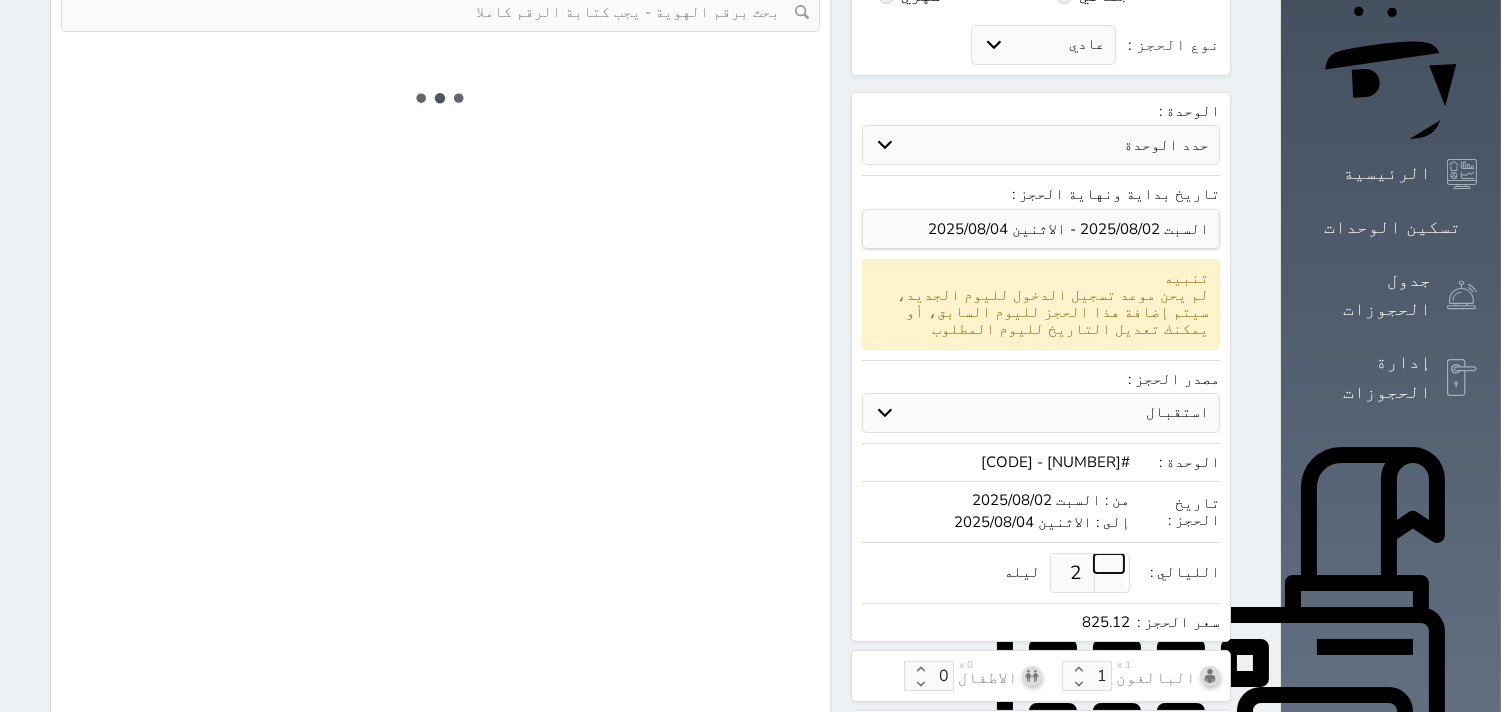 select on "7" 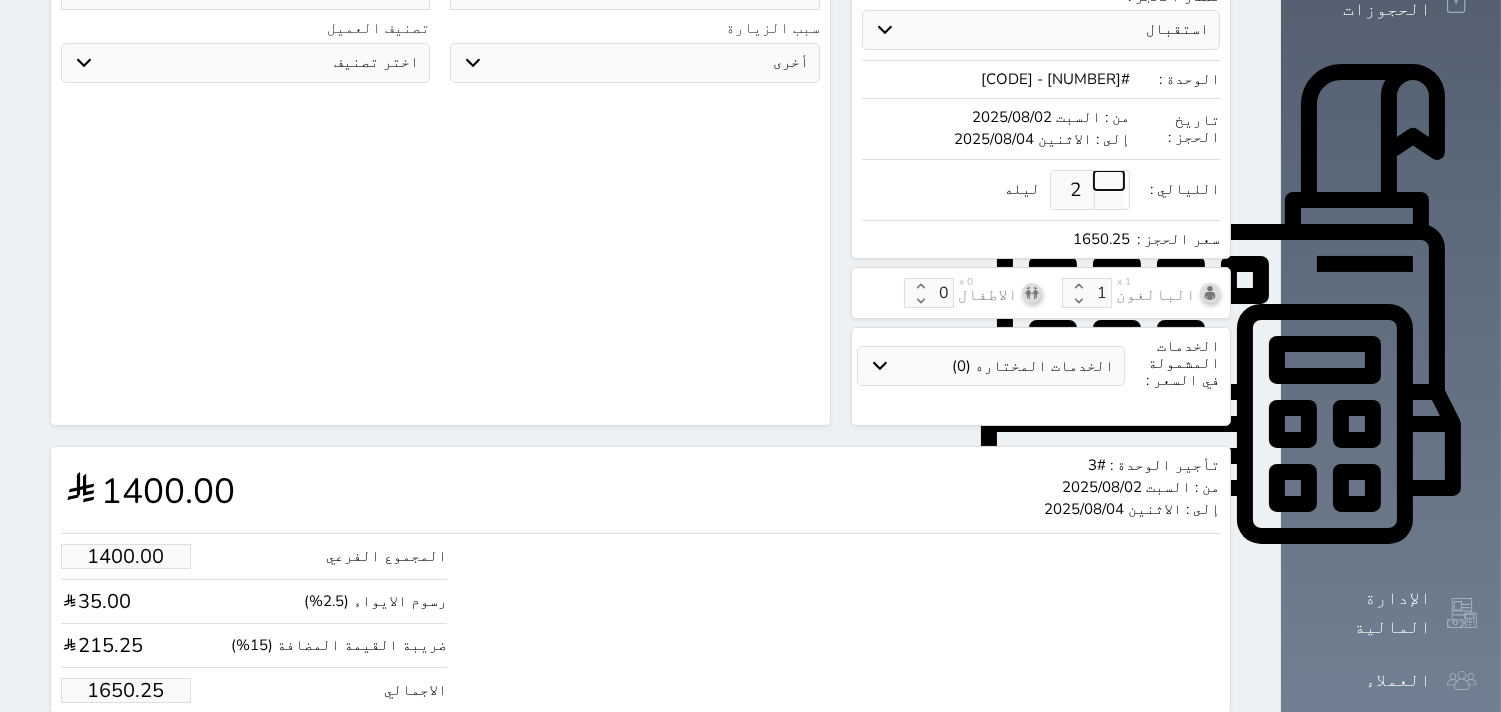 scroll, scrollTop: 633, scrollLeft: 0, axis: vertical 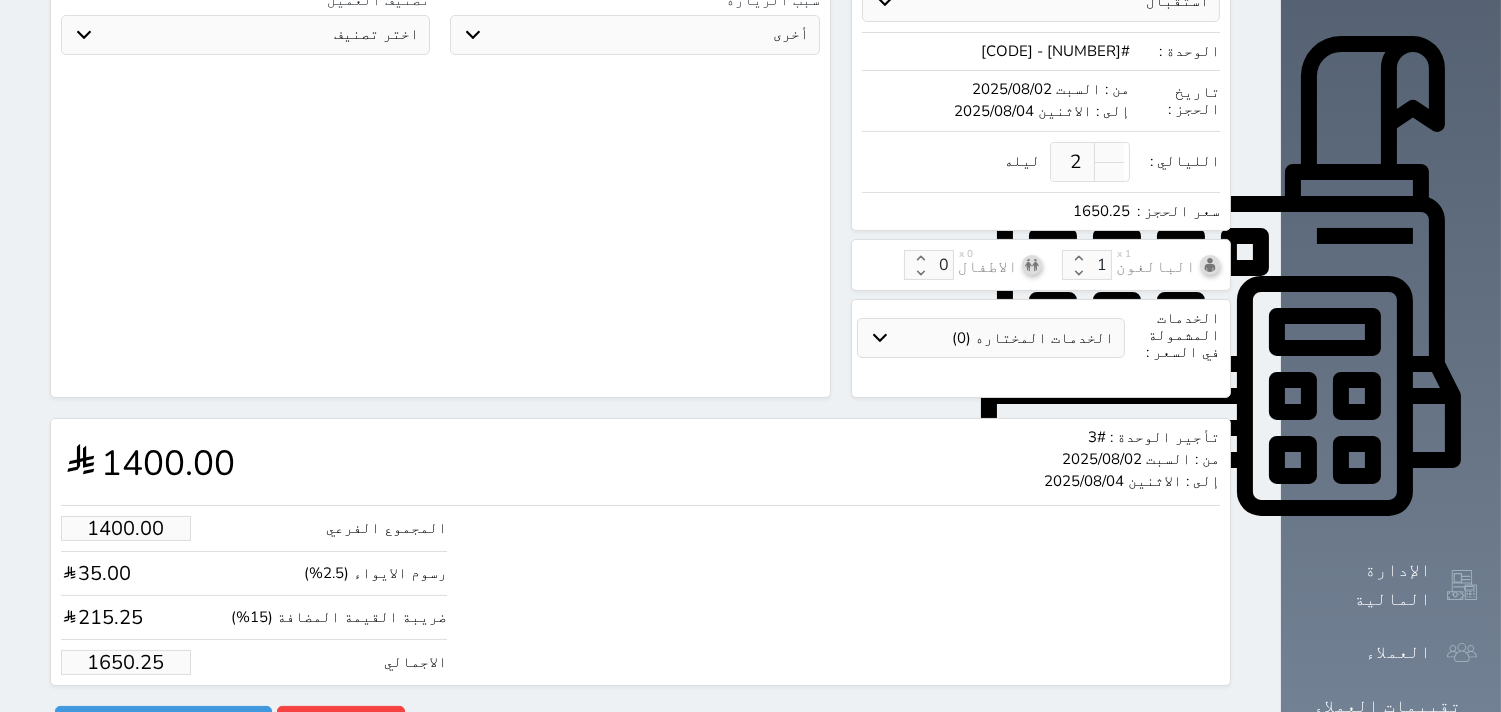 click on "1650.25" at bounding box center [126, 662] 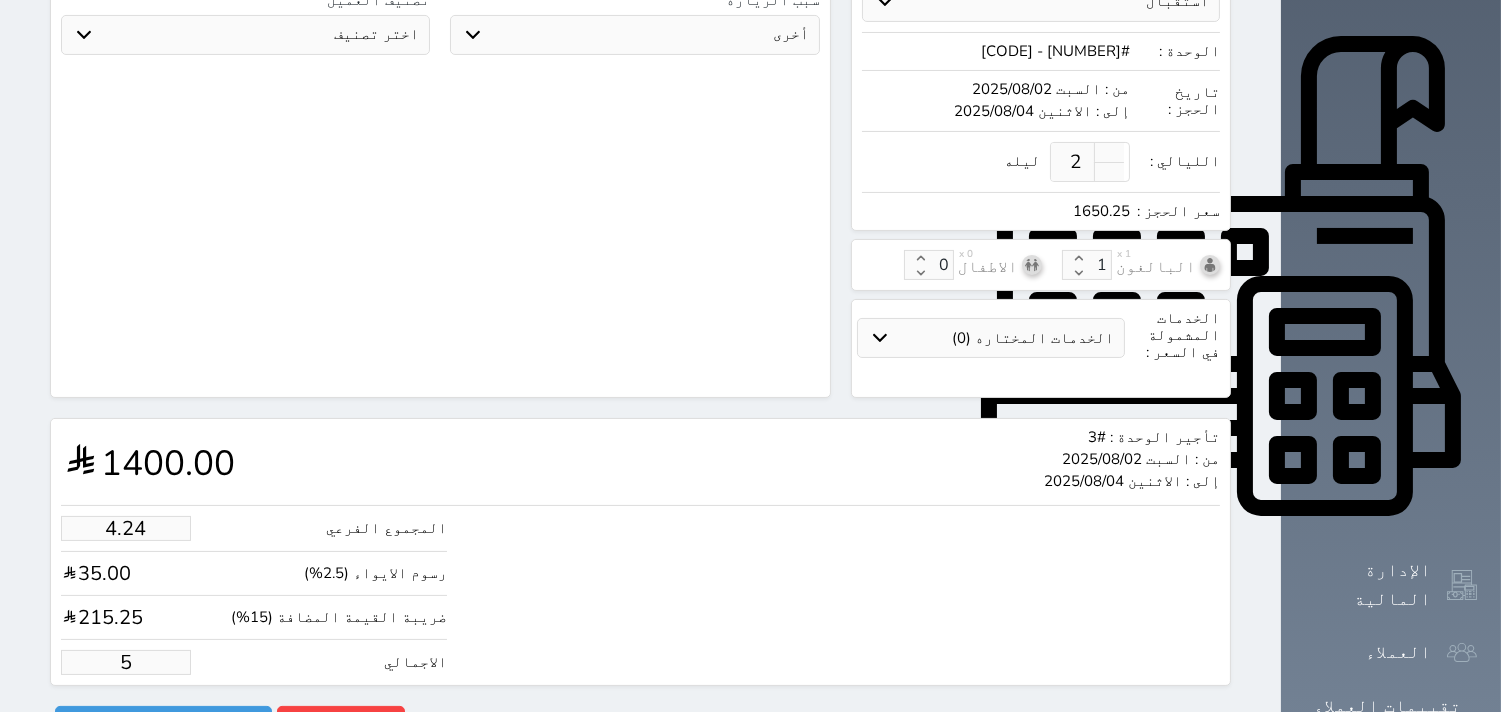 type on "46.66" 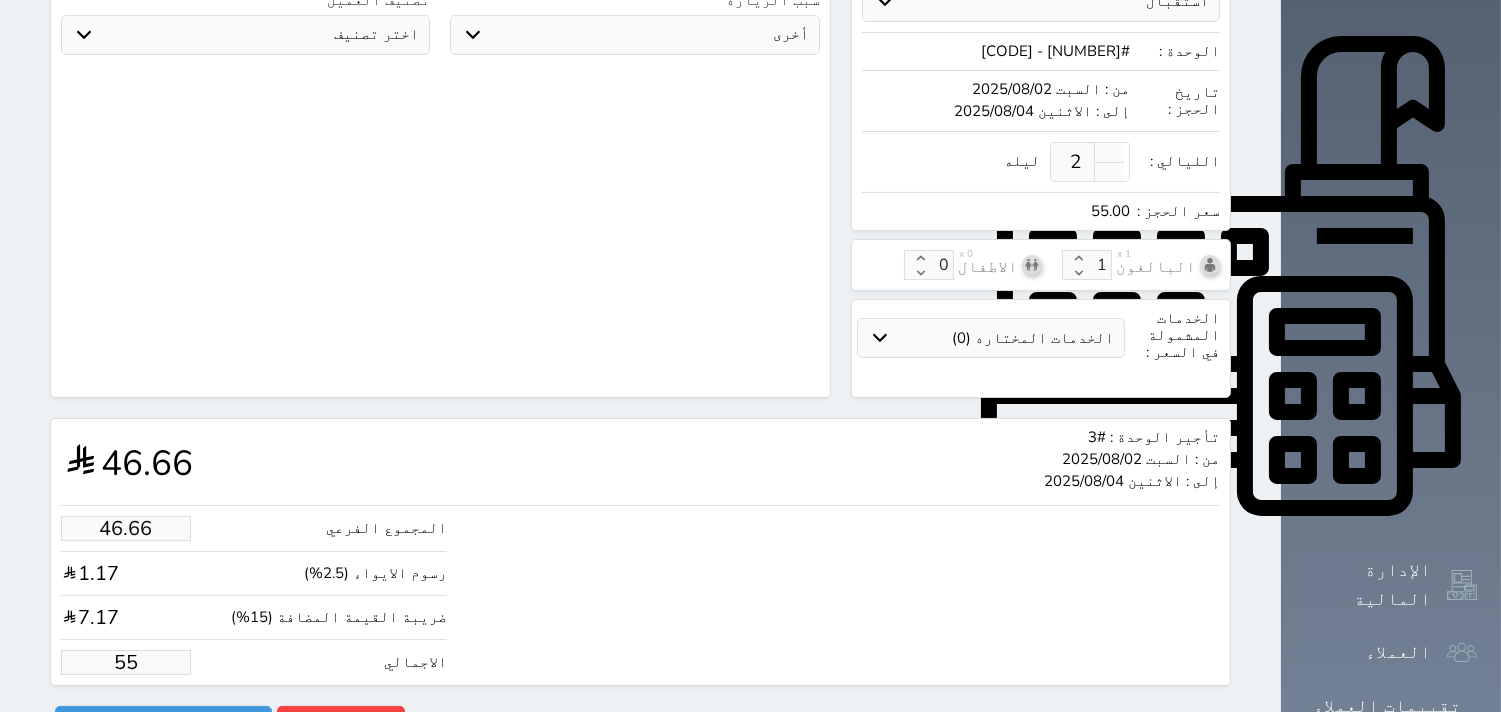 type on "466.60" 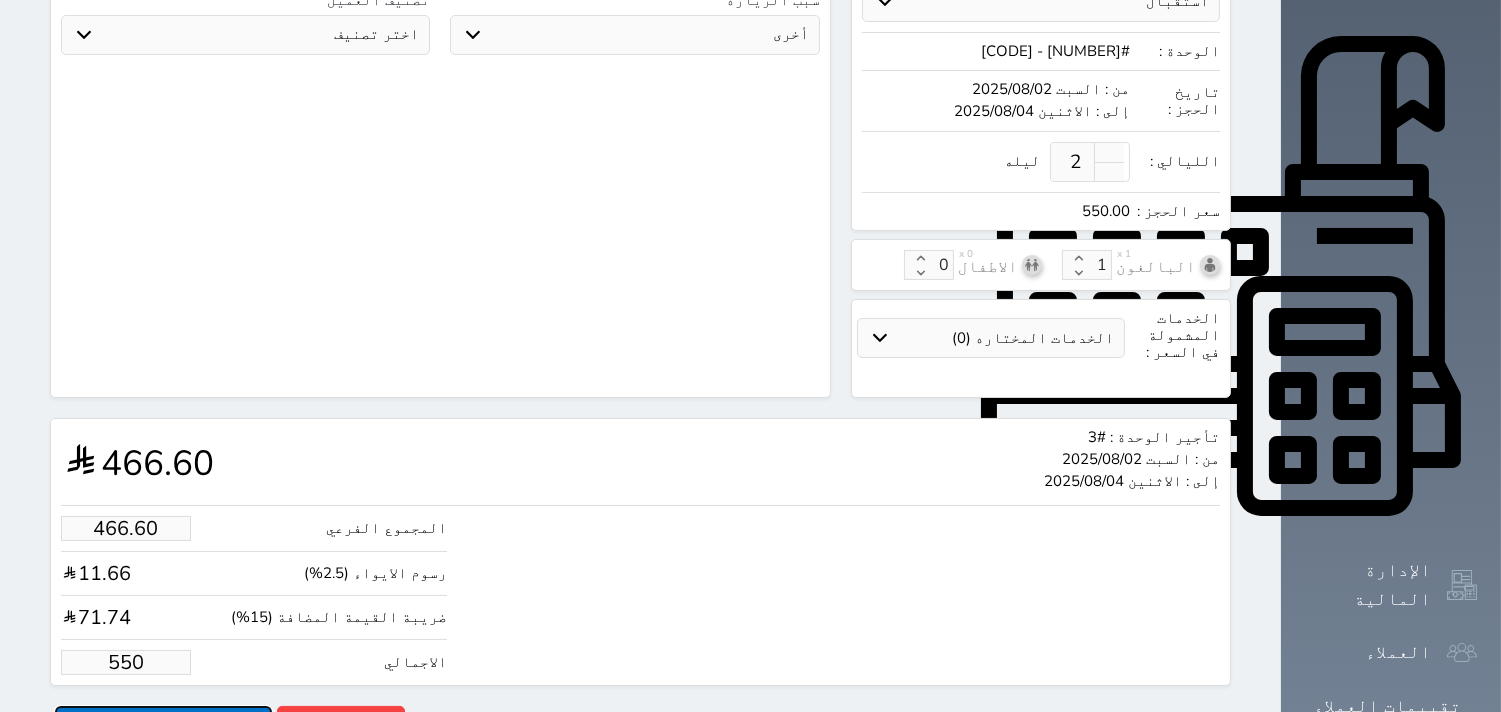 type on "550.00" 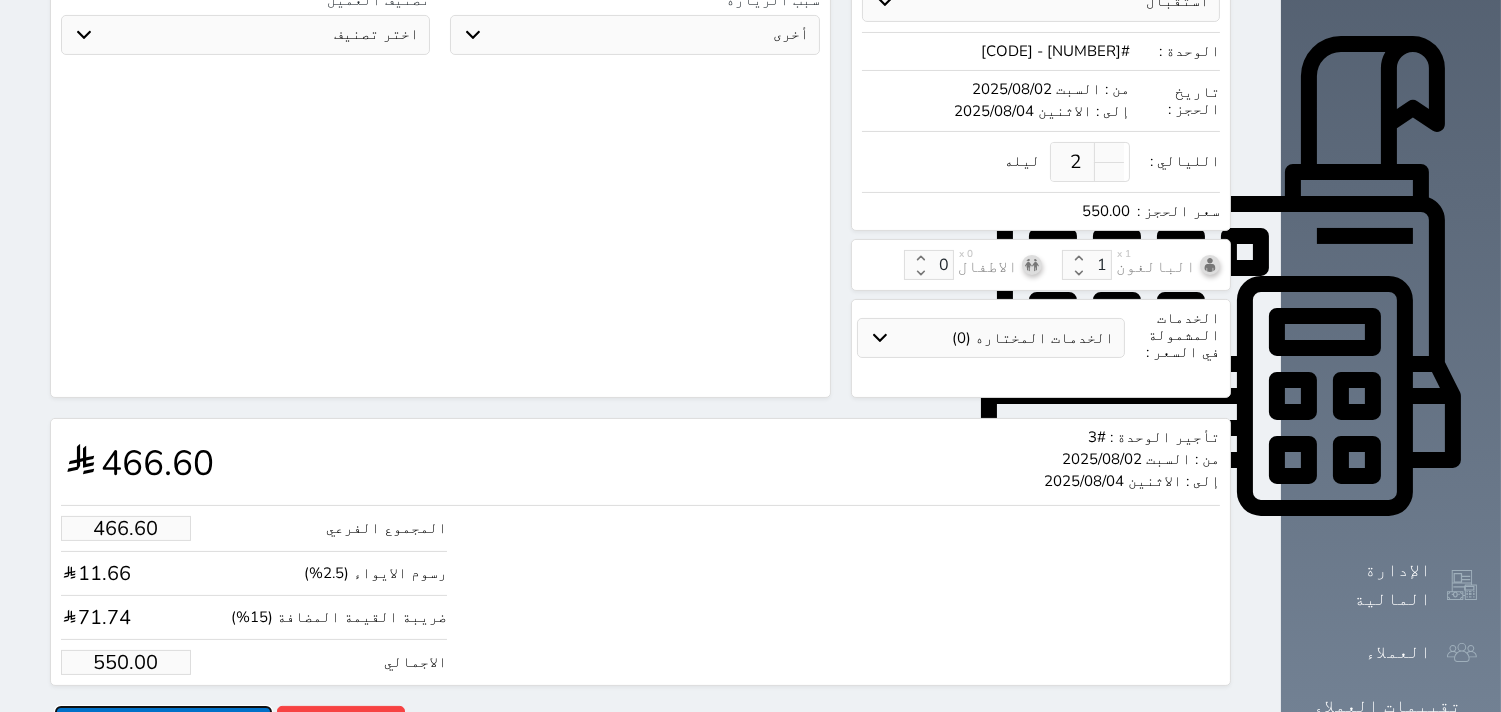 click on "حجز" at bounding box center (163, 723) 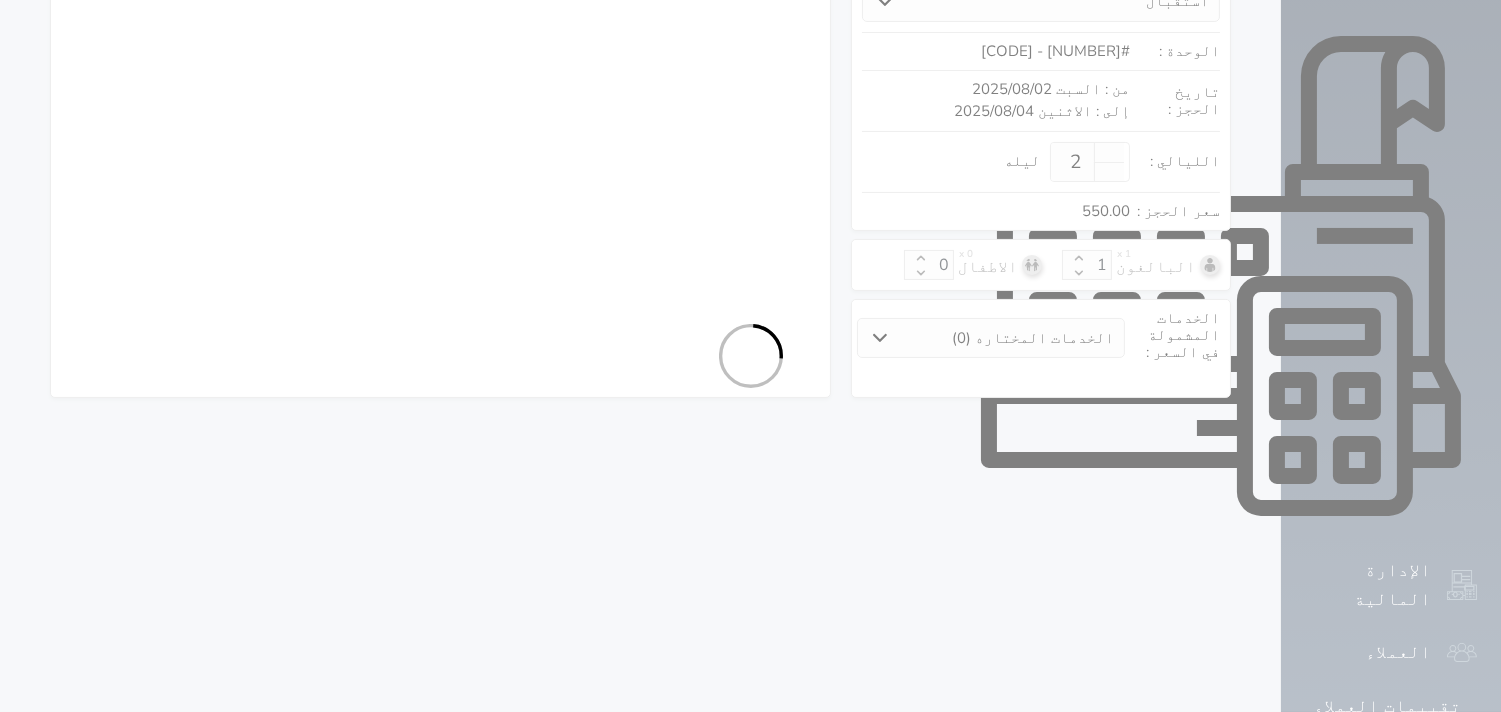 scroll, scrollTop: 473, scrollLeft: 0, axis: vertical 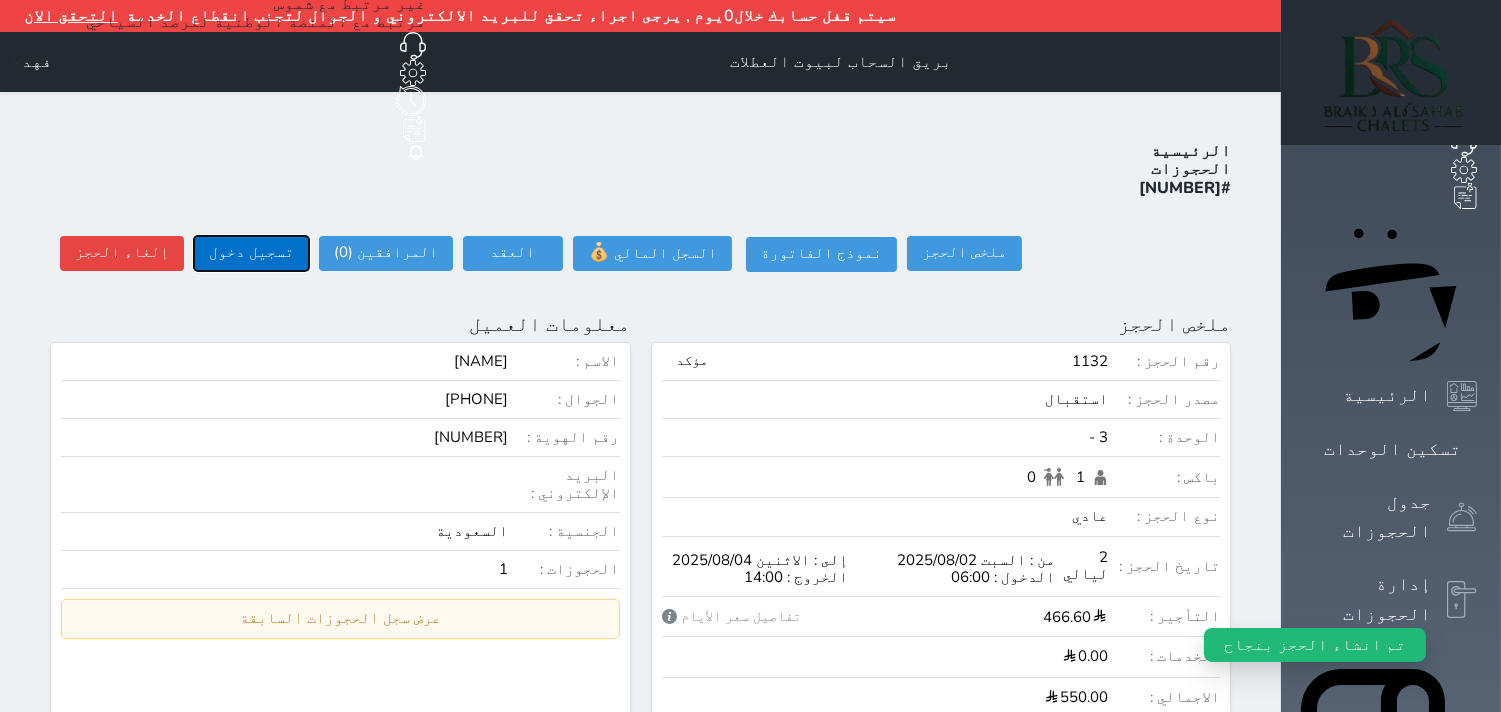 click on "تسجيل دخول" at bounding box center [251, 253] 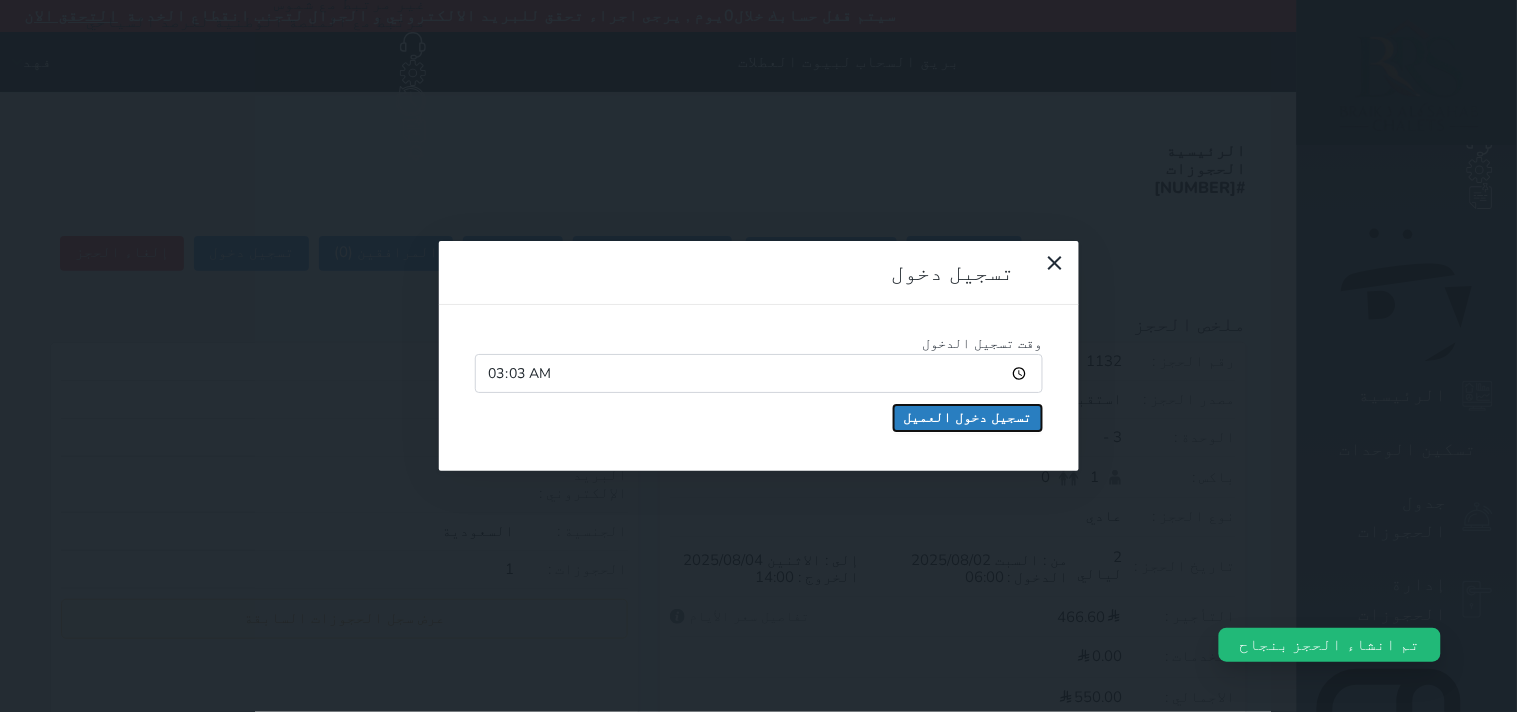click on "تسجيل دخول العميل" at bounding box center [968, 418] 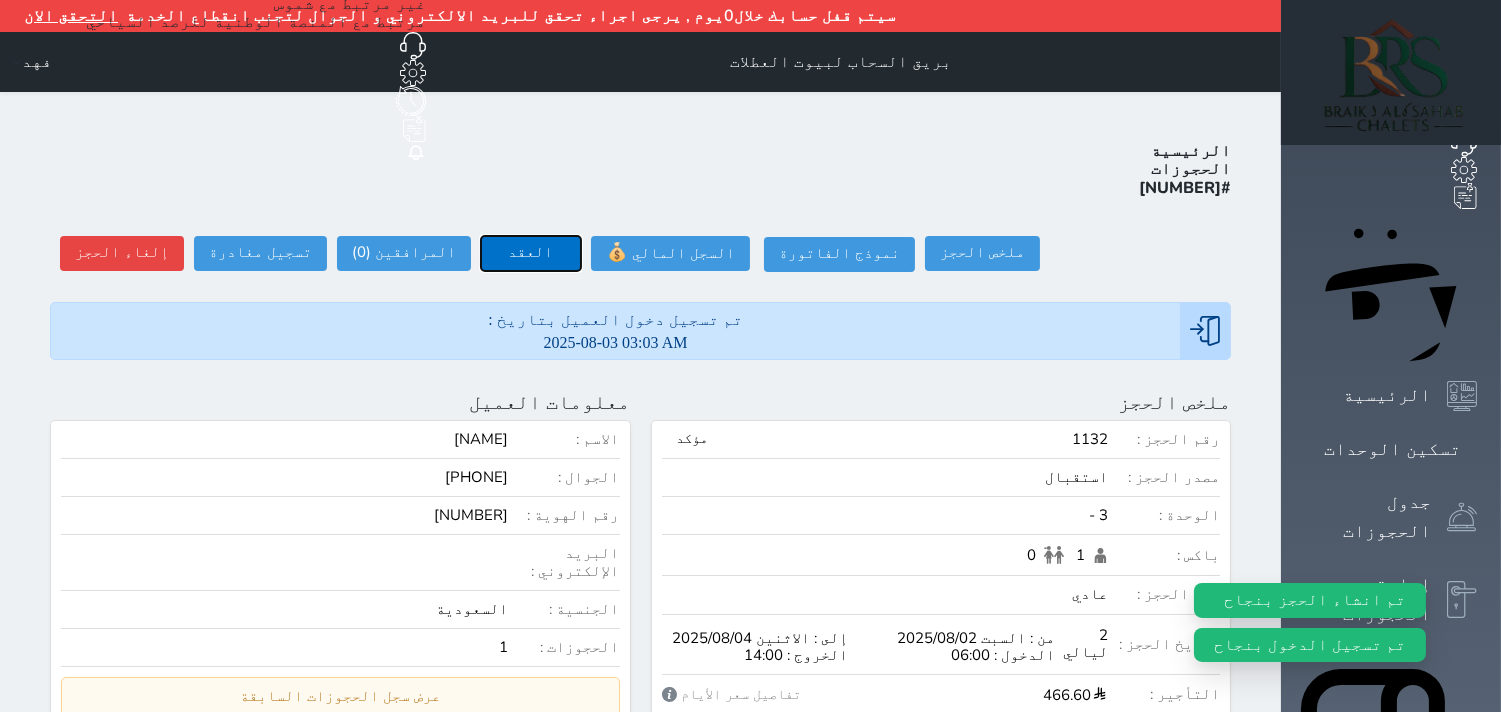 click on "العقد" at bounding box center (531, 253) 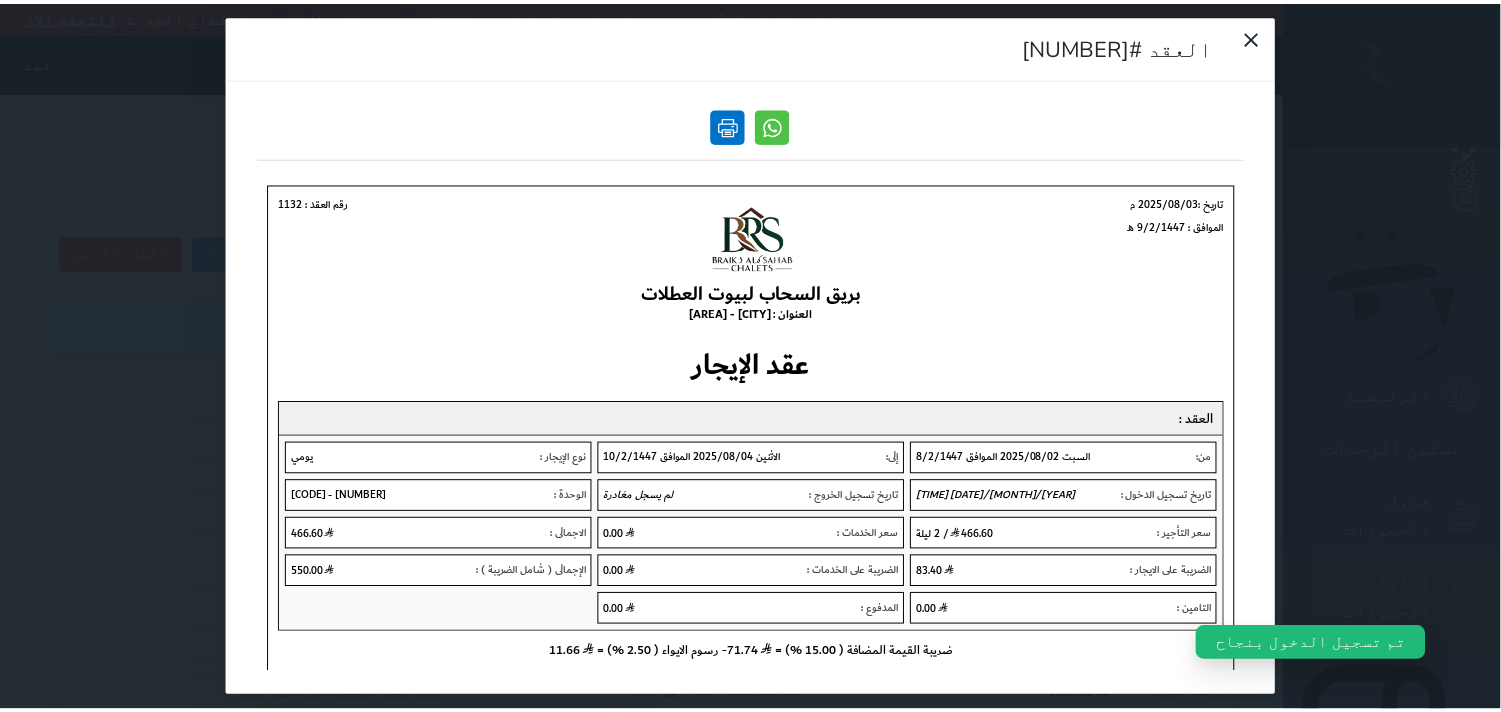 scroll, scrollTop: 0, scrollLeft: 0, axis: both 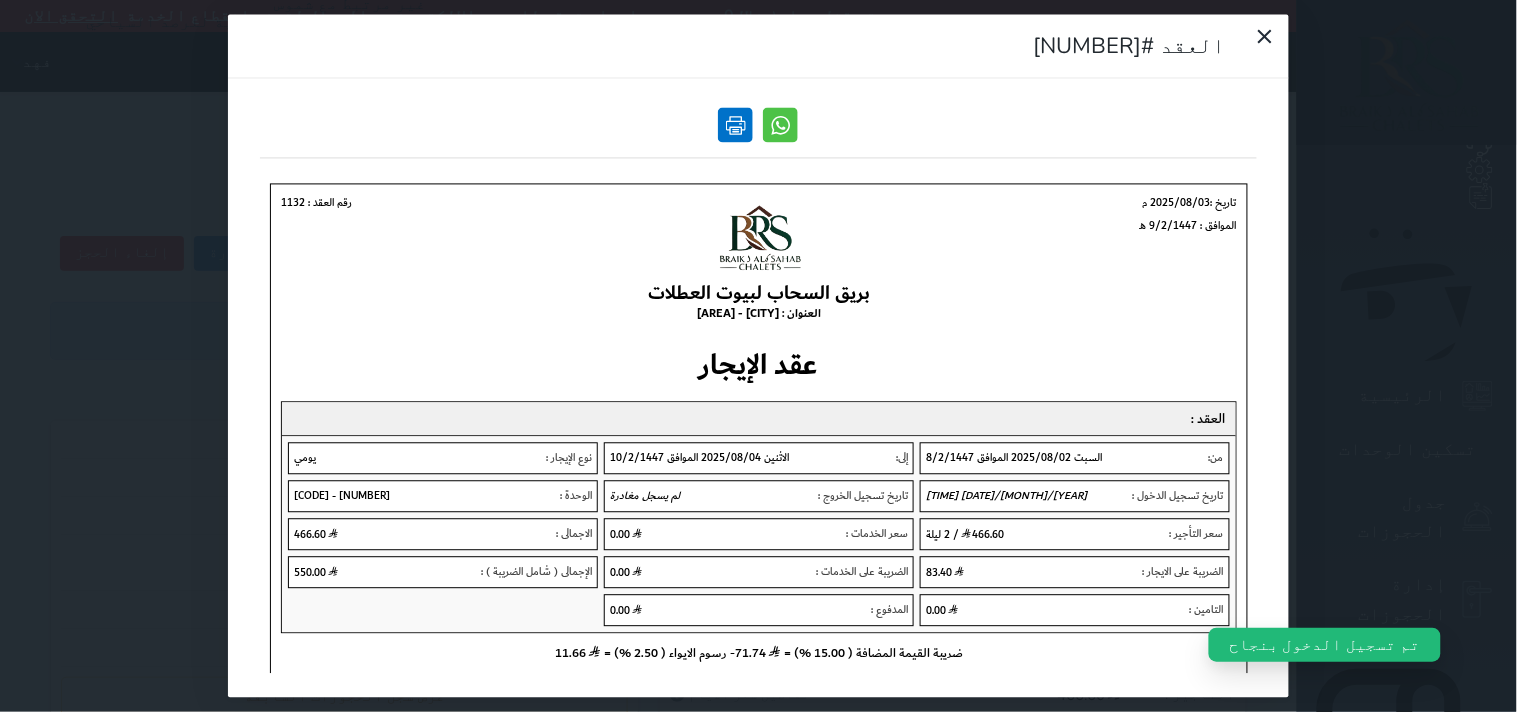 click at bounding box center [736, 125] 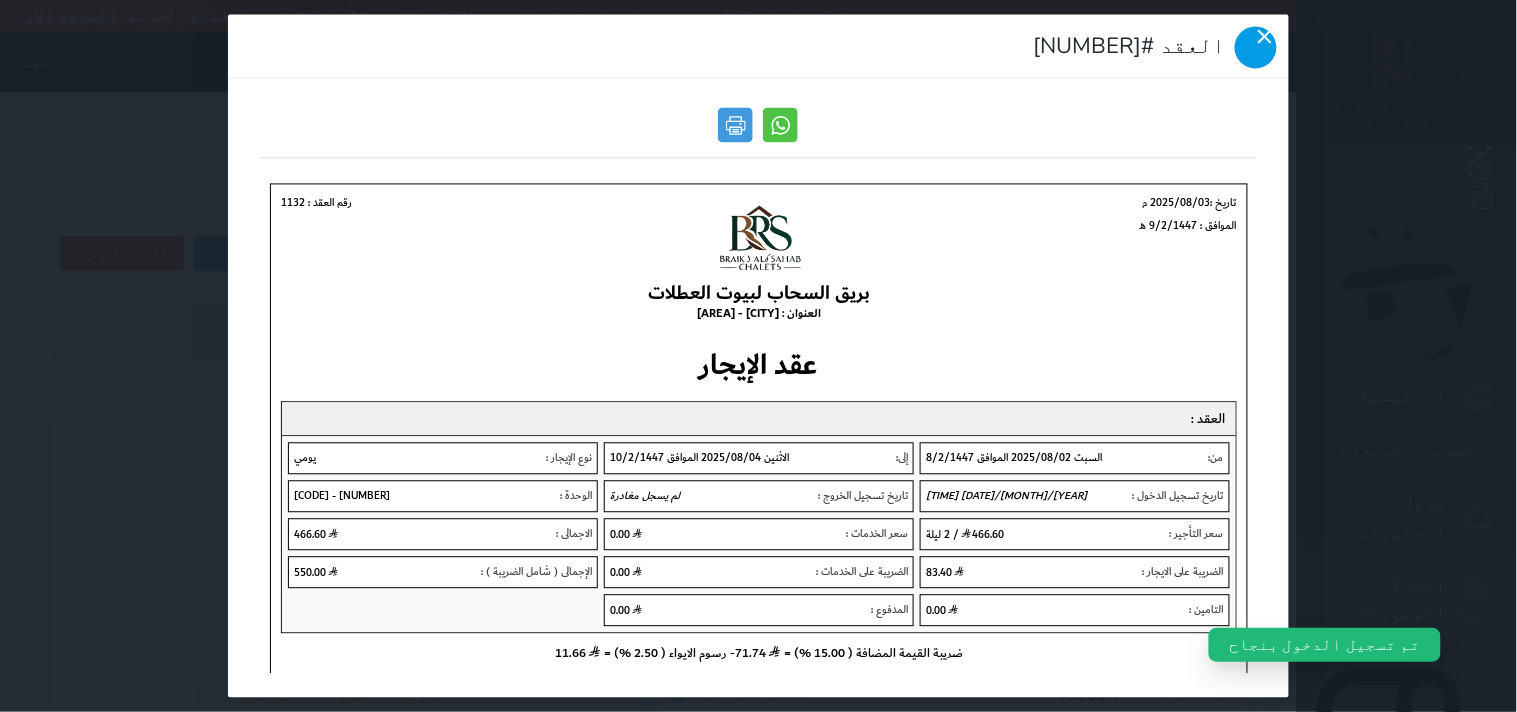 click 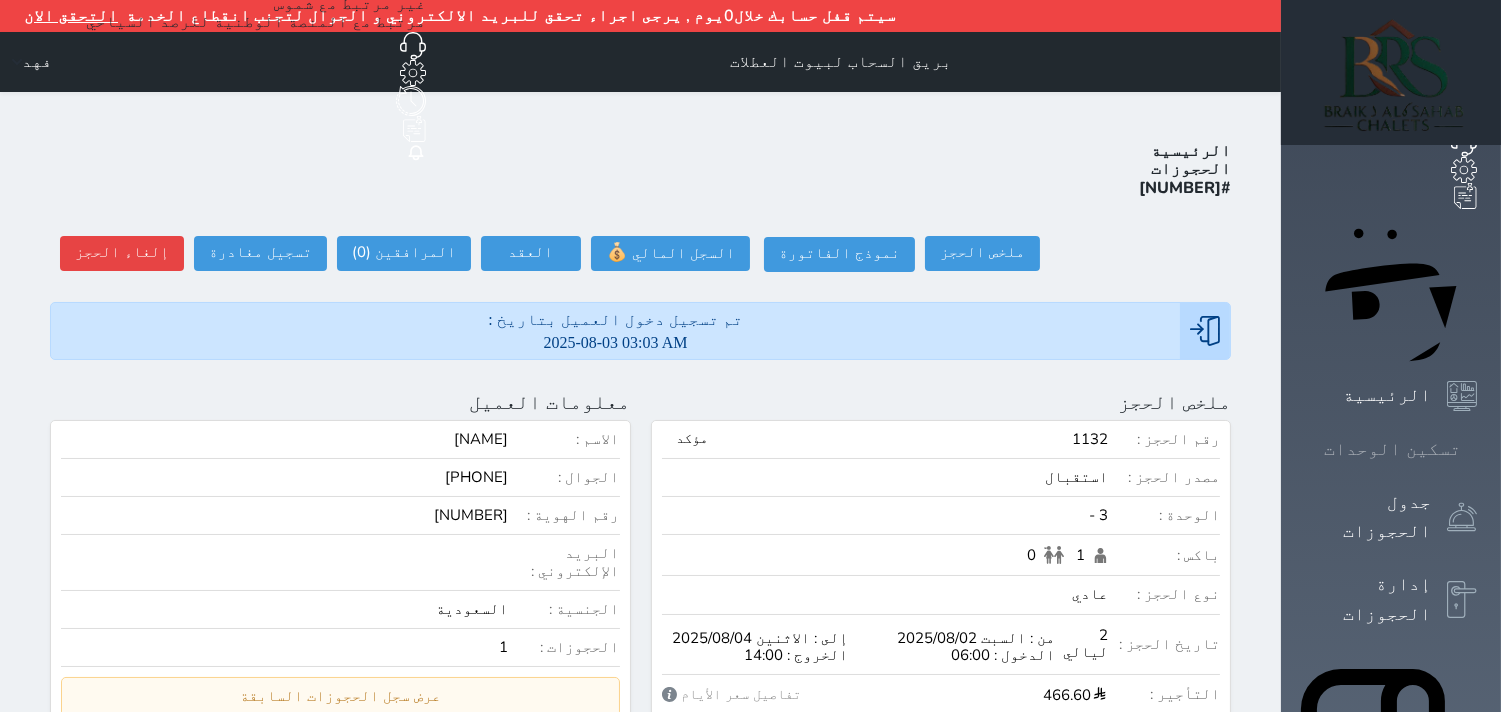 click at bounding box center [1477, 449] 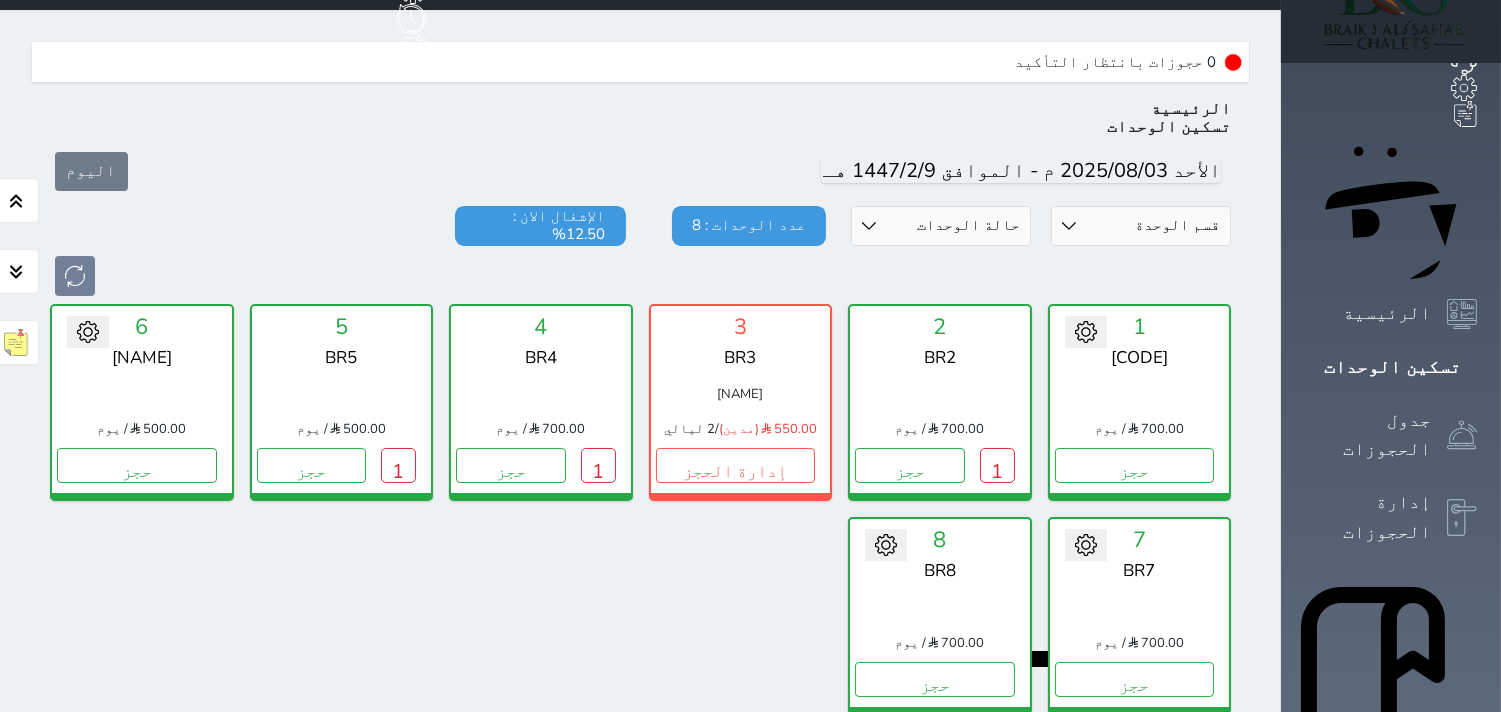 scroll, scrollTop: 92, scrollLeft: 0, axis: vertical 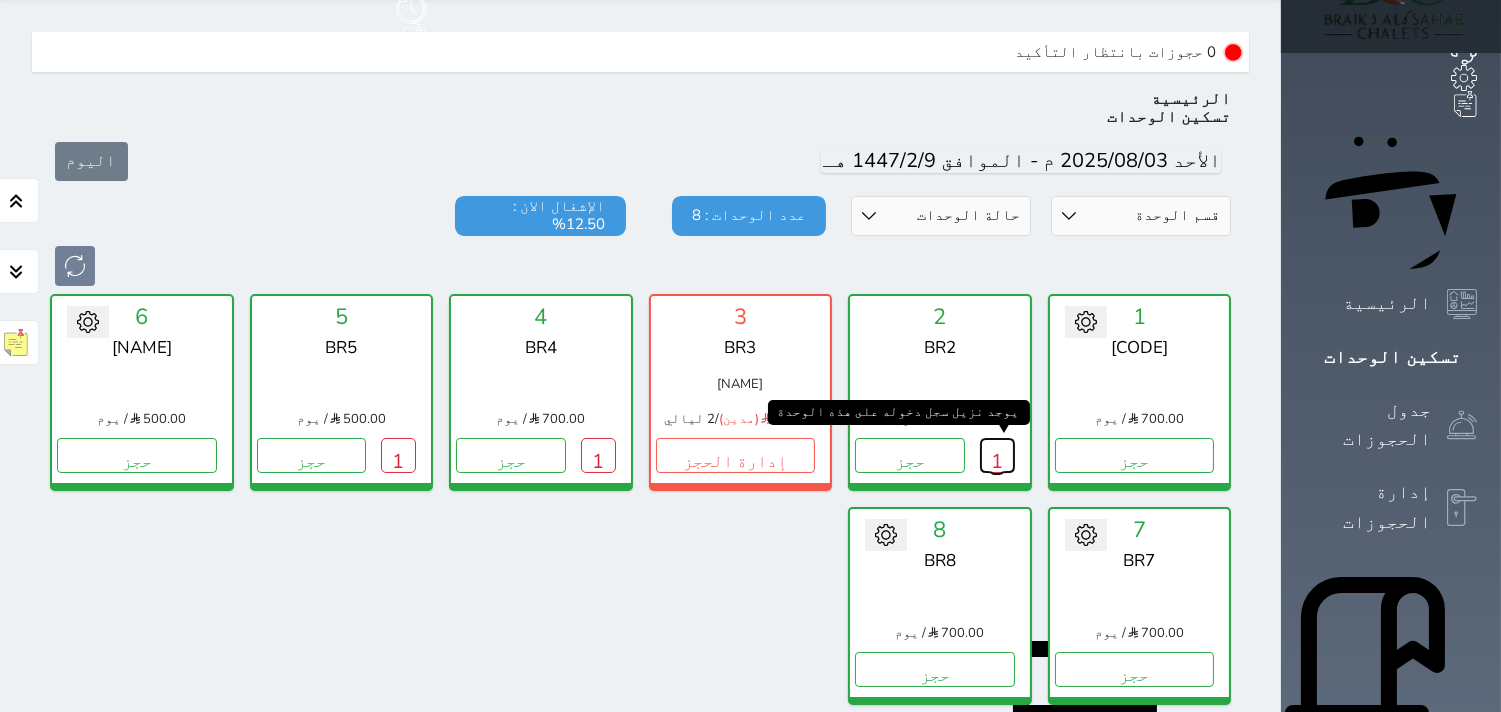 click on "1" at bounding box center (997, 455) 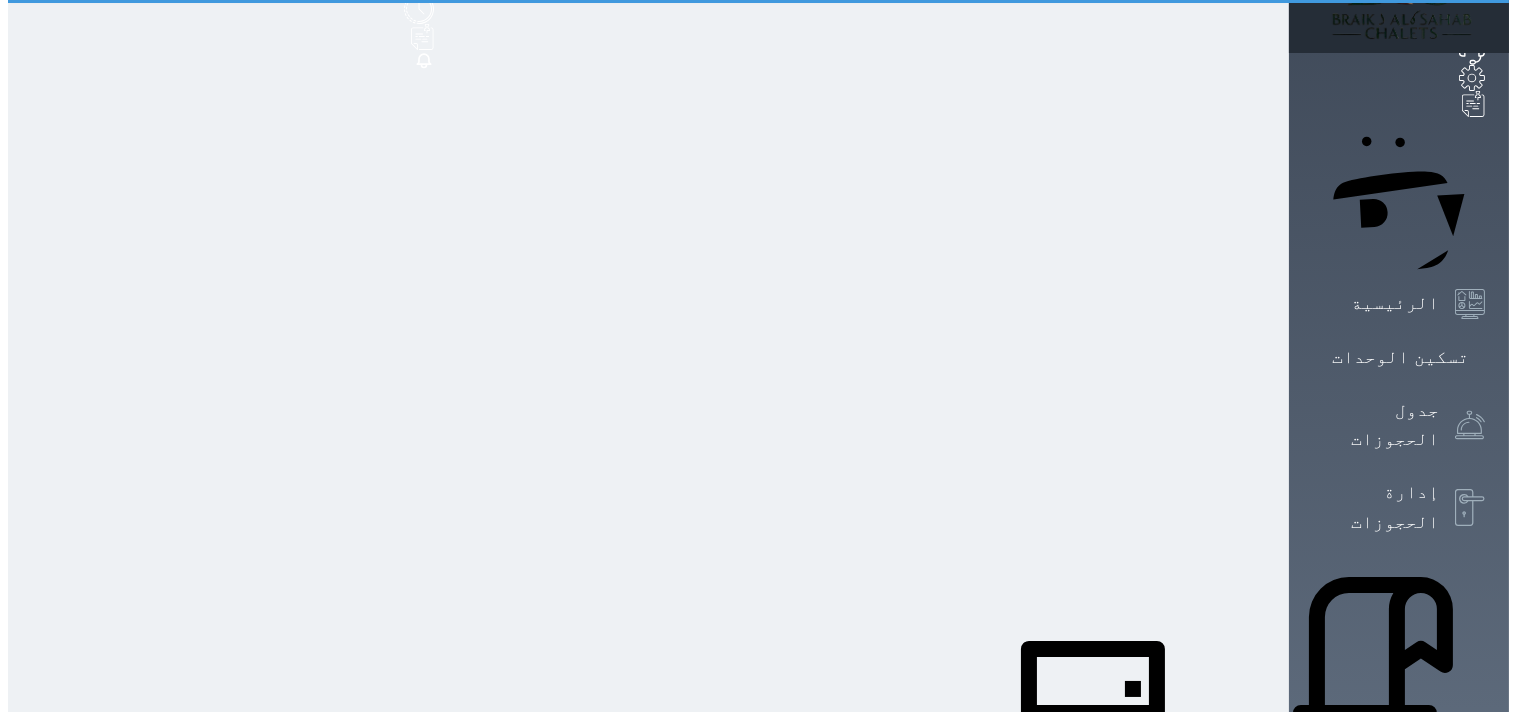 scroll, scrollTop: 0, scrollLeft: 0, axis: both 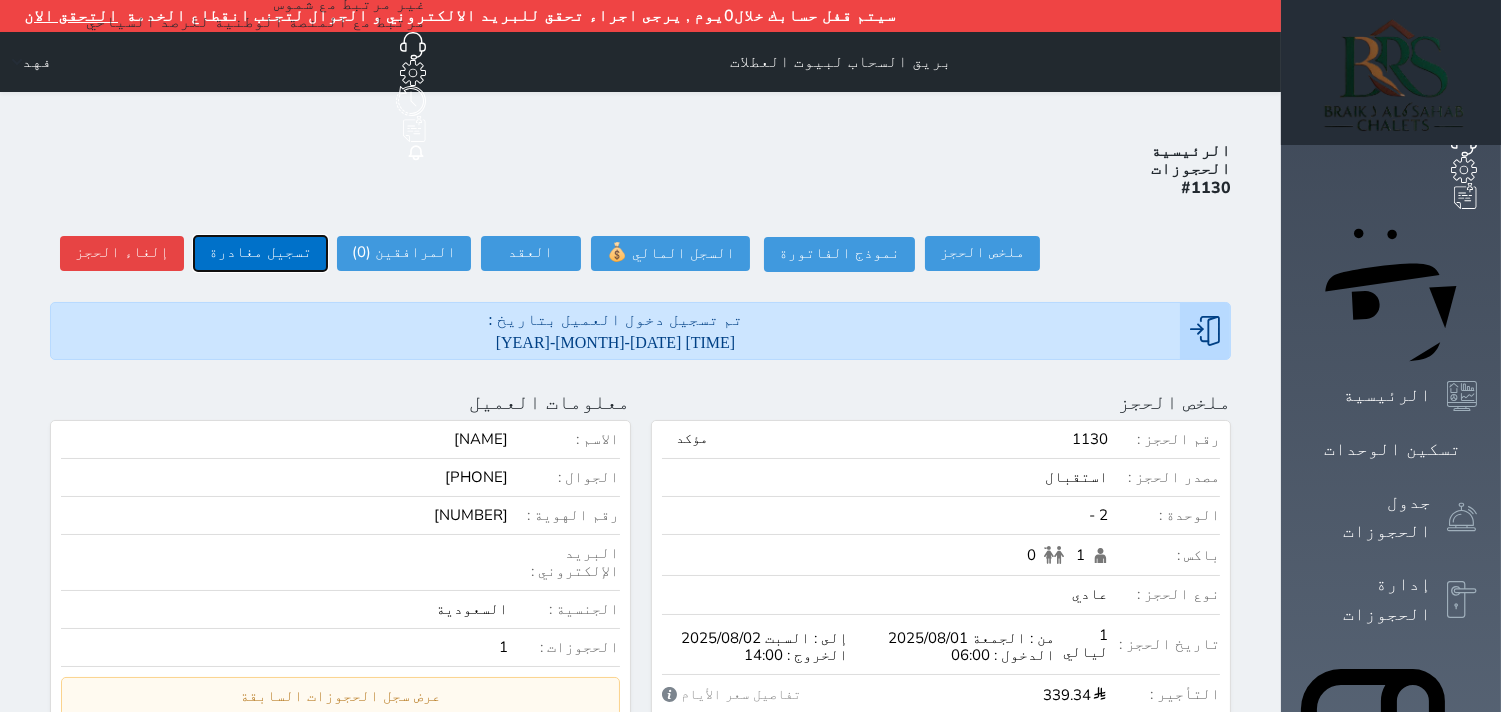 click on "تسجيل مغادرة" at bounding box center (260, 253) 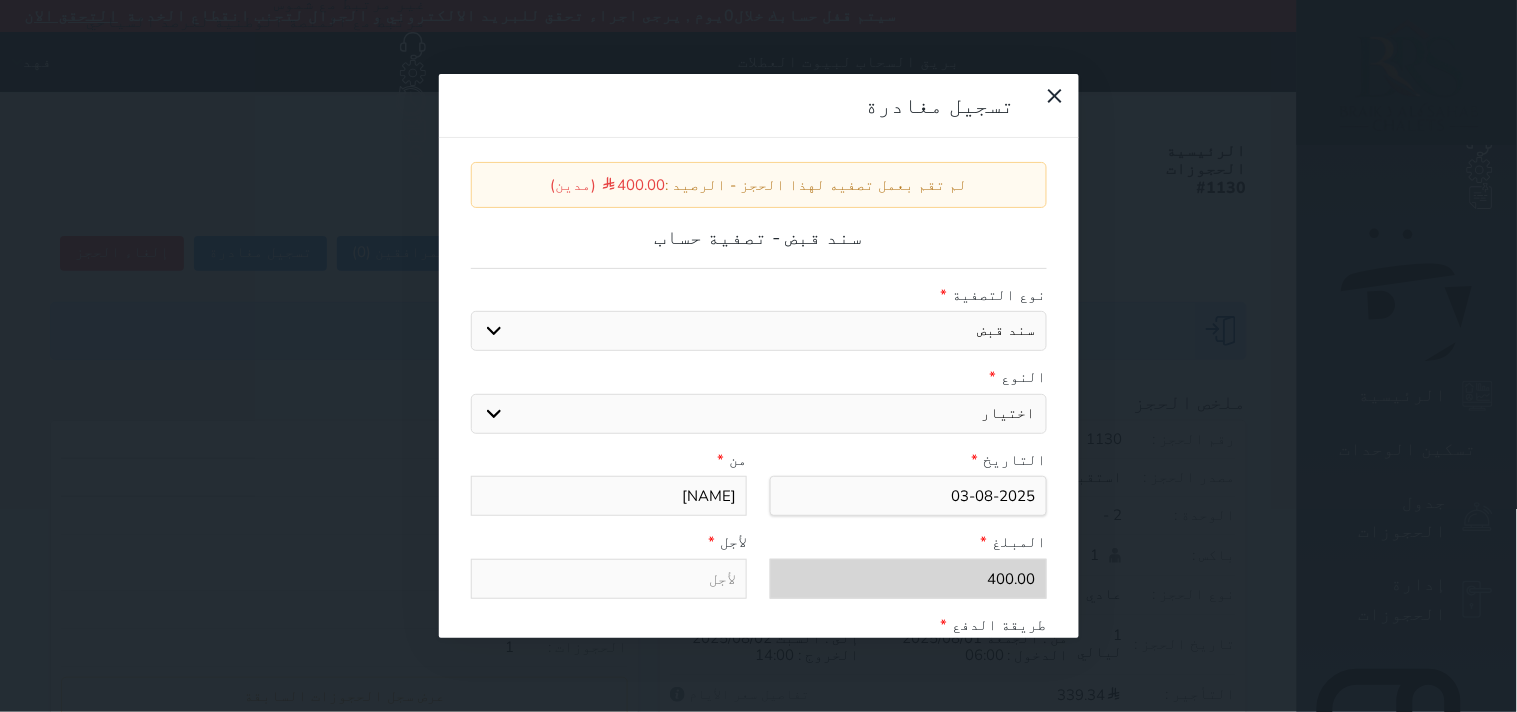 click on "اختيار   مقبوضات عامة
قيمة إيجار
فواتير
عربون
لا ينطبق
آخر
مغسلة
واي فاي - الإنترنت
مواقف السيارات
طعام
الأغذية والمشروبات
مشروبات
المشروبات الباردة
المشروبات الساخنة
الإفطار
غداء
عشاء
مخبز و كعك
حمام سباحة
الصالة الرياضية
سبا و خدمات الجمال
اختيار وإسقاط (خدمات النقل)
ميني بار
كابل - تلفزيون
سرير إضافي
تصفيف الشعر
التسوق" at bounding box center (759, 414) 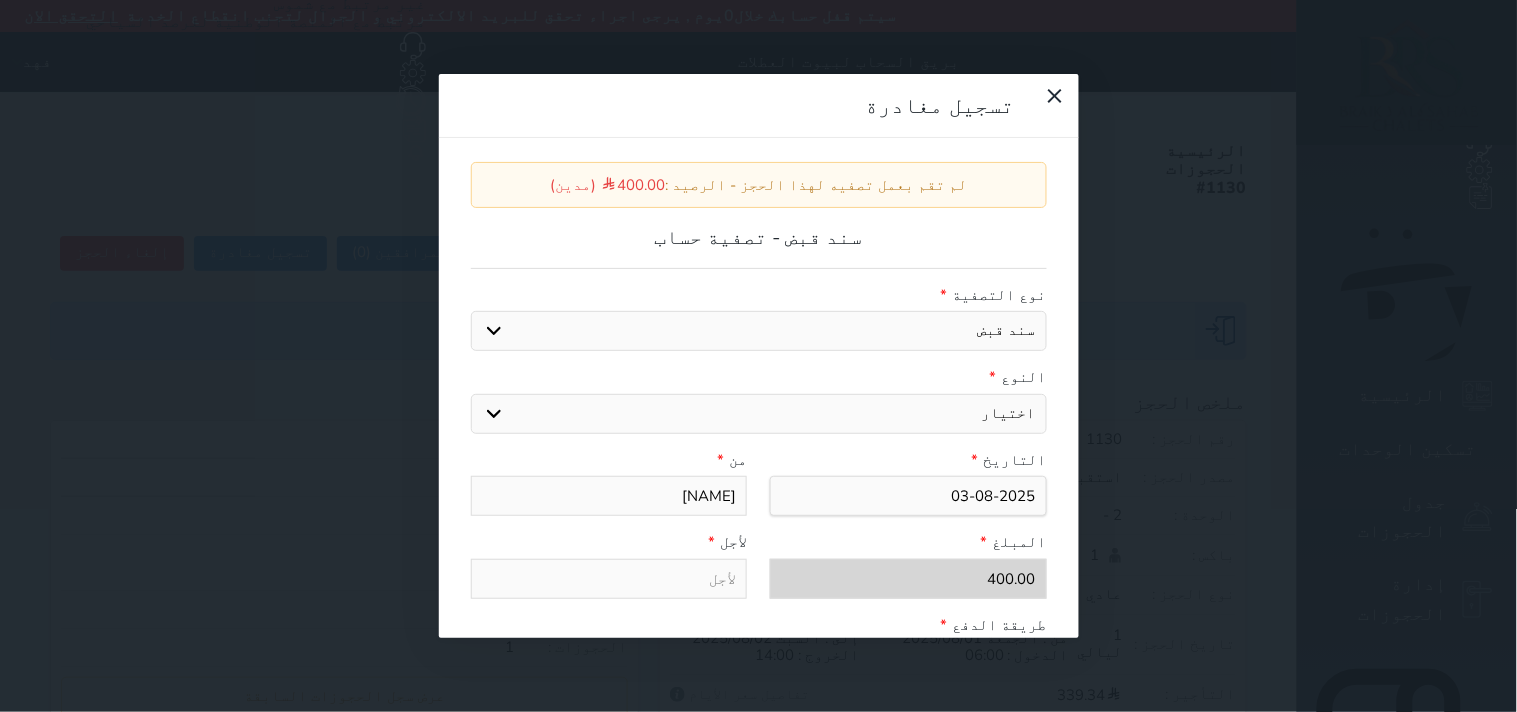 select on "[NUMBER]" 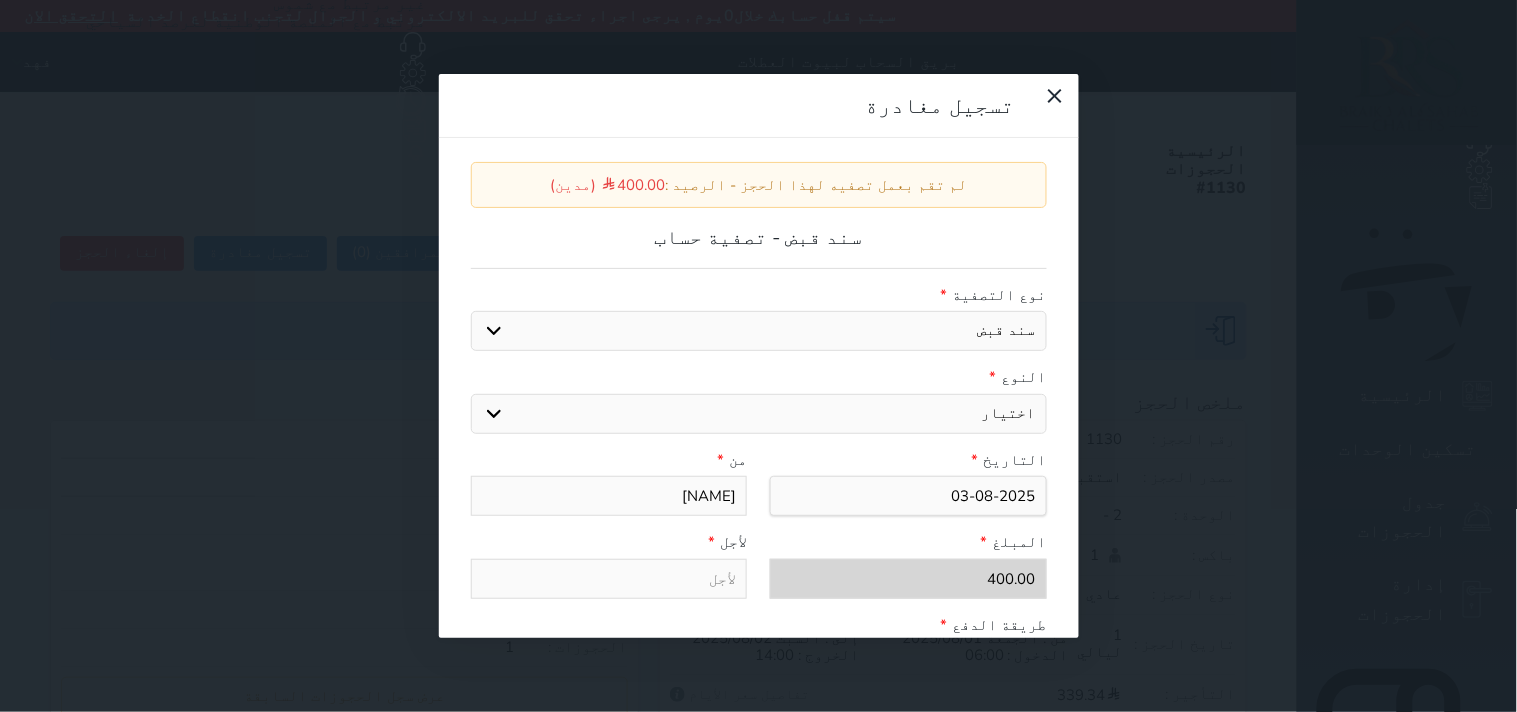 click on "اختيار   مقبوضات عامة
قيمة إيجار
فواتير
عربون
لا ينطبق
آخر
مغسلة
واي فاي - الإنترنت
مواقف السيارات
طعام
الأغذية والمشروبات
مشروبات
المشروبات الباردة
المشروبات الساخنة
الإفطار
غداء
عشاء
مخبز و كعك
حمام سباحة
الصالة الرياضية
سبا و خدمات الجمال
اختيار وإسقاط (خدمات النقل)
ميني بار
كابل - تلفزيون
سرير إضافي
تصفيف الشعر
التسوق" at bounding box center [759, 414] 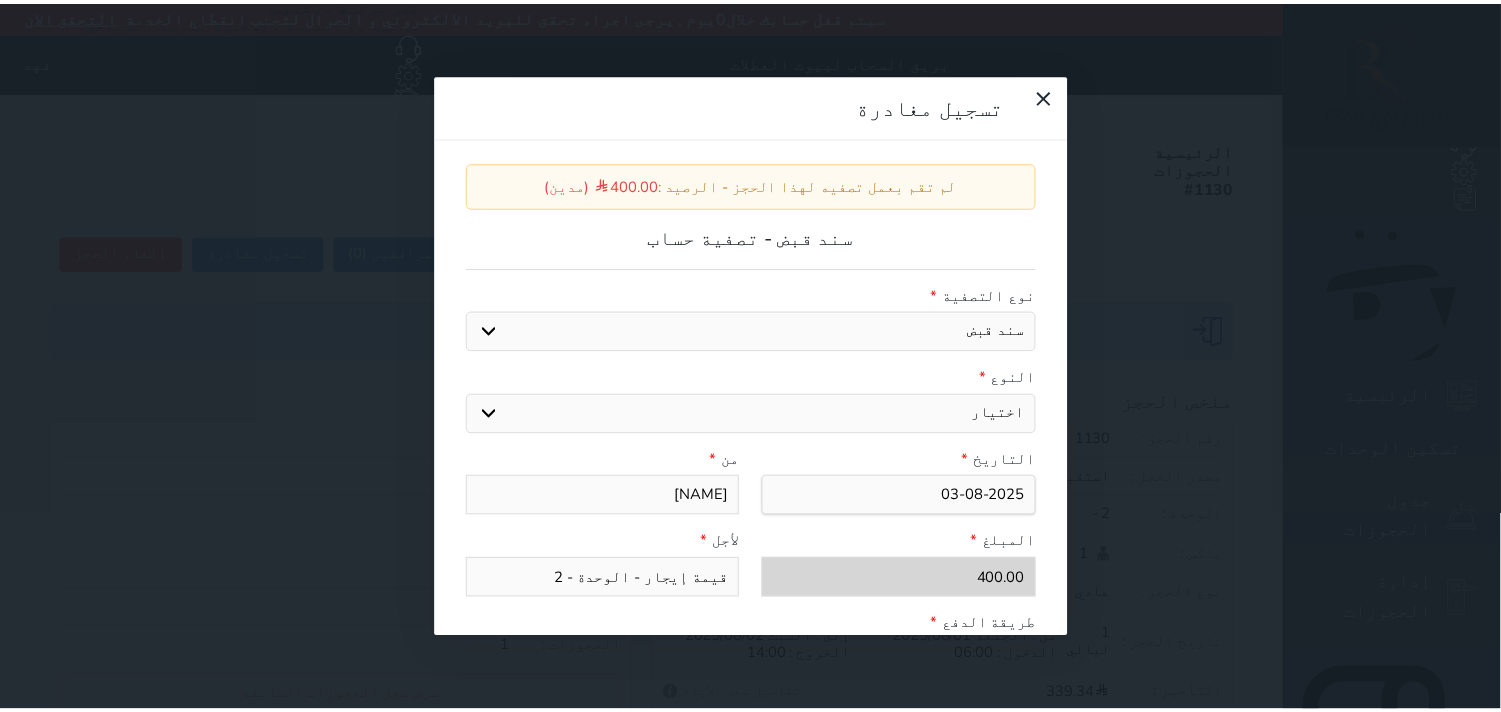 scroll, scrollTop: 311, scrollLeft: 0, axis: vertical 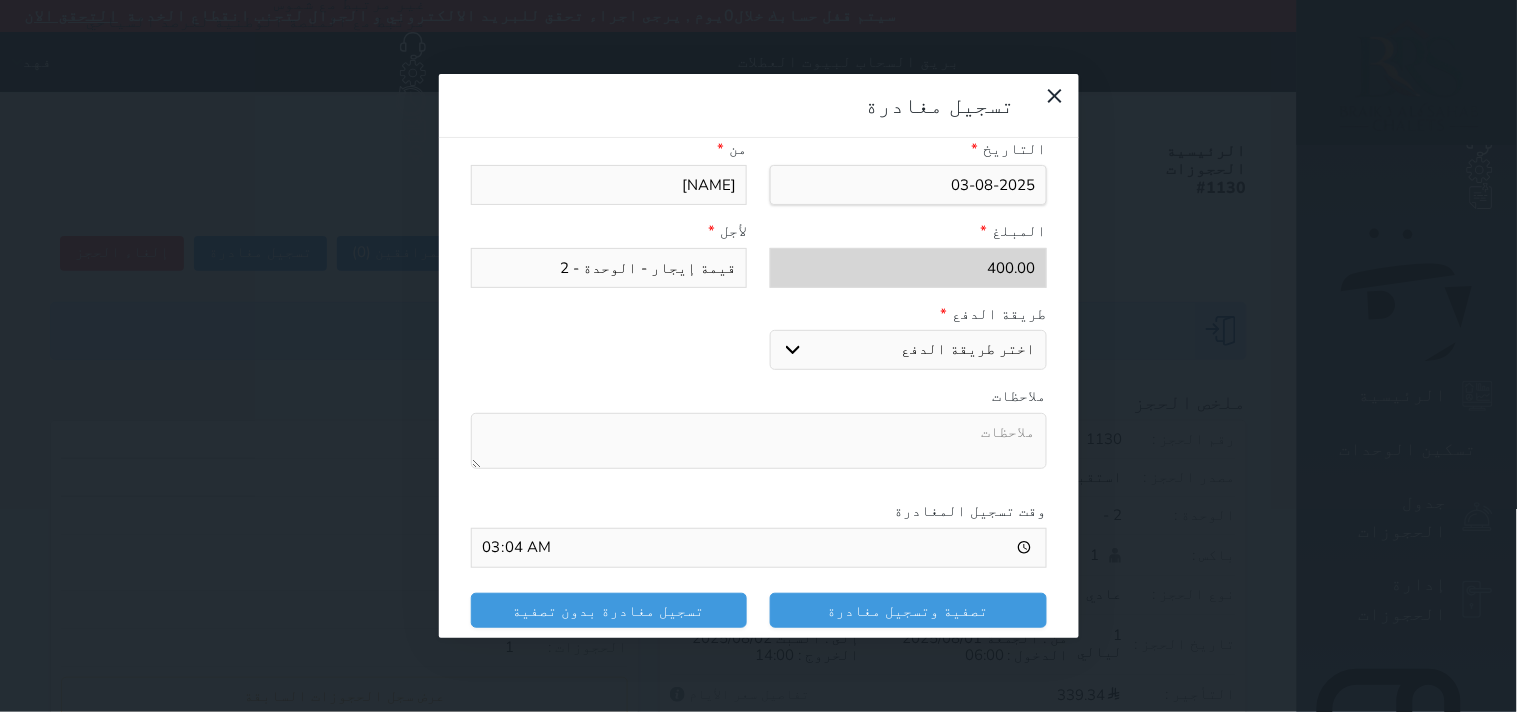 click on "اختر طريقة الدفع   دفع نقدى   تحويل بنكى   مدى   بطاقة ائتمان" at bounding box center [908, 350] 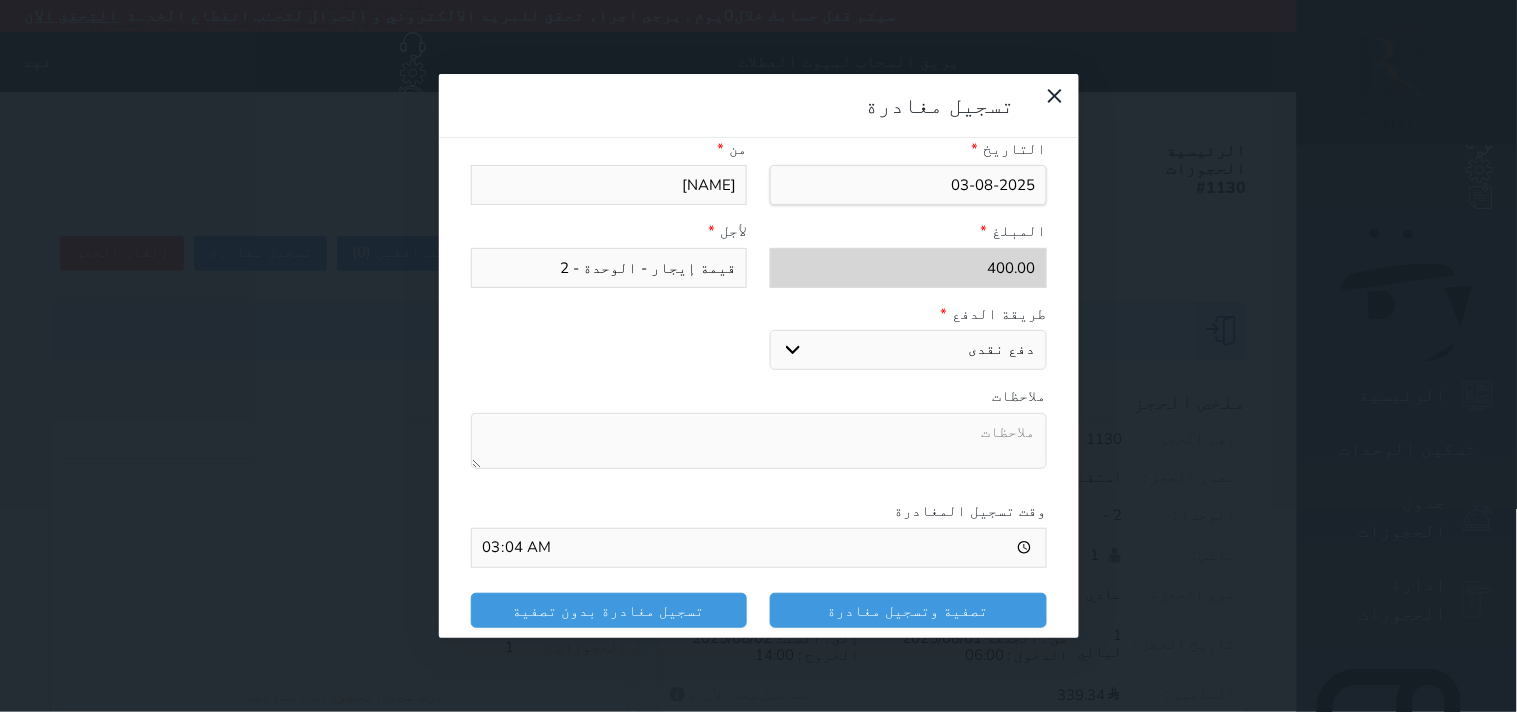 click on "اختر طريقة الدفع   دفع نقدى   تحويل بنكى   مدى   بطاقة ائتمان" at bounding box center [908, 350] 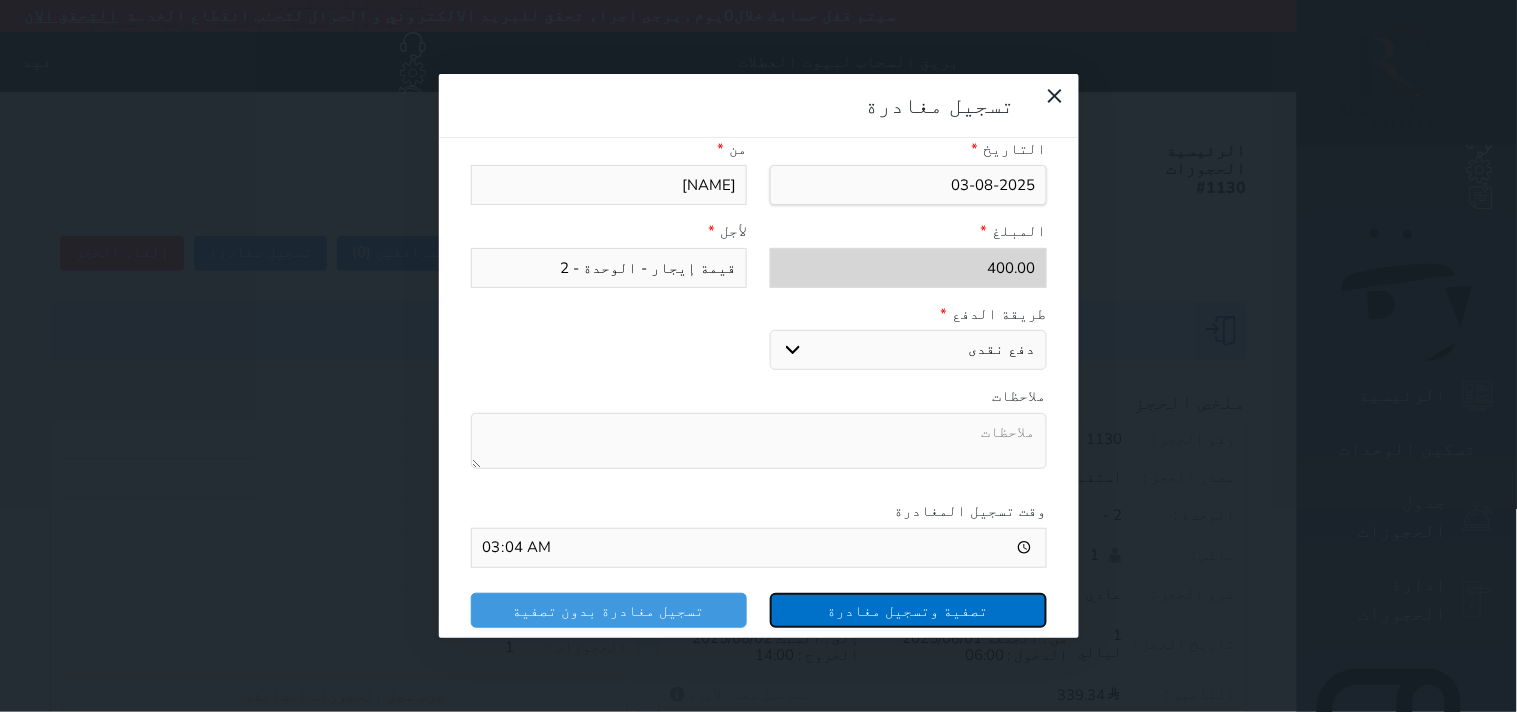 click on "تصفية وتسجيل مغادرة" at bounding box center (908, 610) 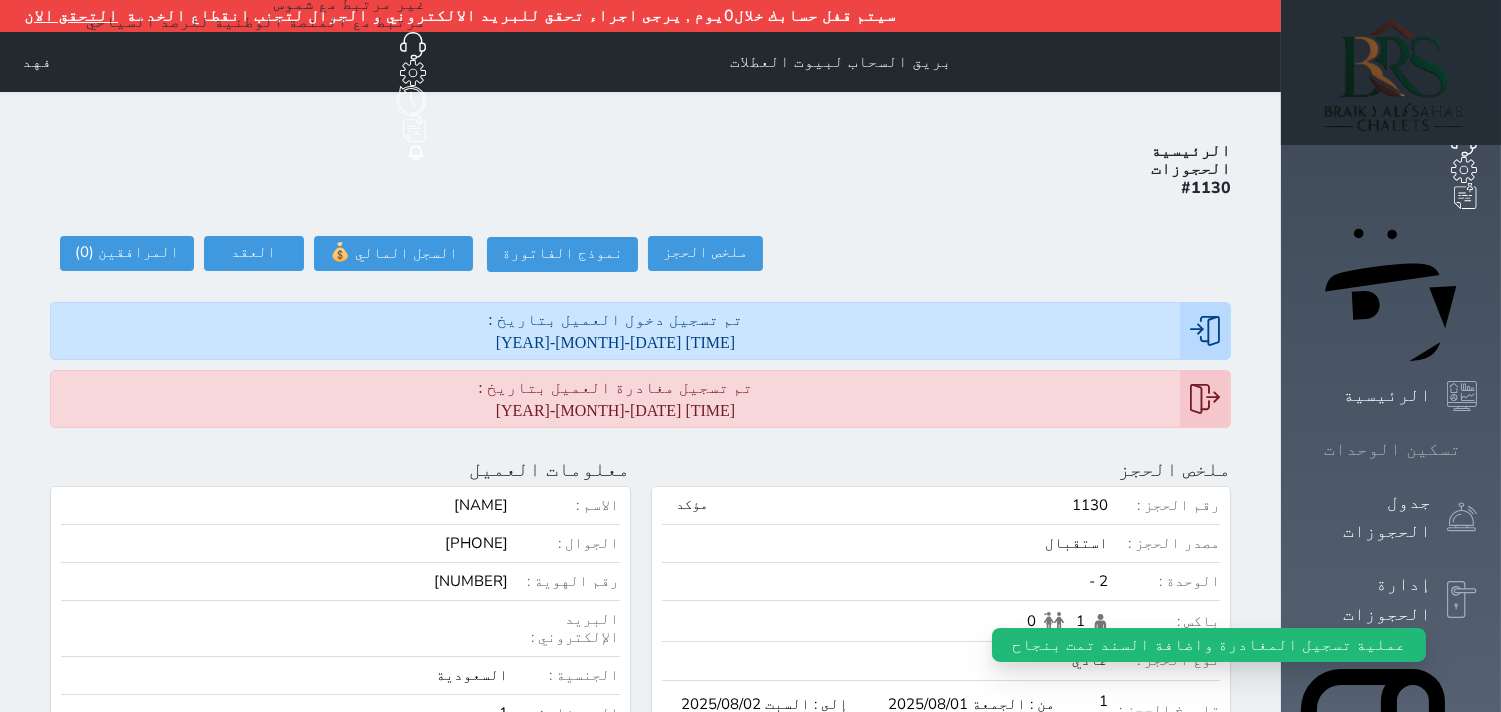 click at bounding box center (1477, 449) 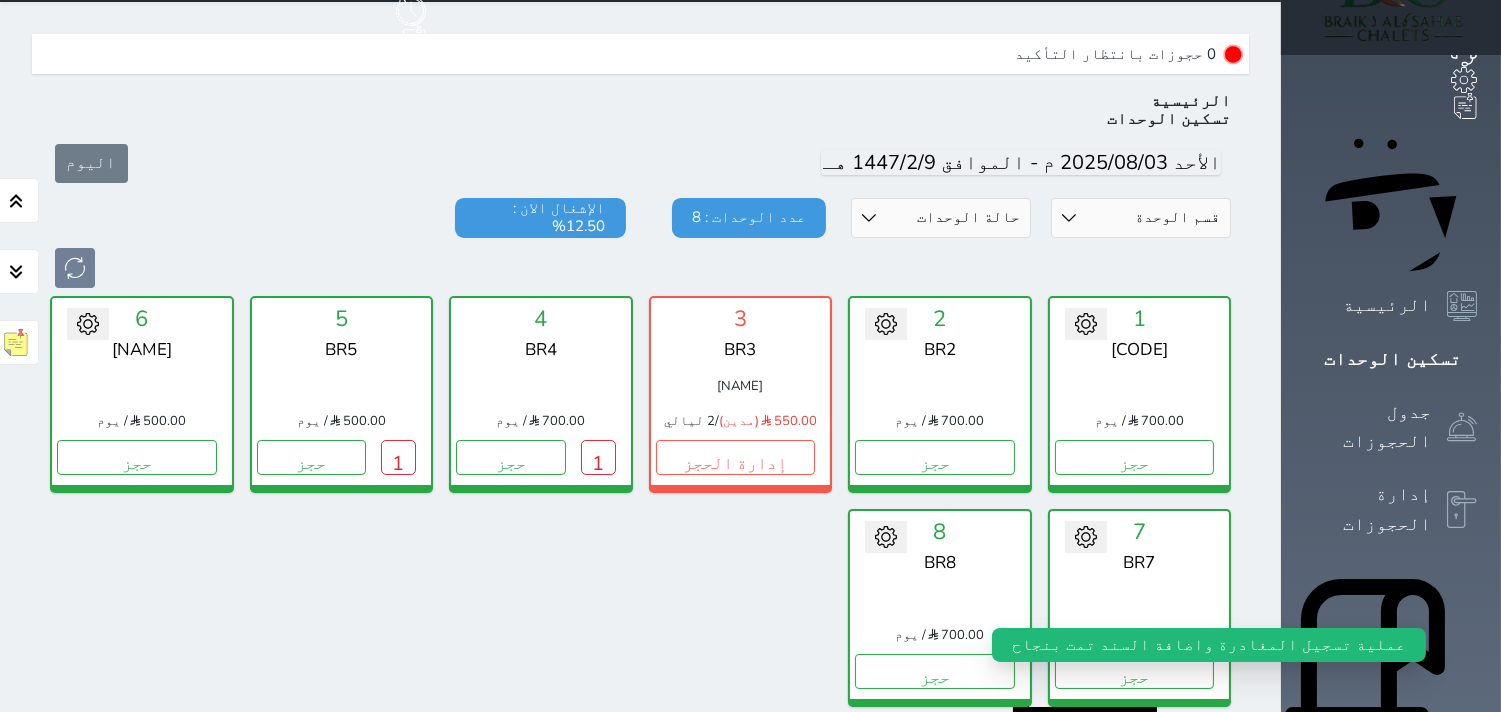 scroll, scrollTop: 92, scrollLeft: 0, axis: vertical 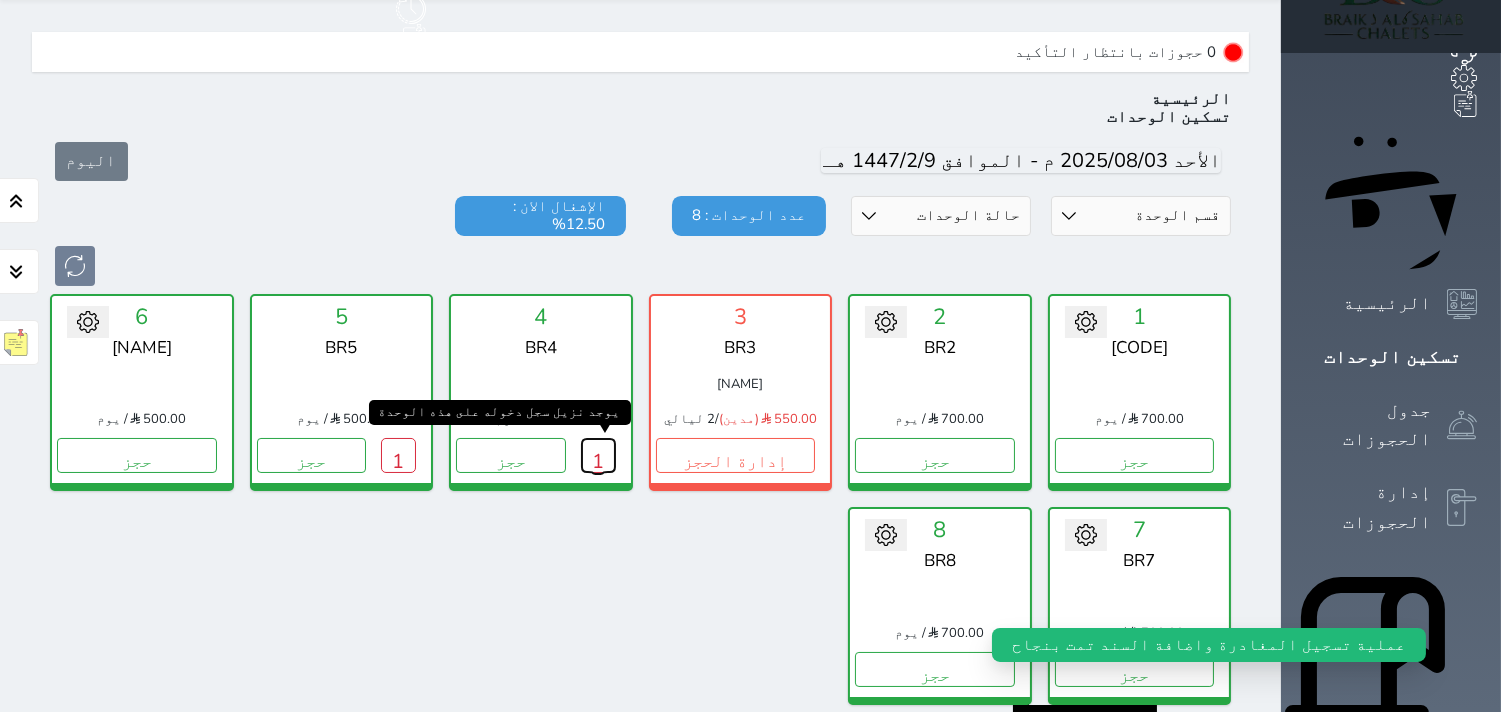 click on "1" at bounding box center [598, 455] 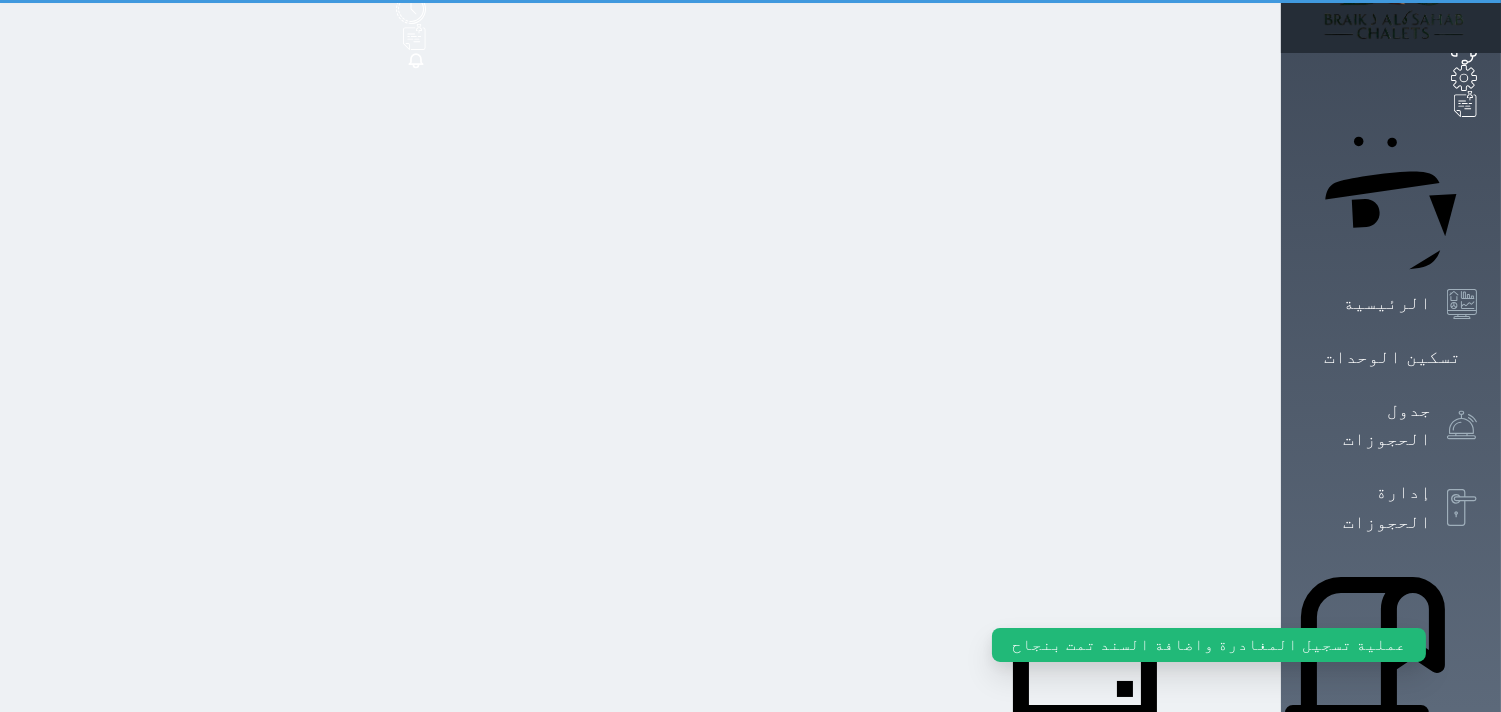 scroll, scrollTop: 0, scrollLeft: 0, axis: both 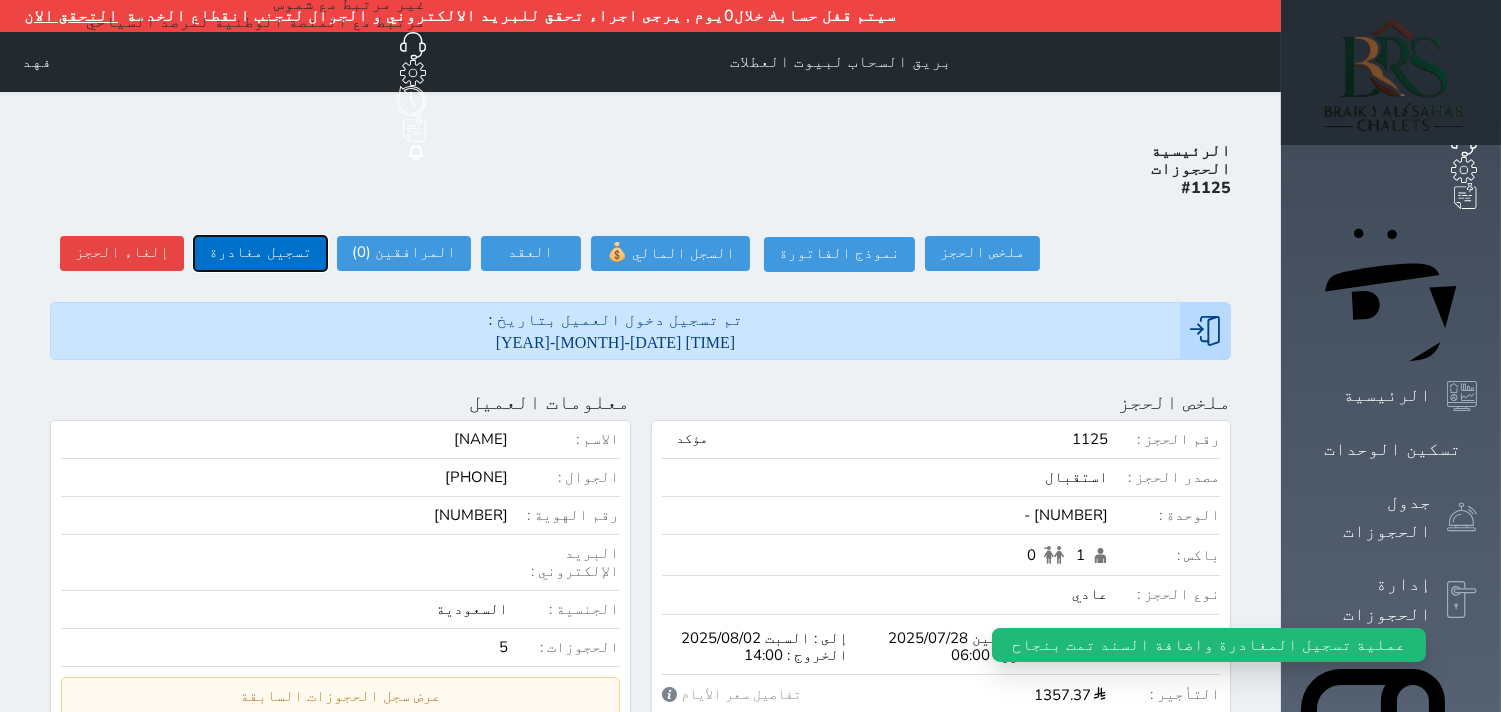 click on "تسجيل مغادرة" at bounding box center [260, 253] 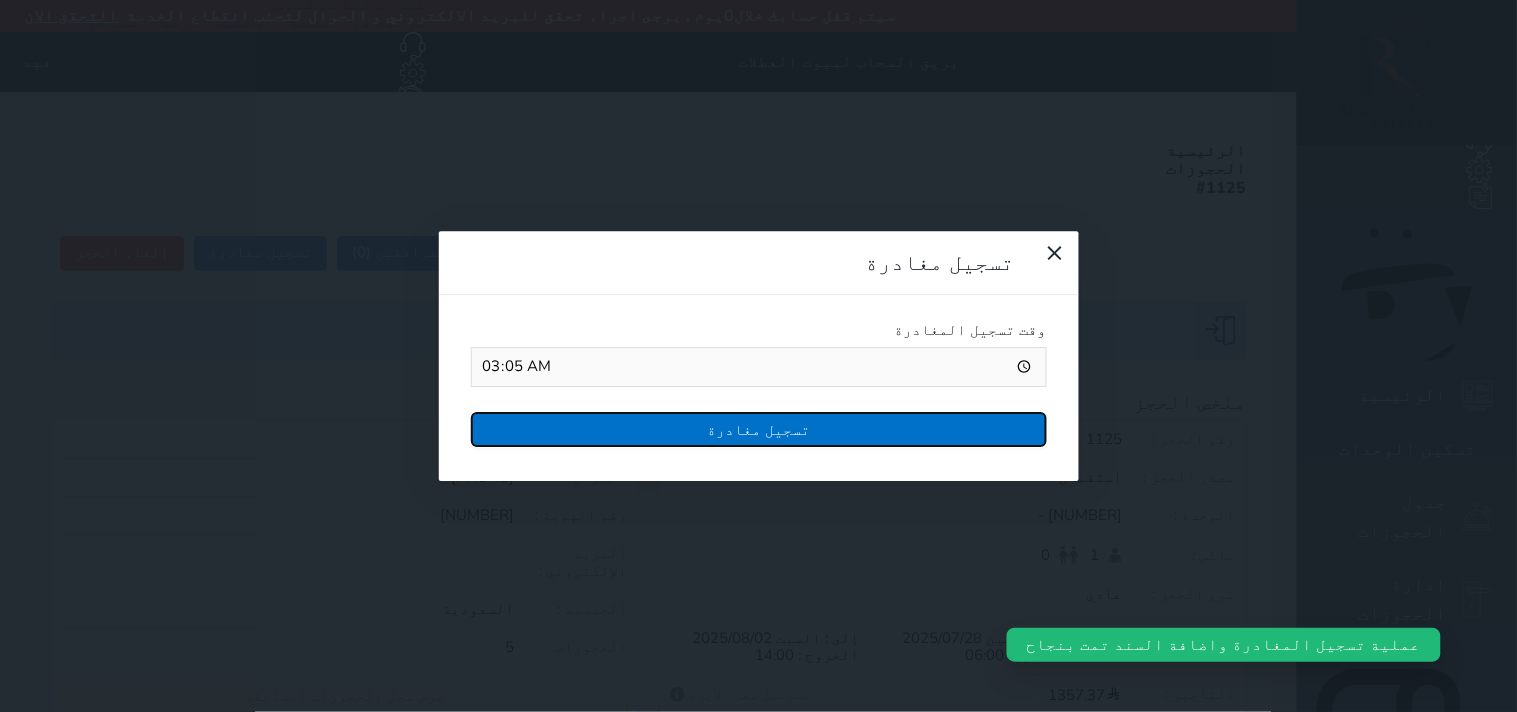 click on "تسجيل مغادرة" at bounding box center [759, 429] 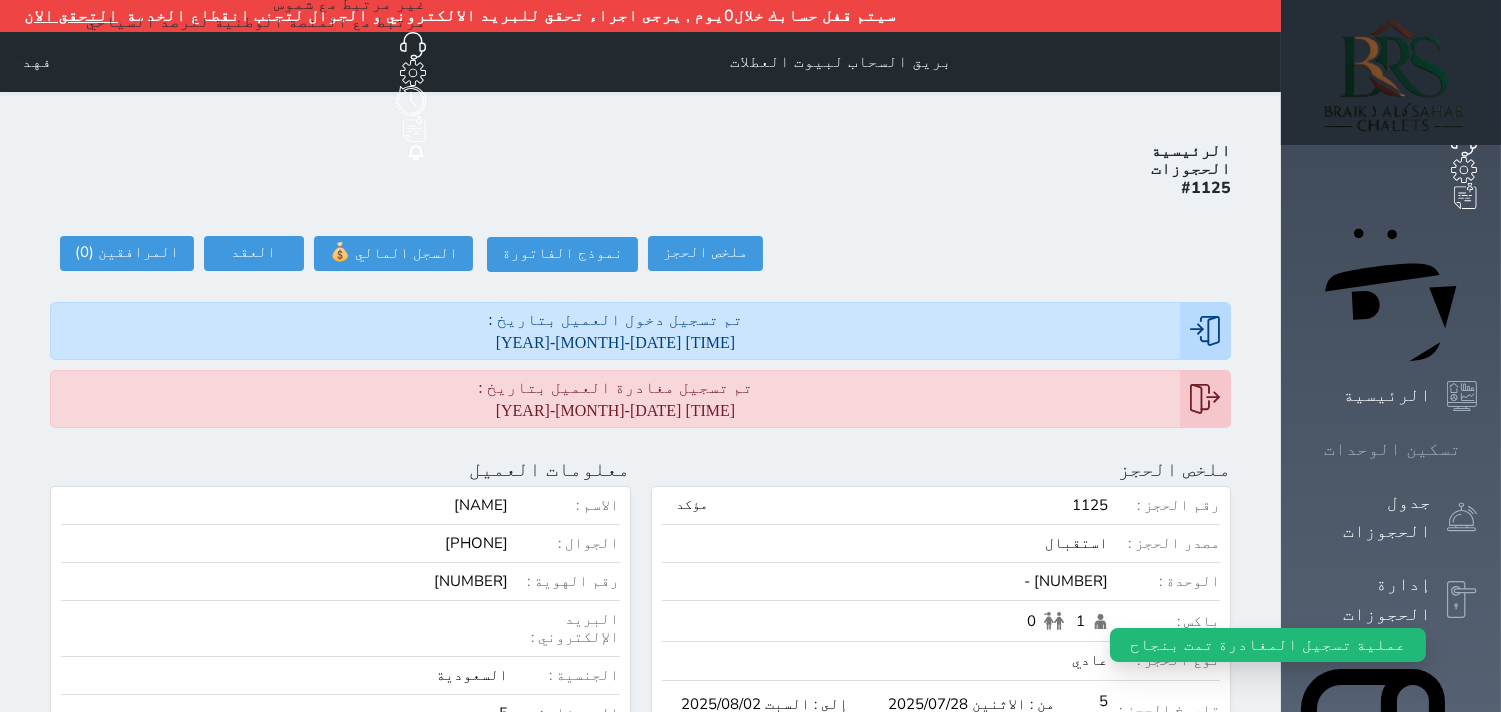 click on "تسكين الوحدات" at bounding box center [1392, 449] 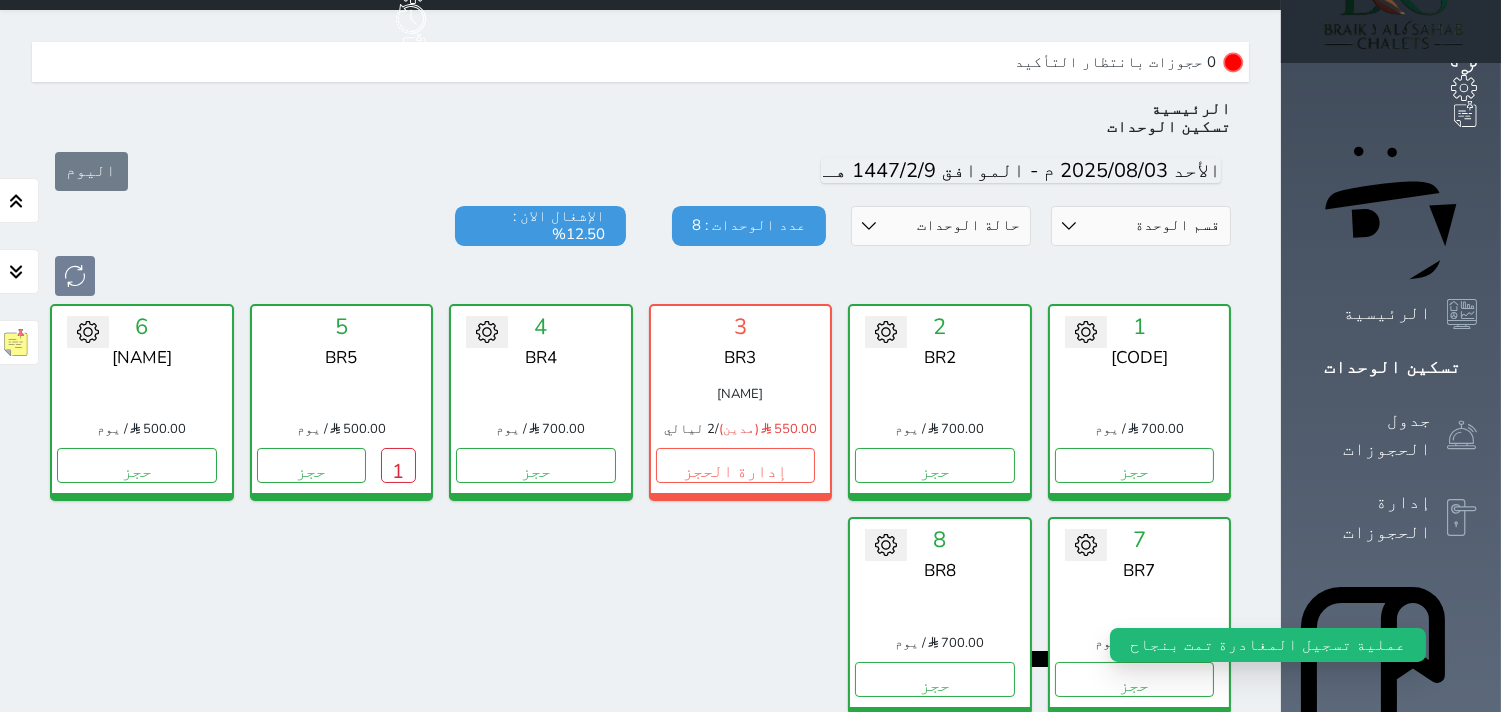 scroll, scrollTop: 92, scrollLeft: 0, axis: vertical 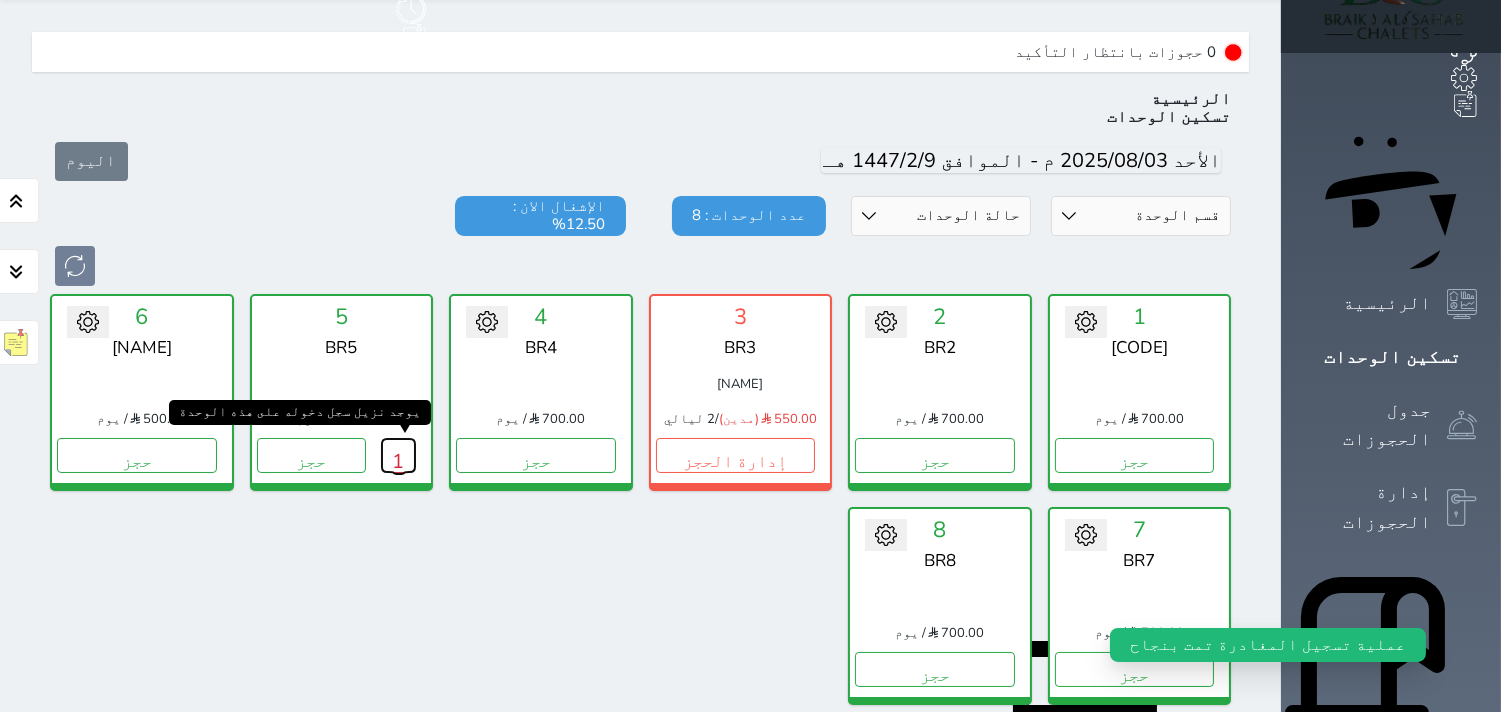 click on "1" at bounding box center [398, 455] 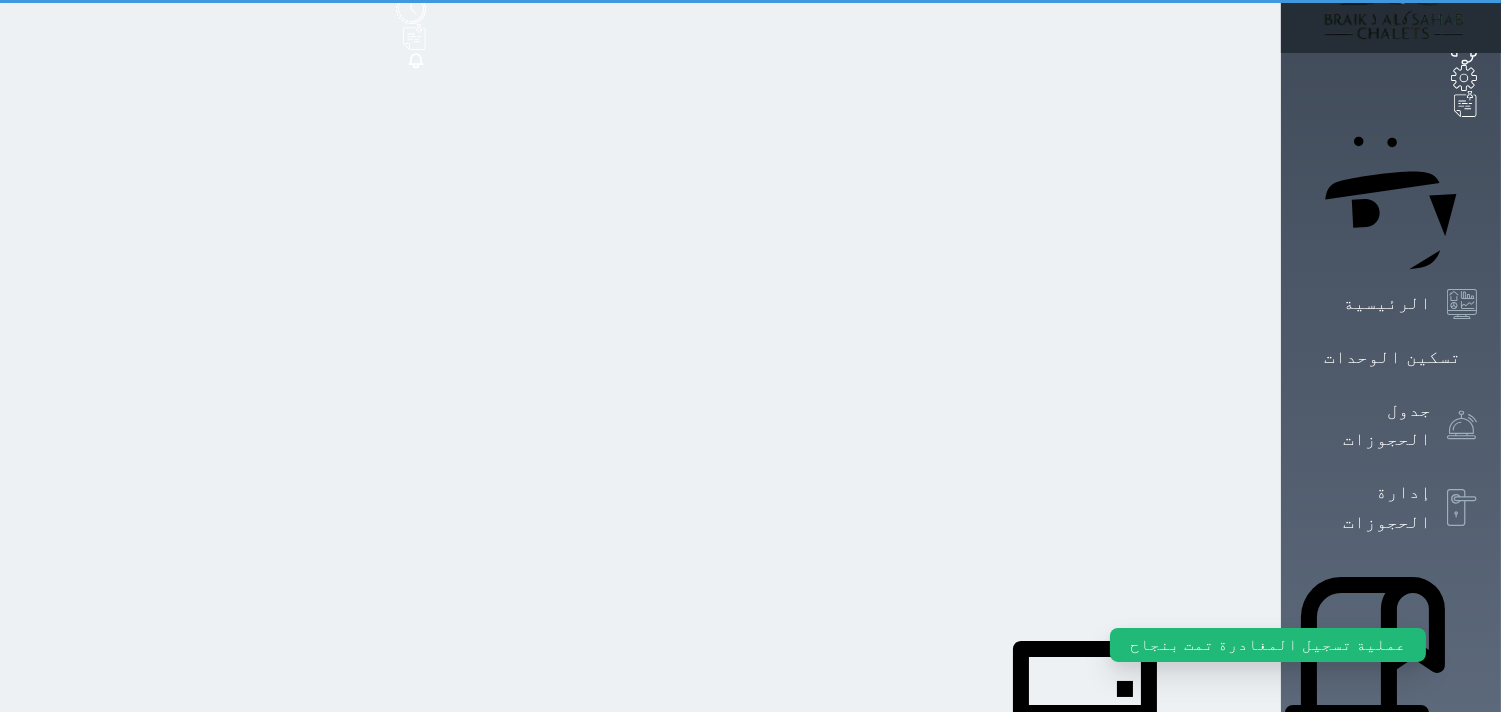 scroll, scrollTop: 0, scrollLeft: 0, axis: both 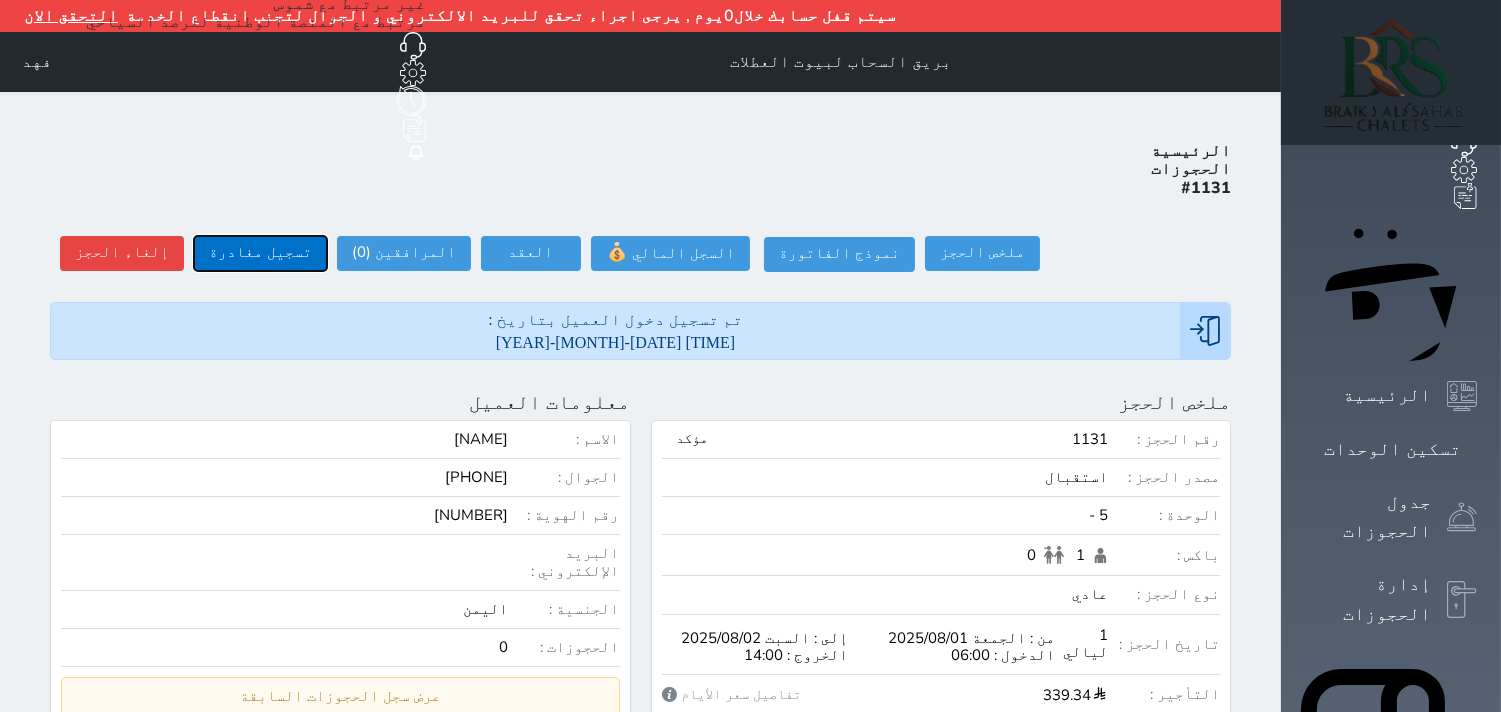 click on "تسجيل مغادرة" at bounding box center [260, 253] 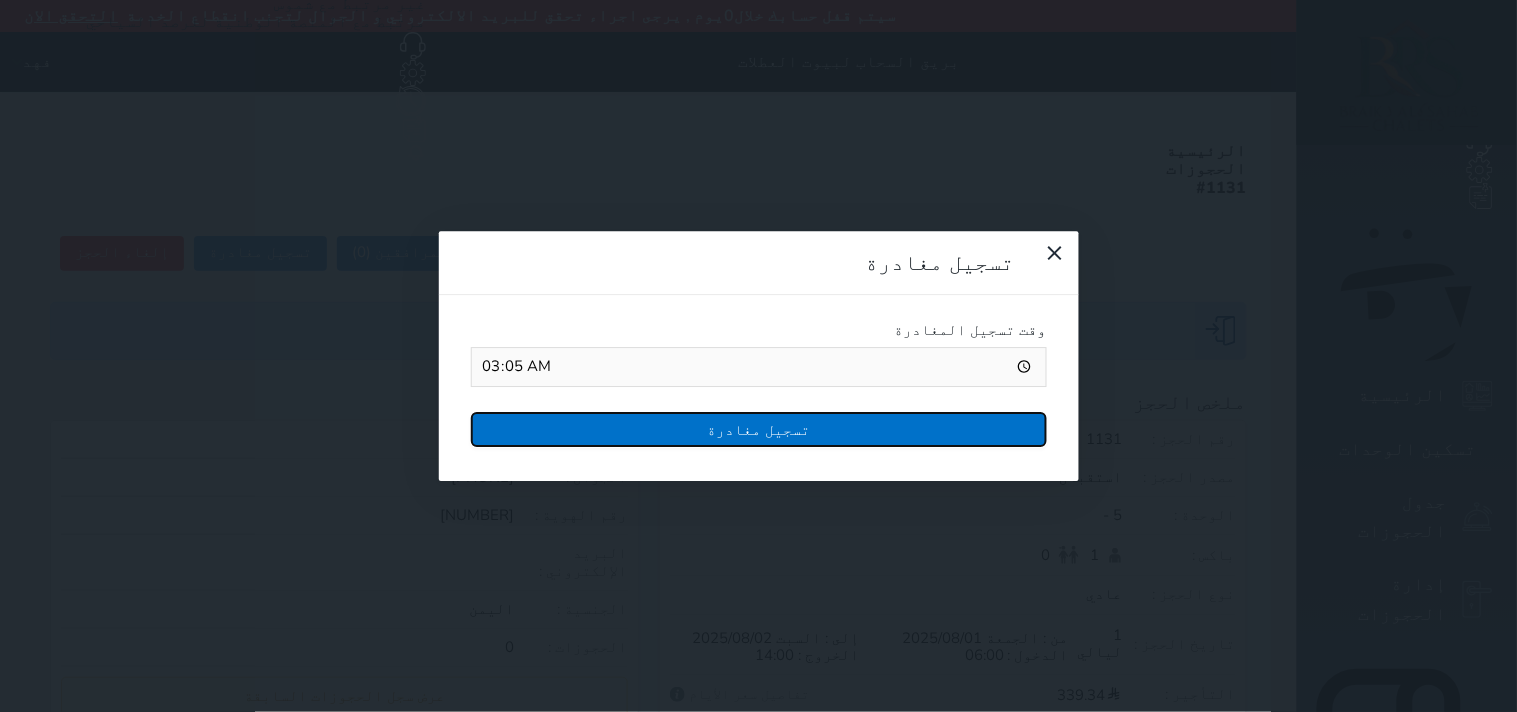 click on "تسجيل مغادرة" at bounding box center (759, 429) 